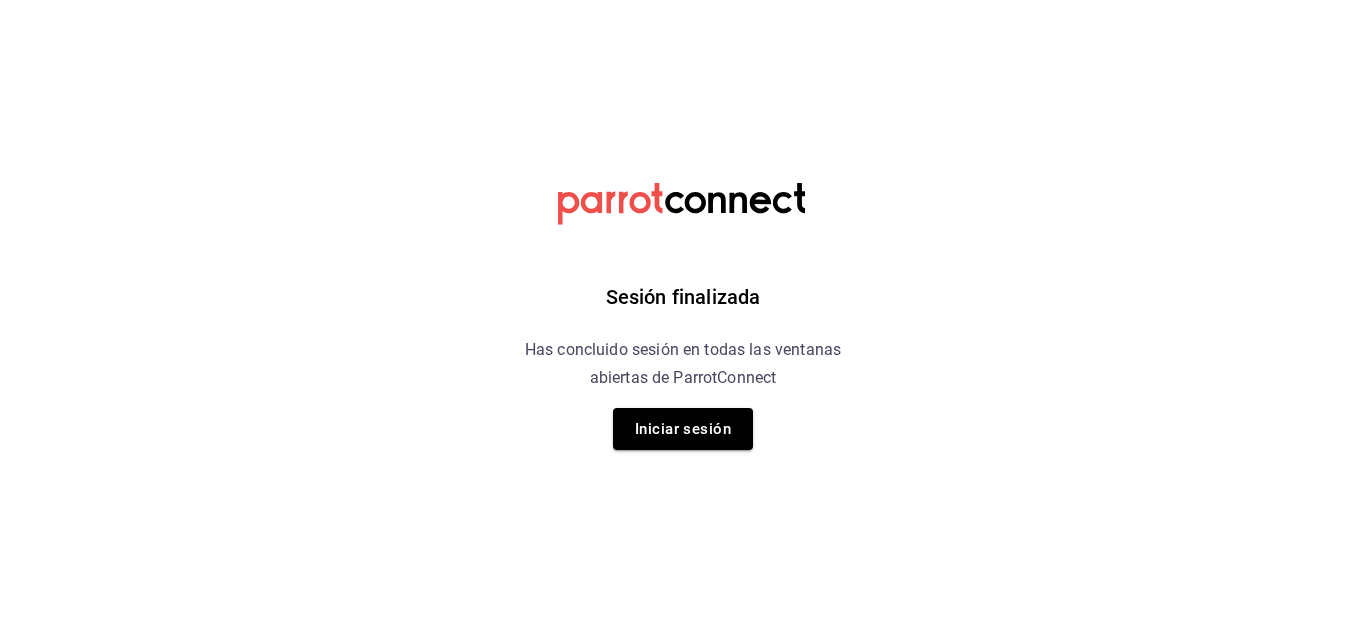 scroll, scrollTop: 0, scrollLeft: 0, axis: both 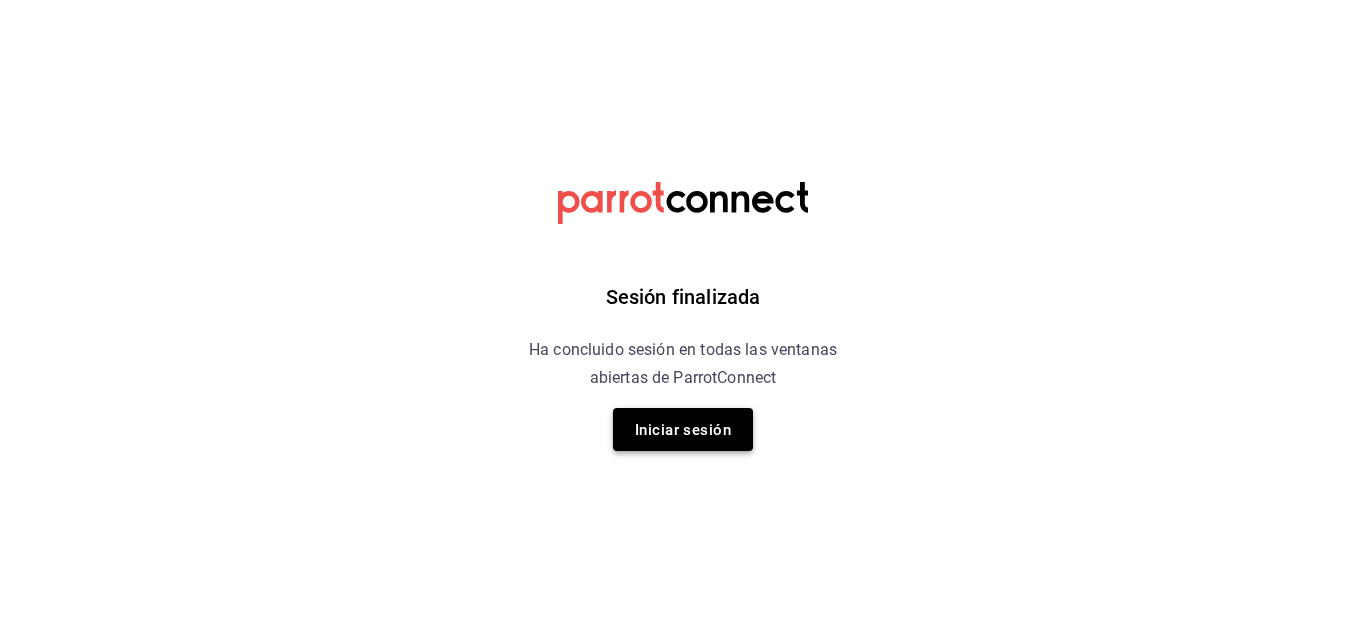 click on "Iniciar sesión" at bounding box center (683, 430) 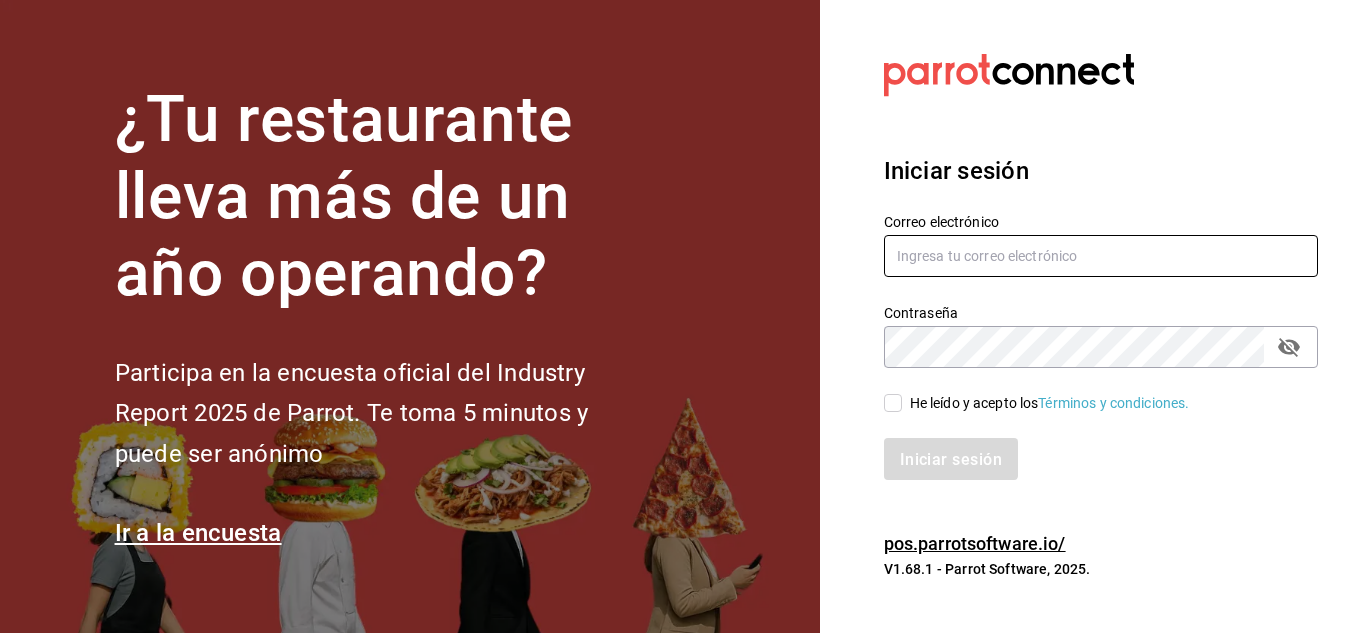 click at bounding box center (1101, 256) 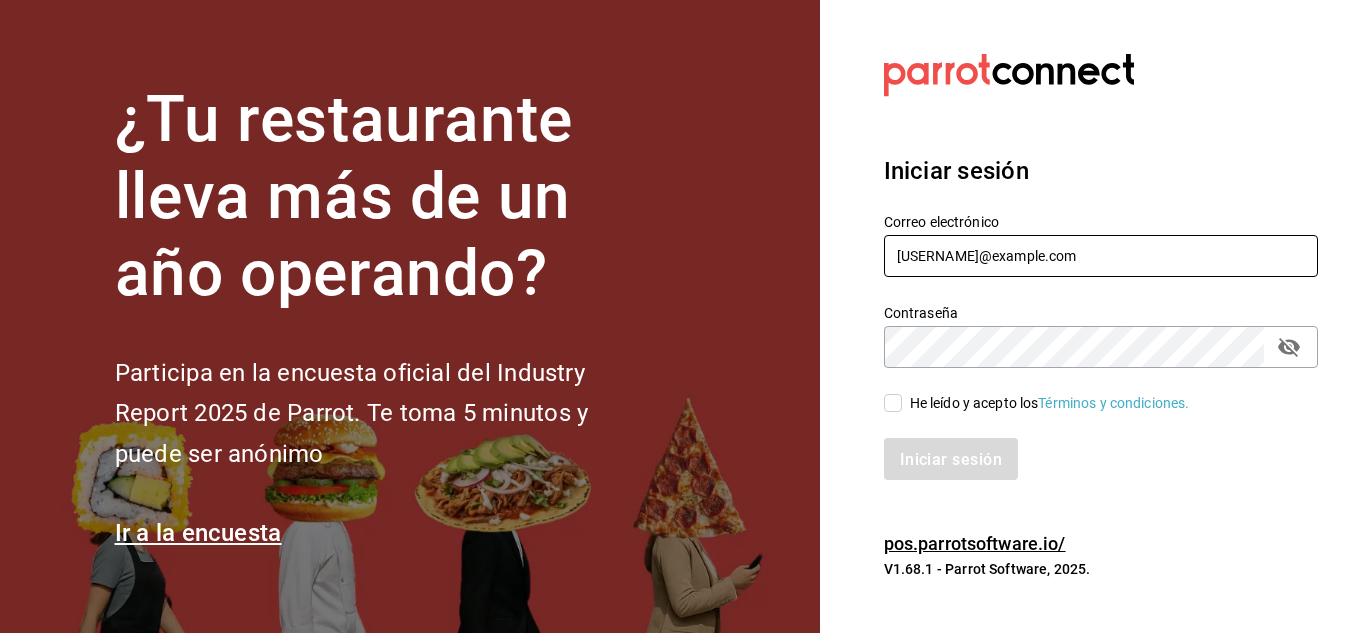 type on "pitaroastbeefco@gmail.com" 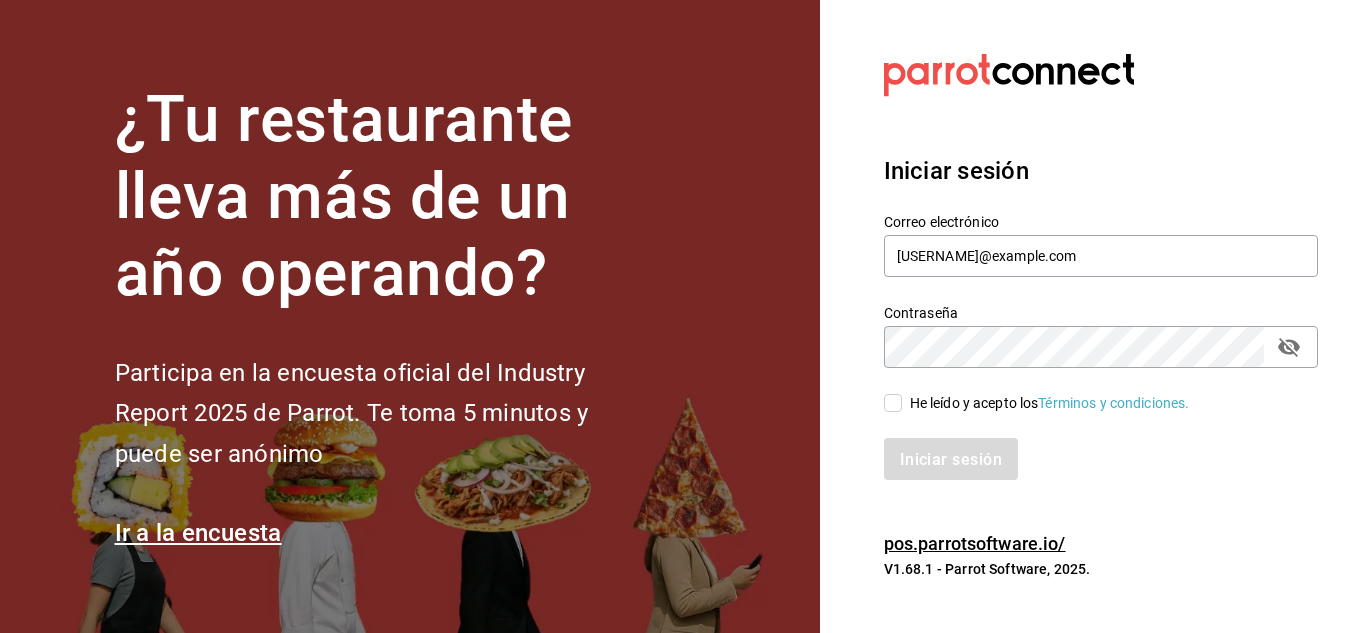 click on "He leído y acepto los  Términos y condiciones." at bounding box center [893, 403] 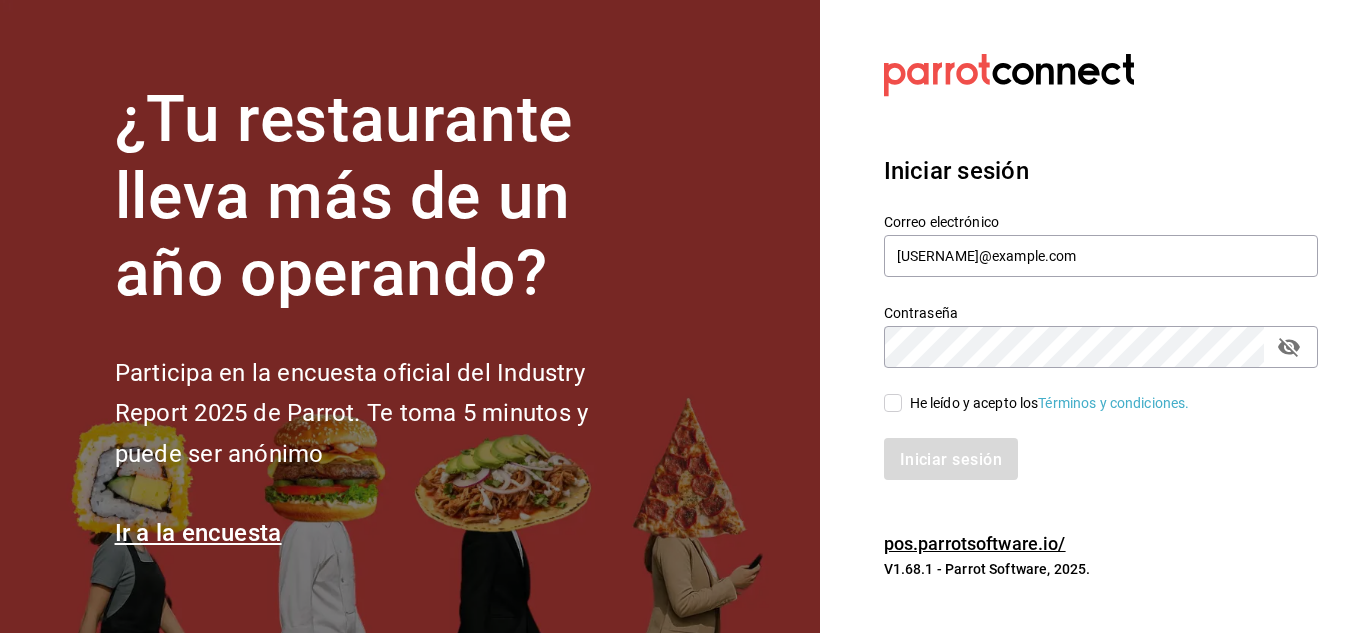 checkbox on "true" 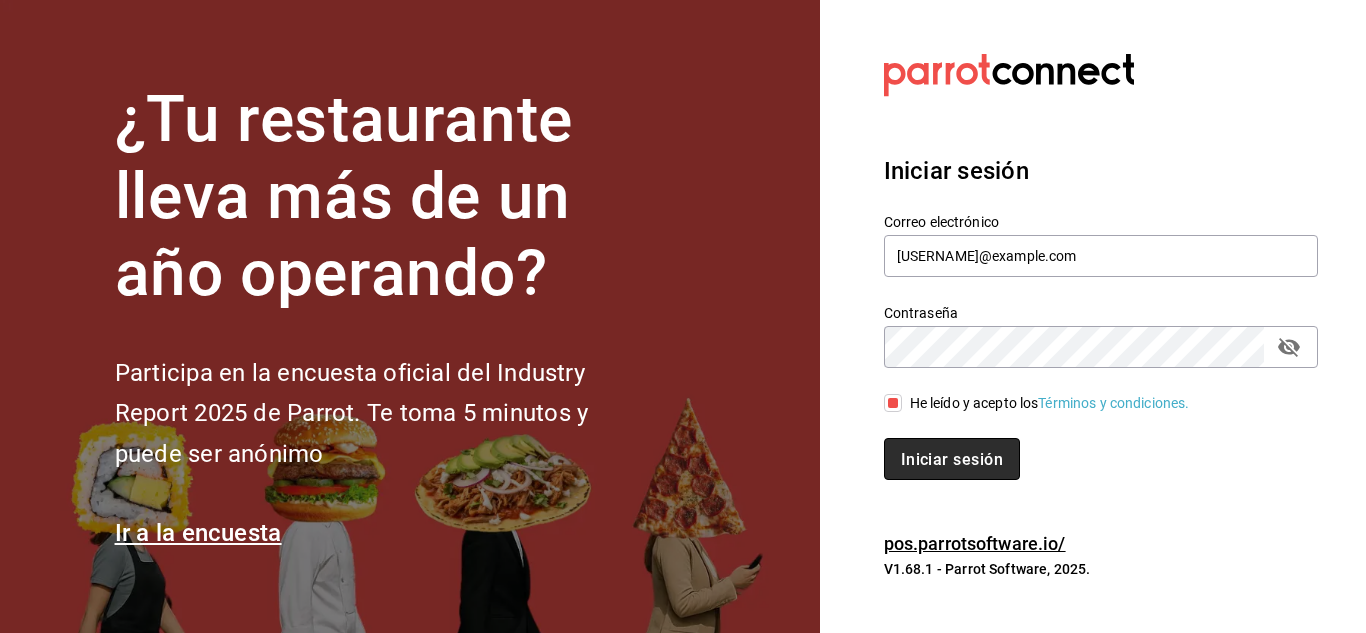 click on "Iniciar sesión" at bounding box center (952, 459) 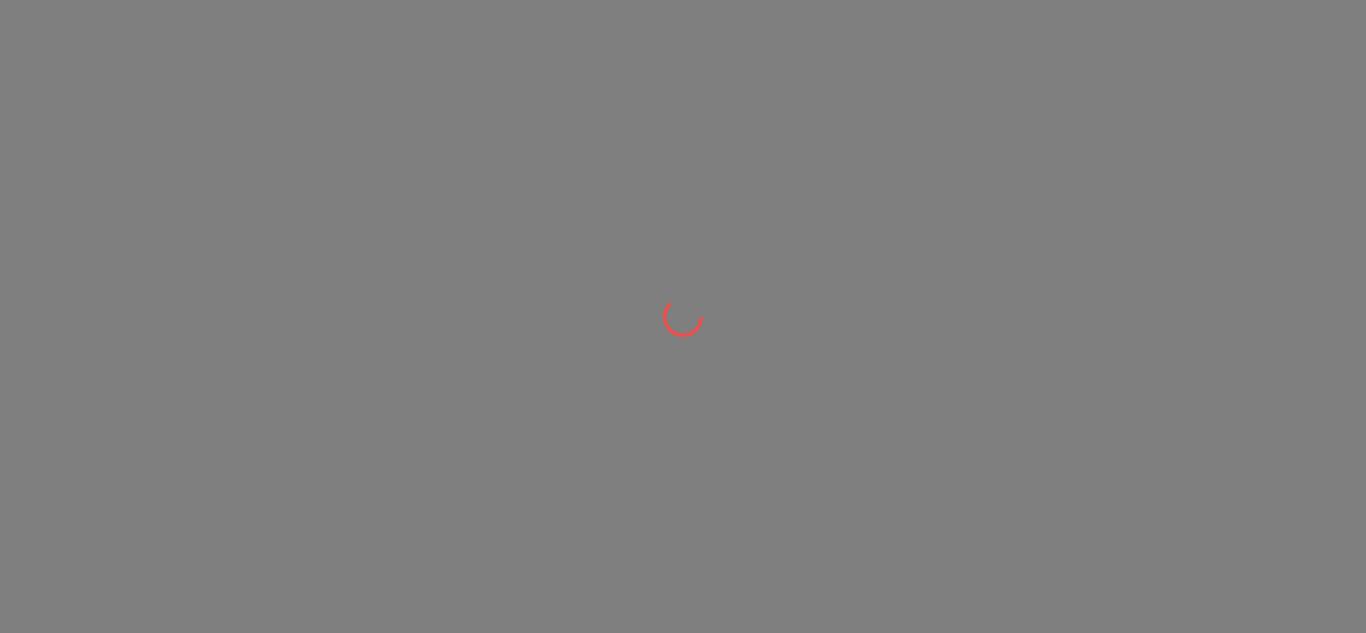 scroll, scrollTop: 0, scrollLeft: 0, axis: both 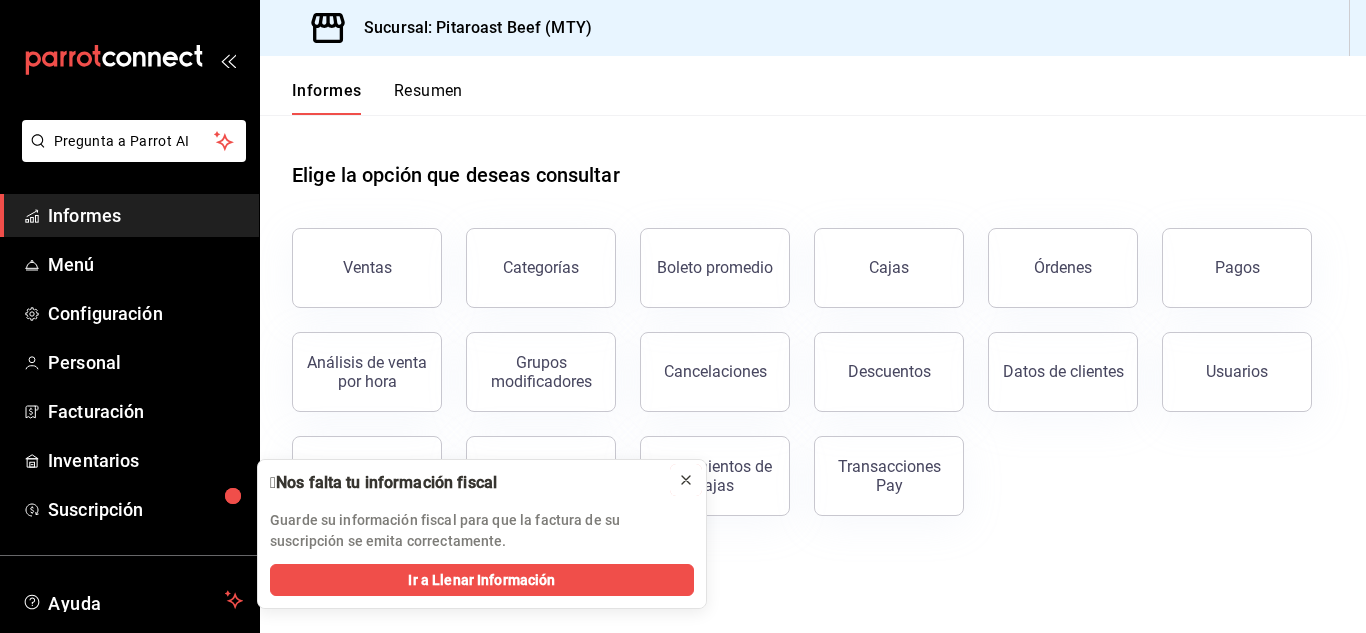 click 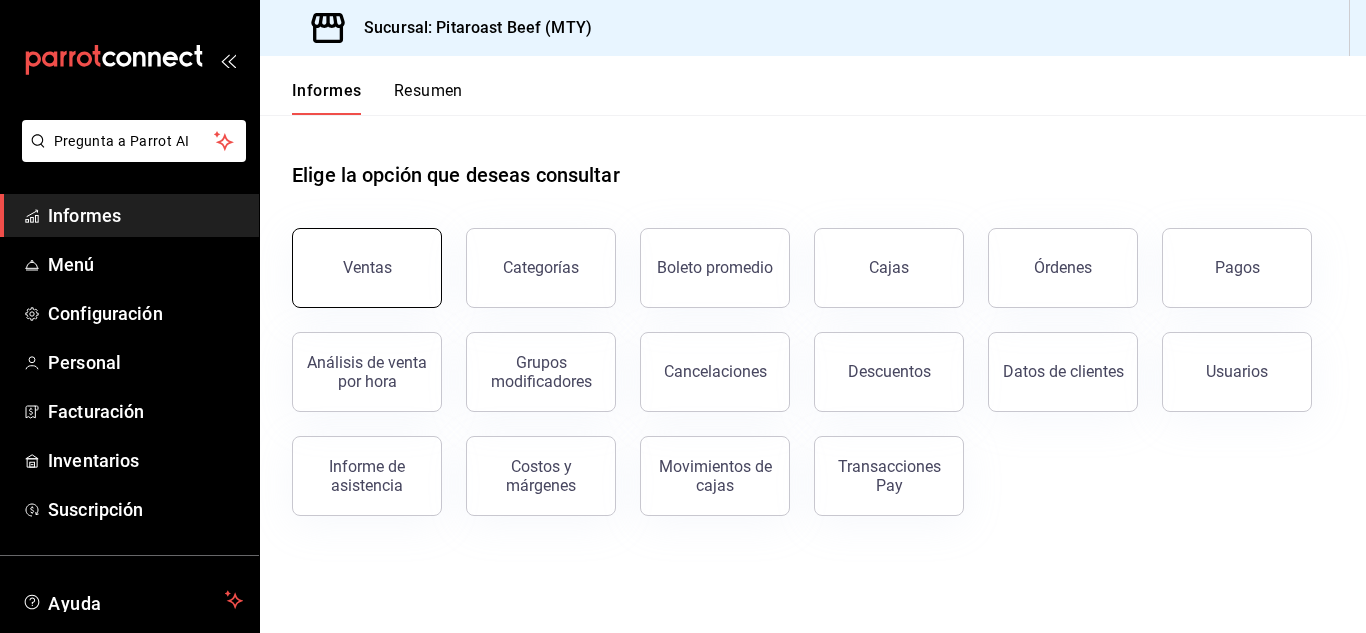 click on "Ventas" at bounding box center [367, 267] 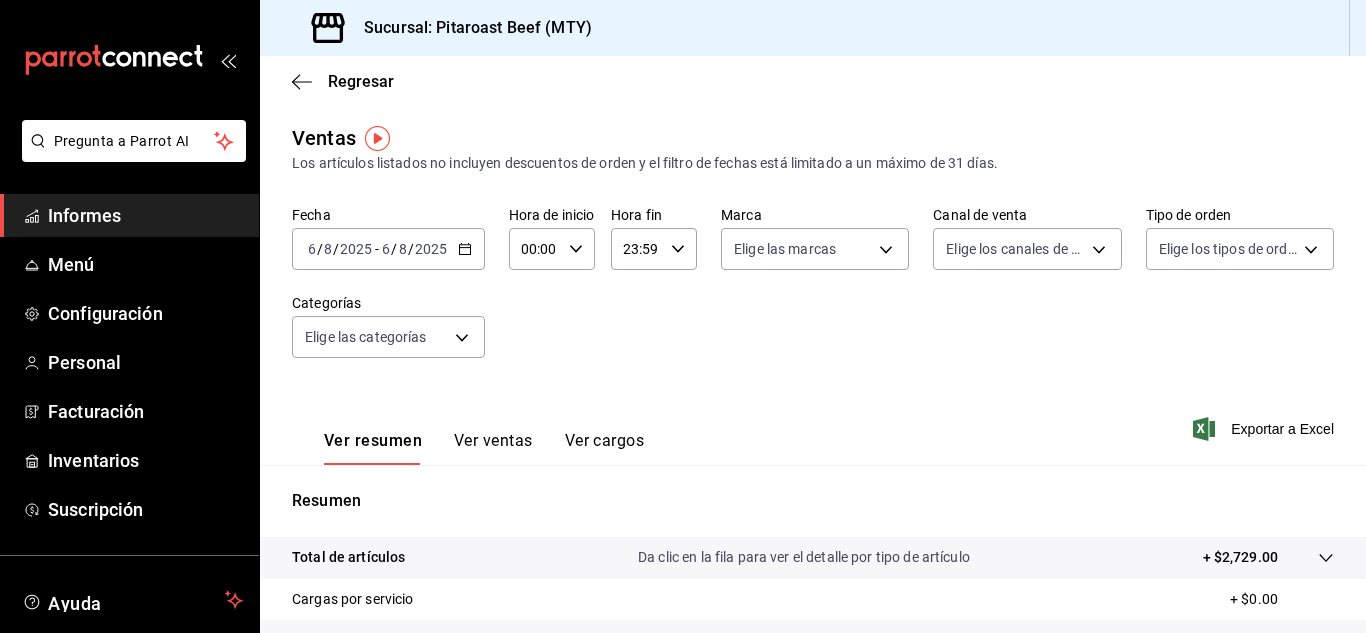 click 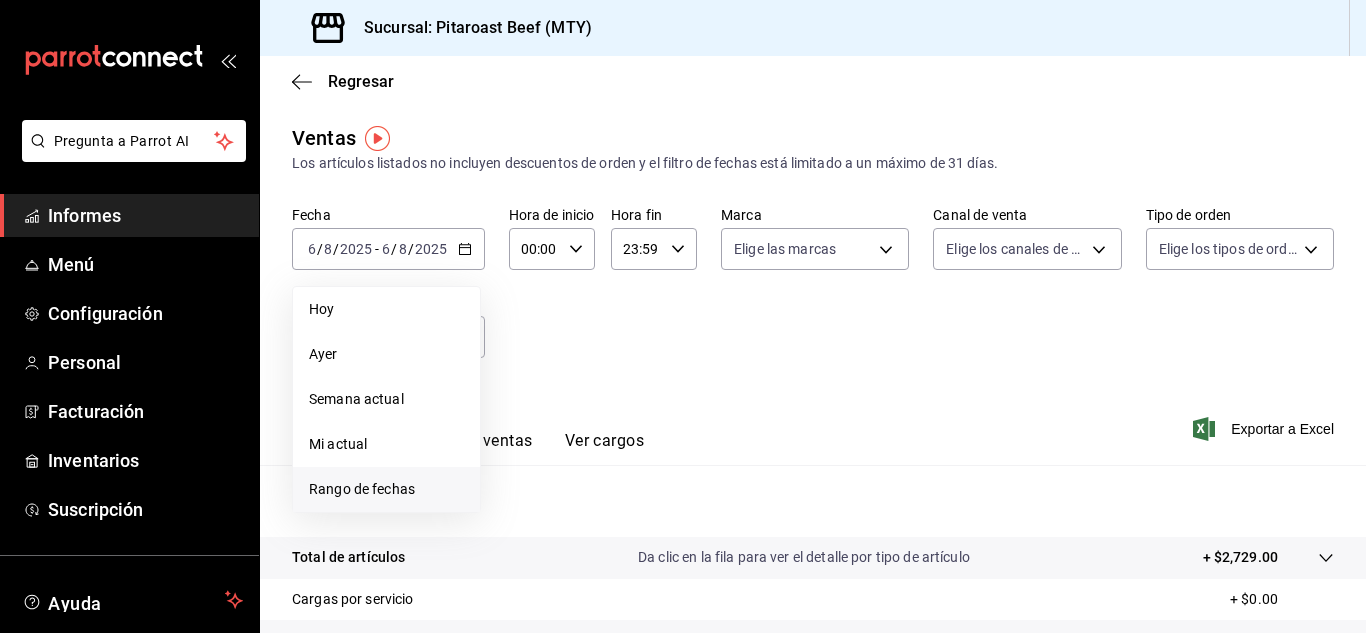 click on "Rango de fechas" at bounding box center [386, 489] 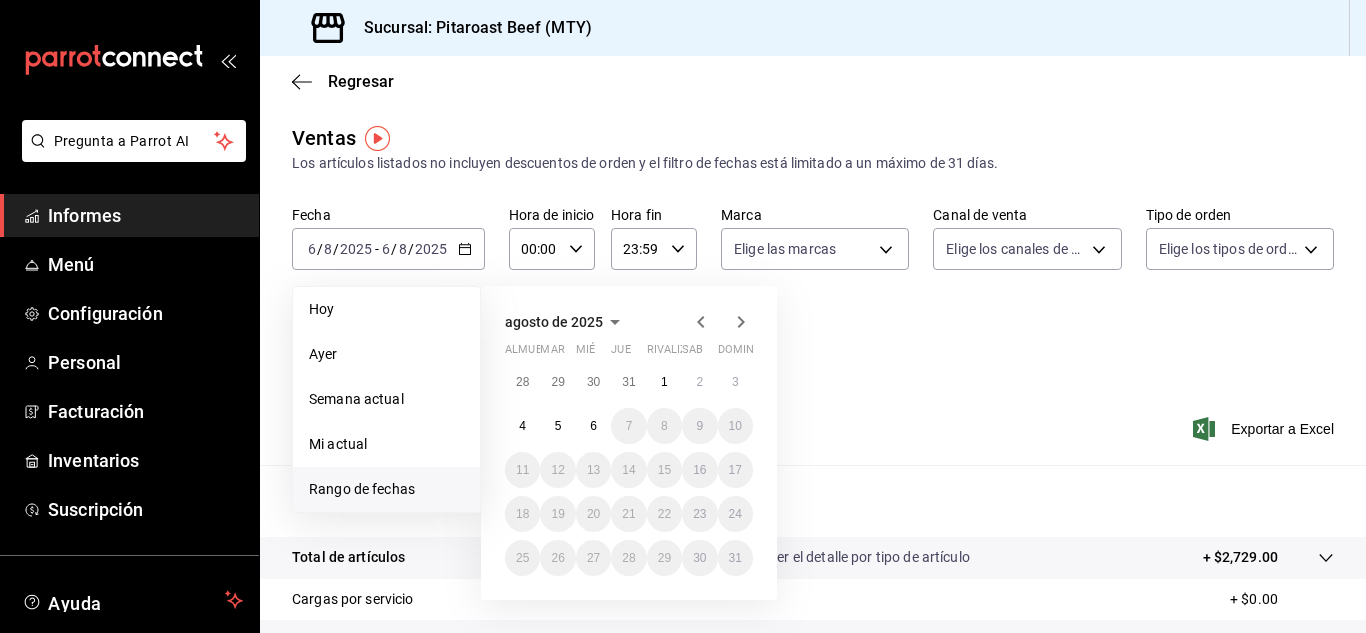 click 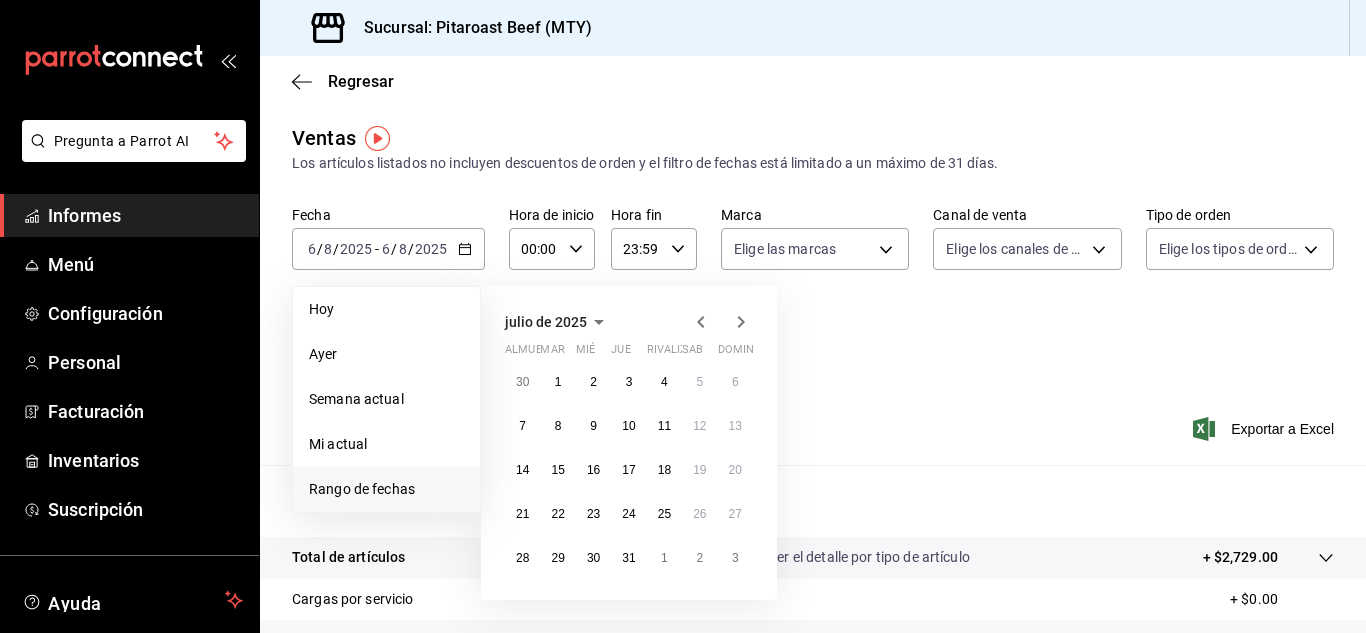 type 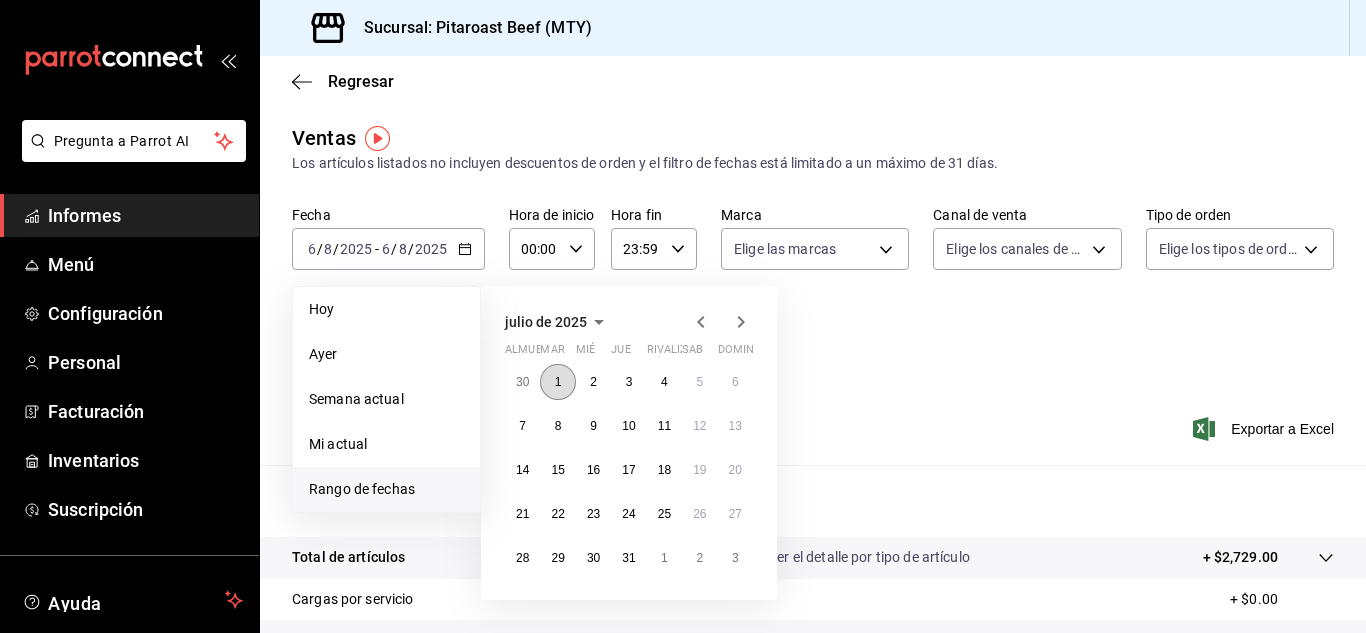 click on "1" at bounding box center (558, 382) 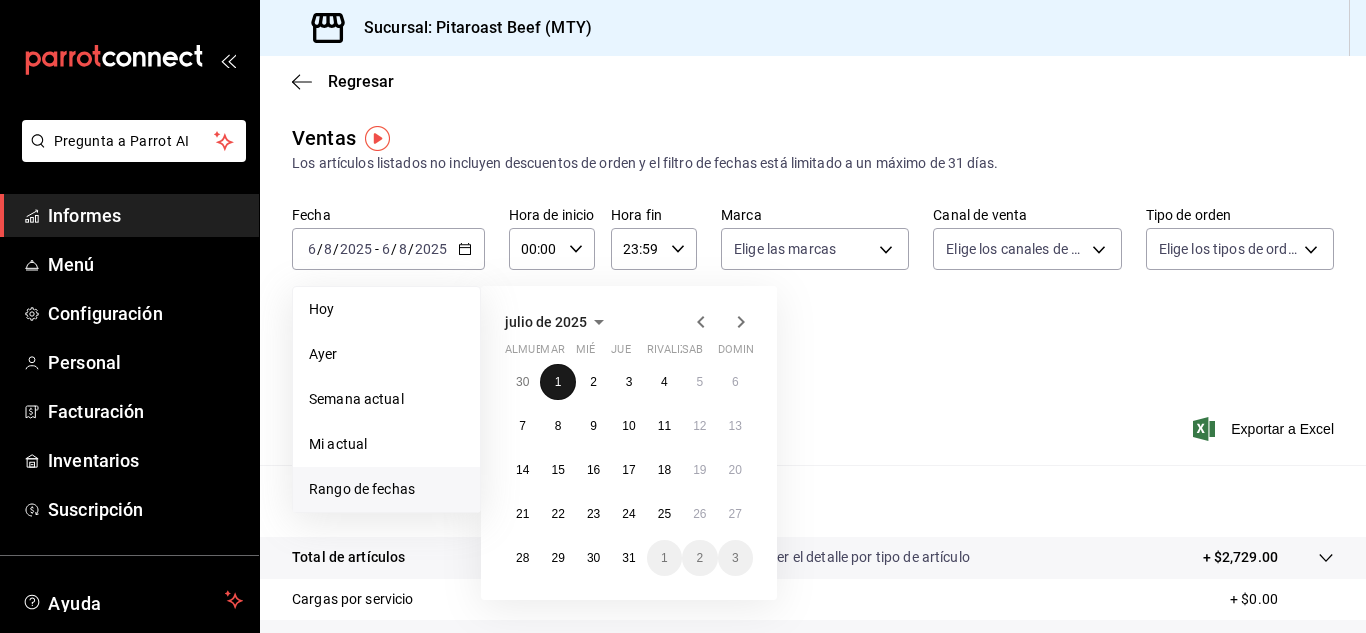 click on "1" at bounding box center (558, 382) 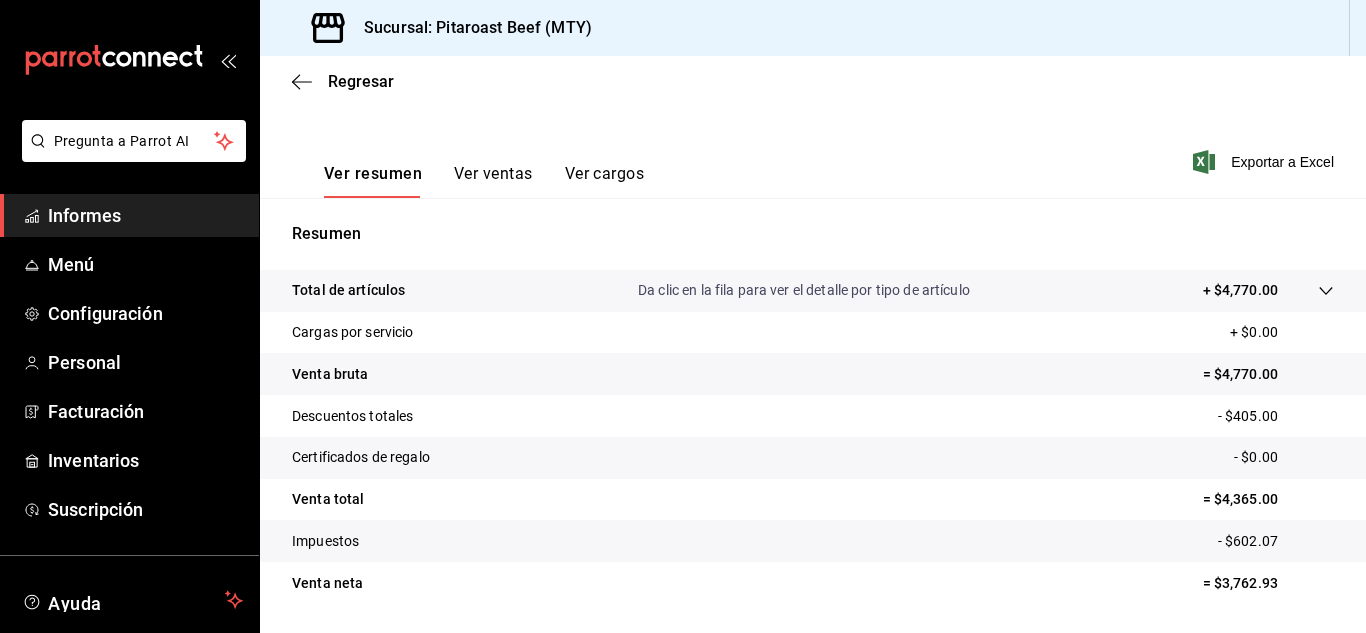 scroll, scrollTop: 326, scrollLeft: 0, axis: vertical 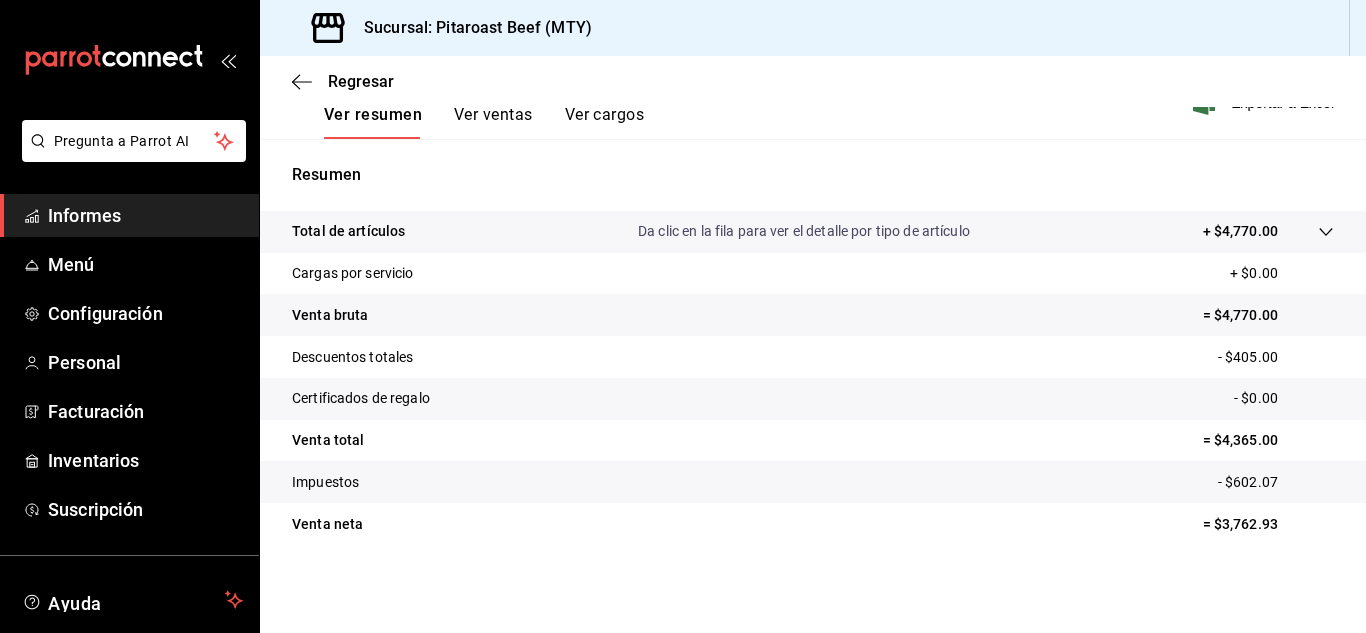 click on "Ver ventas" at bounding box center (493, 114) 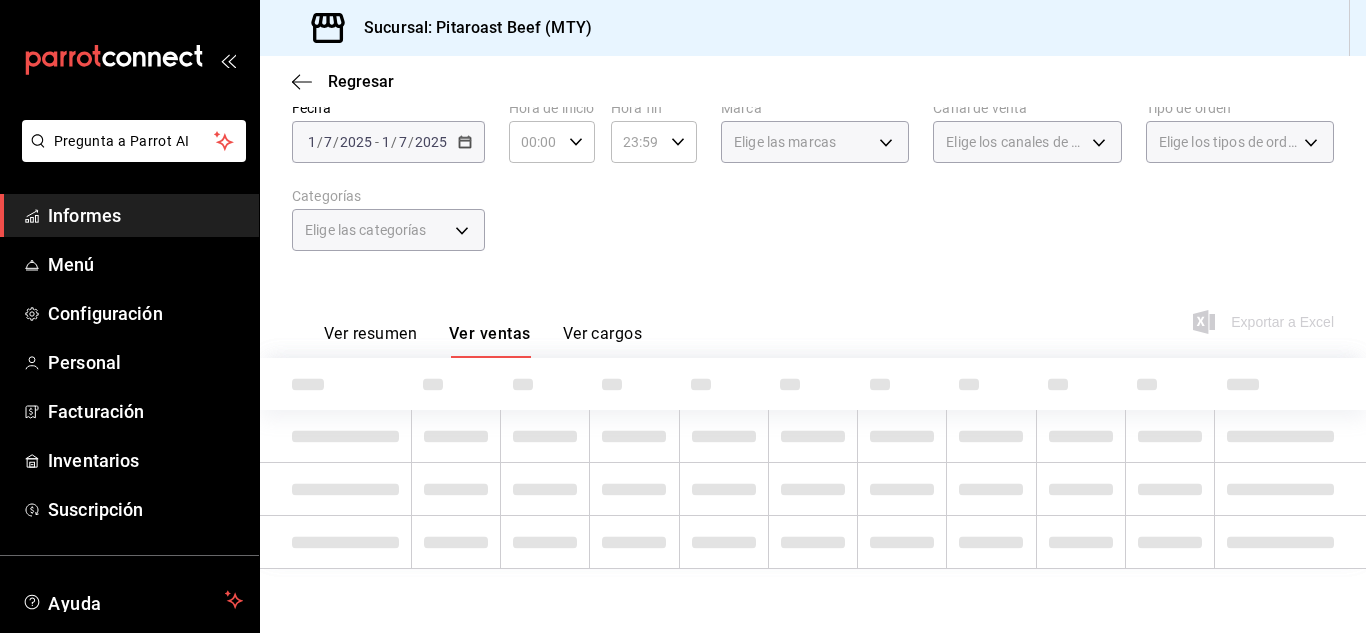 scroll, scrollTop: 326, scrollLeft: 0, axis: vertical 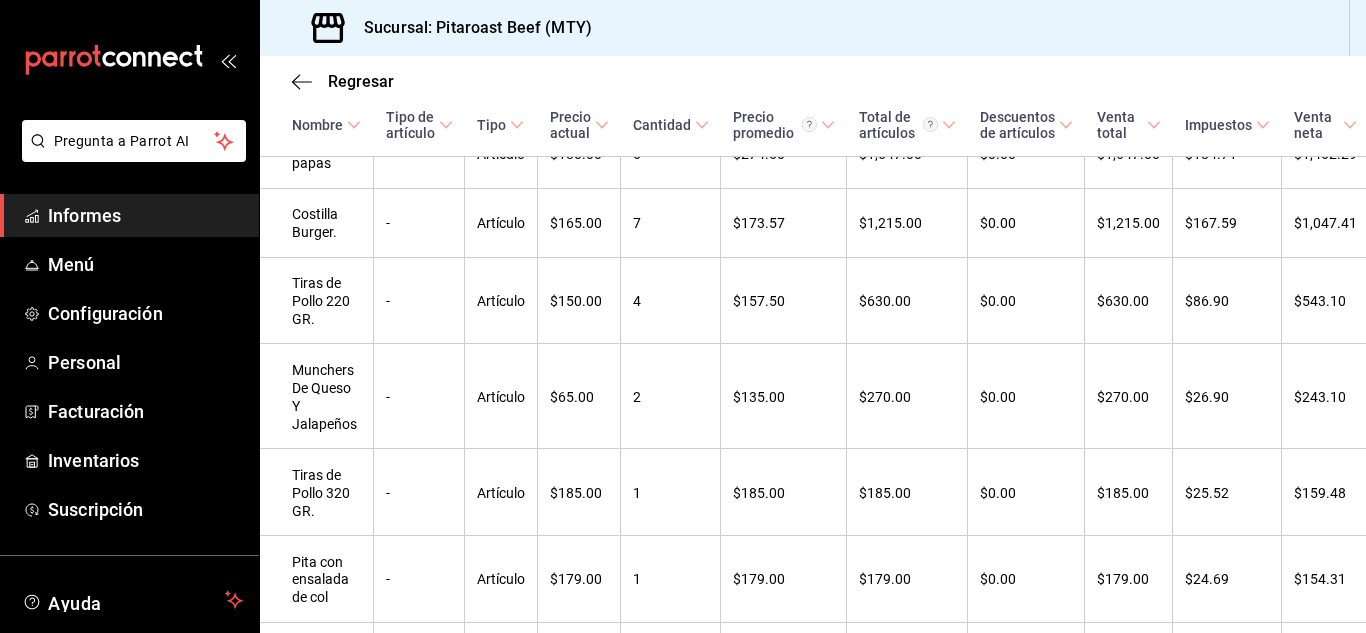 click on "Regresar Ventas Los artículos listados no incluyen descuentos de orden y el filtro de fechas está limitado a un máximo de 31 días. Fecha 2025-07-01 1 / 7 / 2025 - 2025-07-01 1 / 7 / 2025 Hora de inicio 00:00 Hora de inicio Hora fin 23:59 Hora fin Marca Elige las marcas Canal de venta Elige los canales de venta Tipo de orden Elige los tipos de orden Categorías Elige las categorías Ver resumen Ver ventas Ver cargos Exportar a Excel Nombre Tipo de artículo Tipo Precio actual Cantidad Precio promedio   Total de artículos   Descuentos de artículos Venta total Impuestos Venta neta Pita con papas - Artículo $180.00 6 $274.50 $1,647.00 $0.00 $1,647.00 $184.71 $1,462.29 Costilla Burger. - Artículo $165.00 7 $173.57 $1,215.00 $0.00 $1,215.00 $167.59 $1,047.41 Tiras de Pollo 220 GR. - Artículo $150.00 4 $157.50 $630.00 $0.00 $630.00 $86.90 $543.10 Munchers De Queso Y Jalapeños - Artículo $65.00 2 $135.00 $270.00 $0.00 $270.00 $26.90 $243.10 Tiras de Pollo 320 GR. - Artículo $185.00 1 $185.00 $185.00 $0.00" at bounding box center (813, 344) 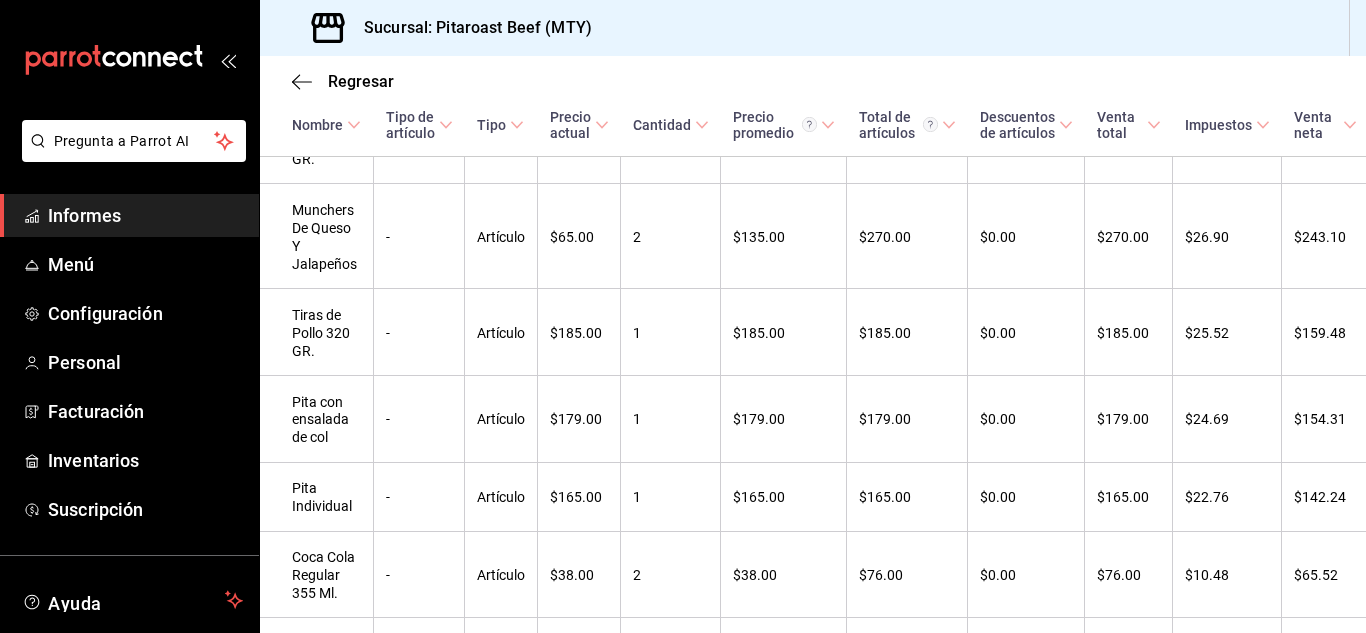scroll, scrollTop: 115, scrollLeft: 0, axis: vertical 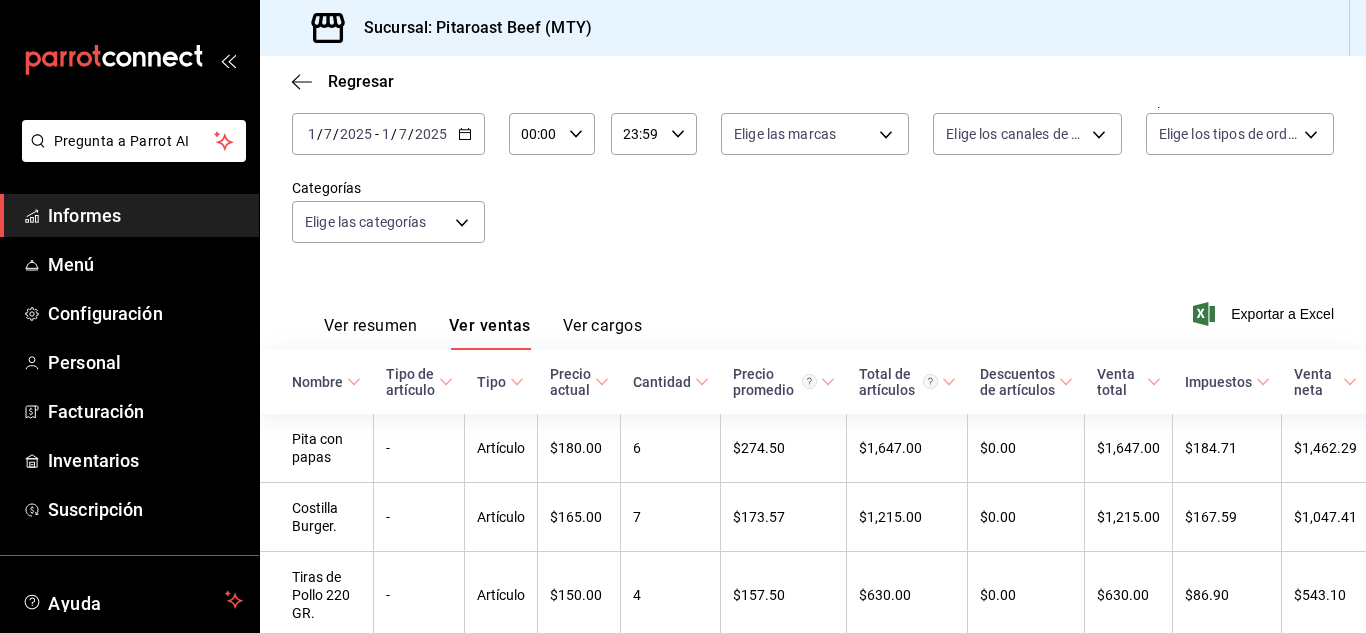 click 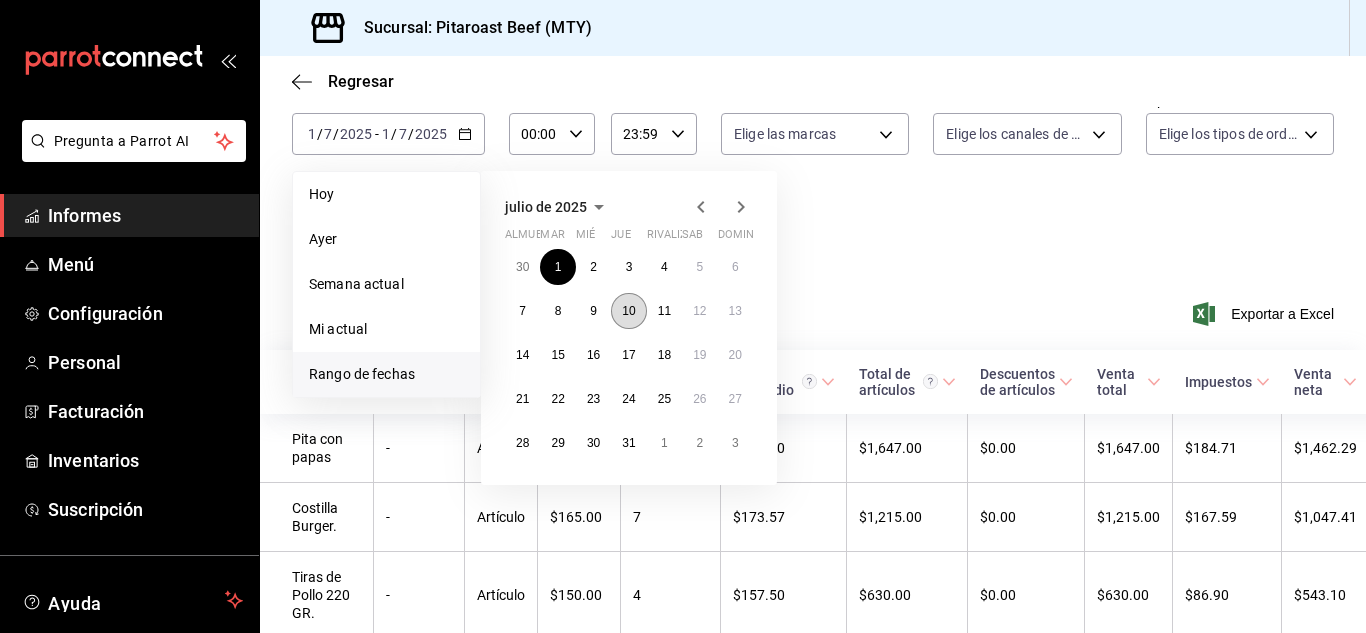 click on "10" at bounding box center [628, 311] 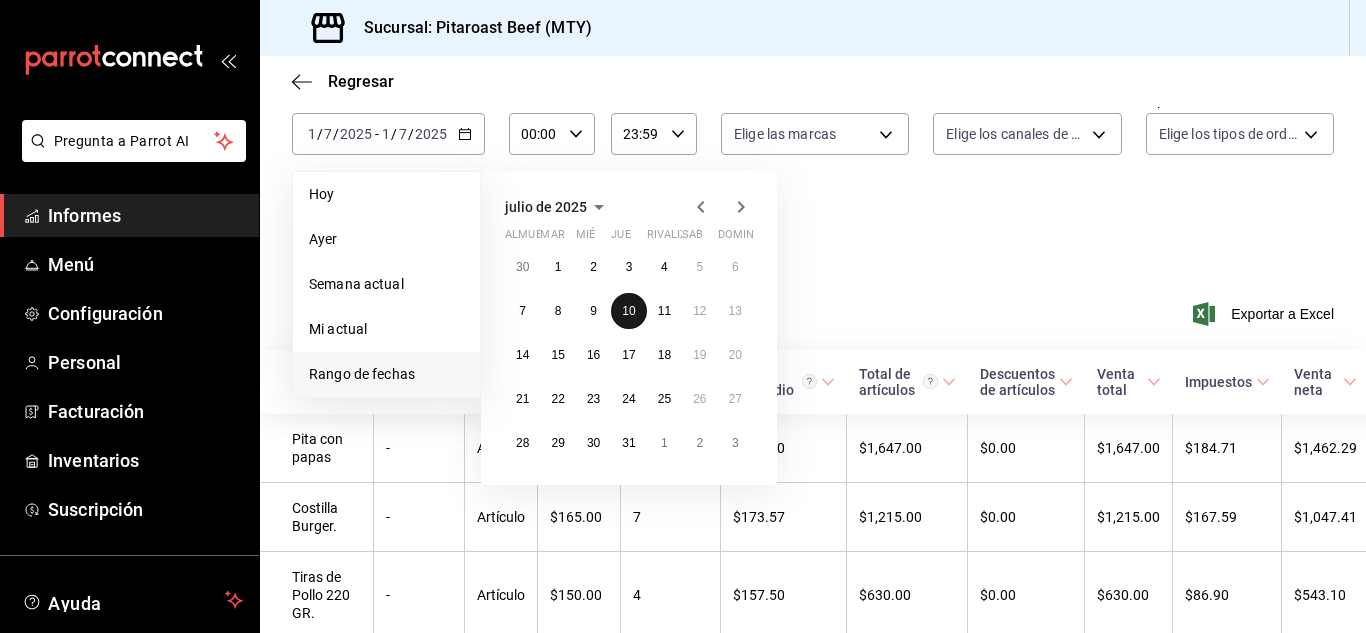 click on "10" at bounding box center (628, 311) 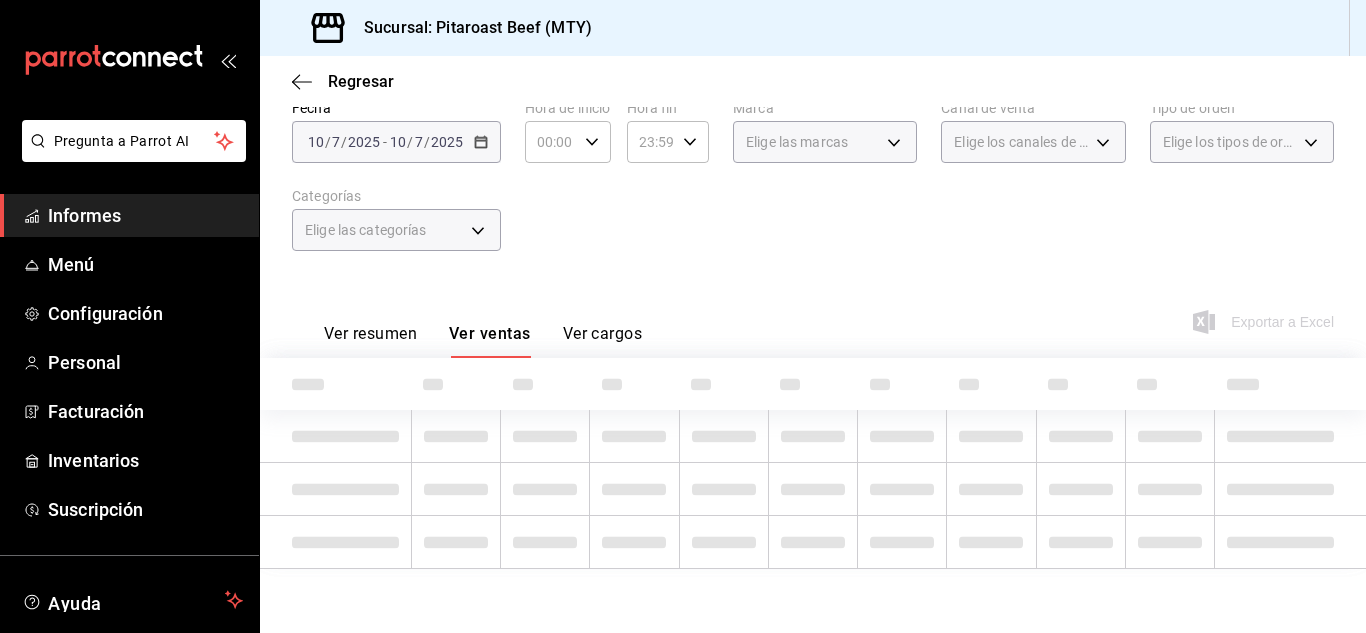 scroll, scrollTop: 115, scrollLeft: 0, axis: vertical 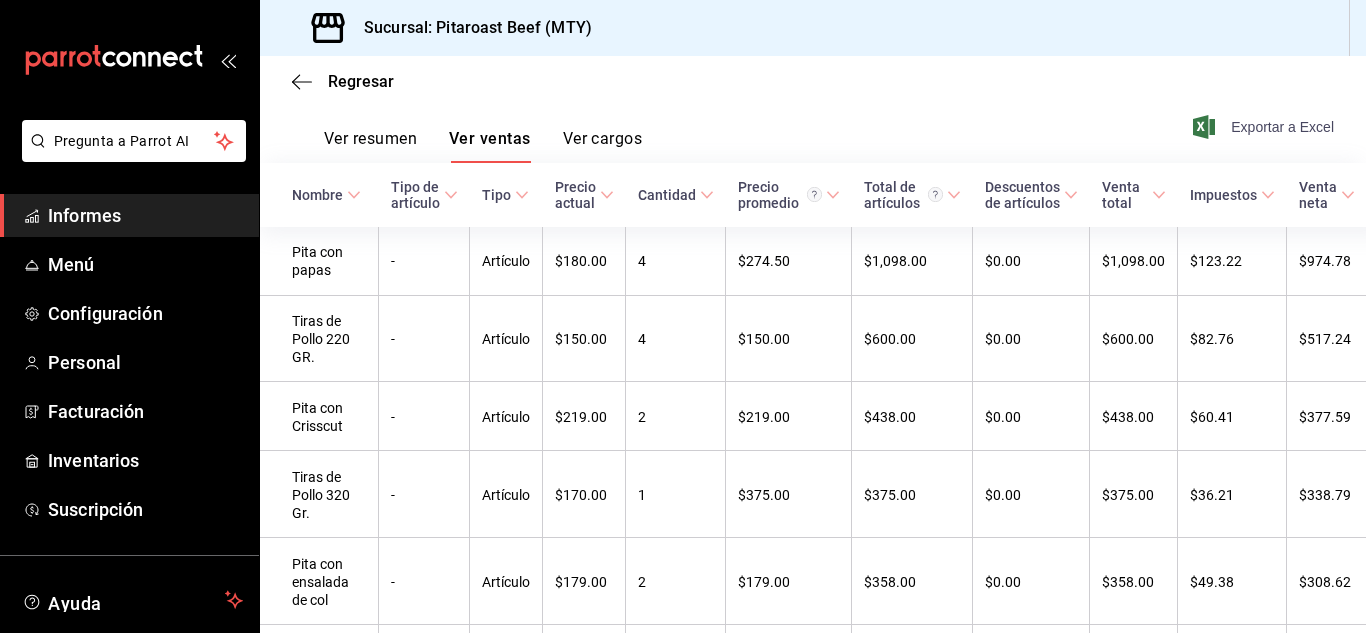 click on "Exportar a Excel" at bounding box center (1282, 127) 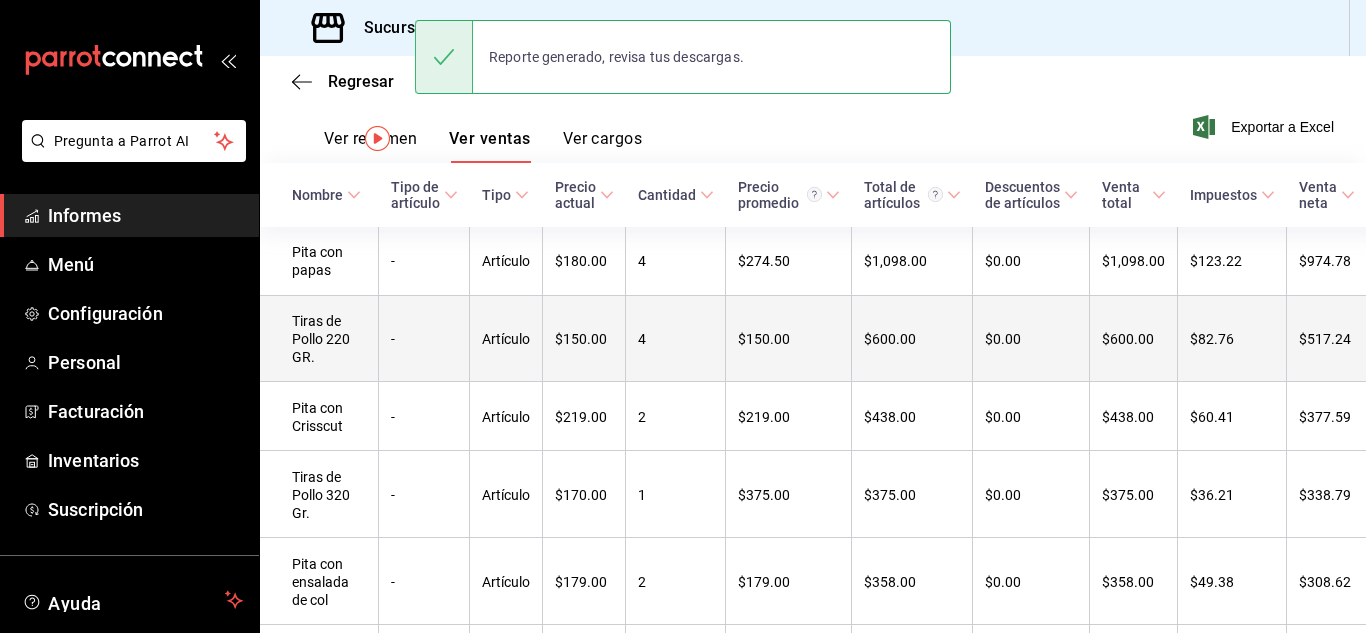 scroll, scrollTop: 0, scrollLeft: 0, axis: both 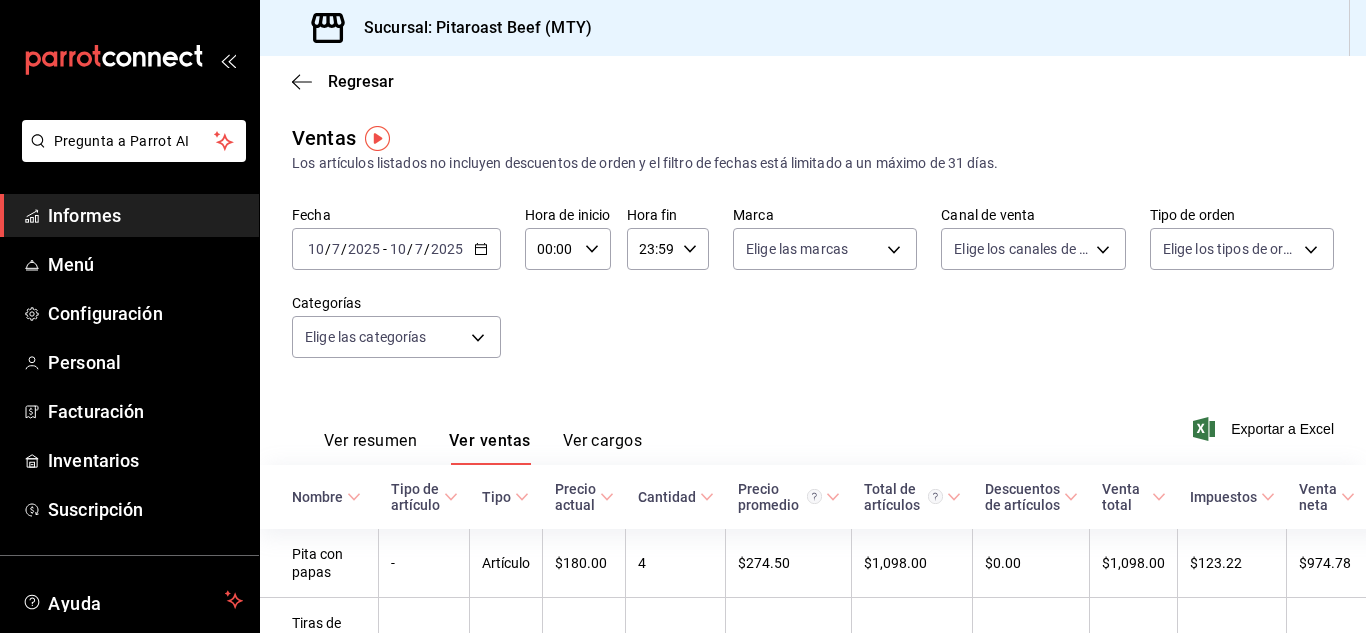 click on "2025-07-10 10 / 7 / 2025 - 2025-07-10 10 / 7 / 2025" at bounding box center [396, 249] 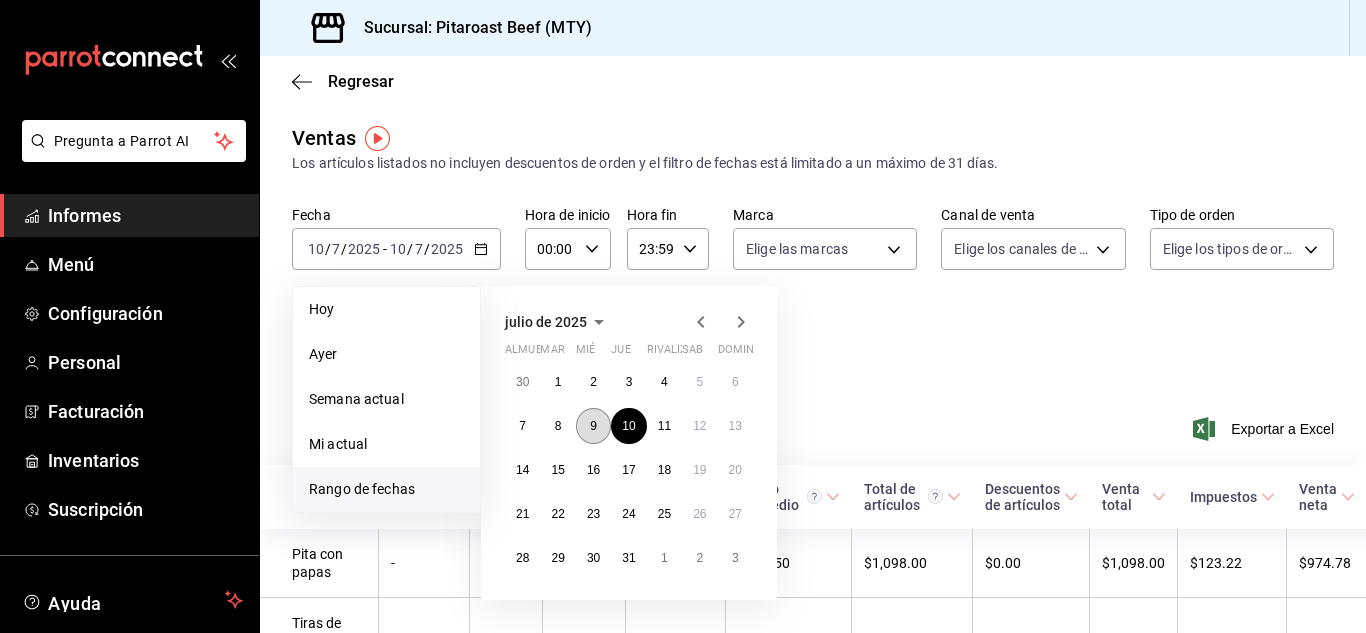 click on "9" at bounding box center (593, 426) 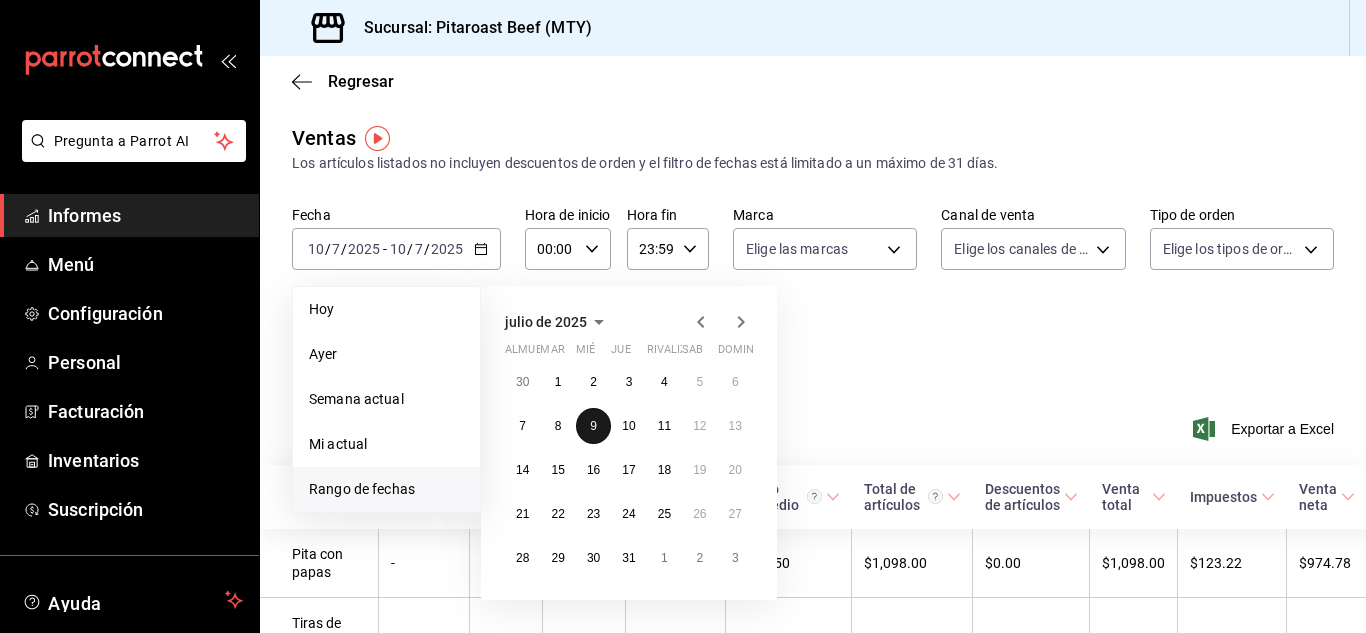 type 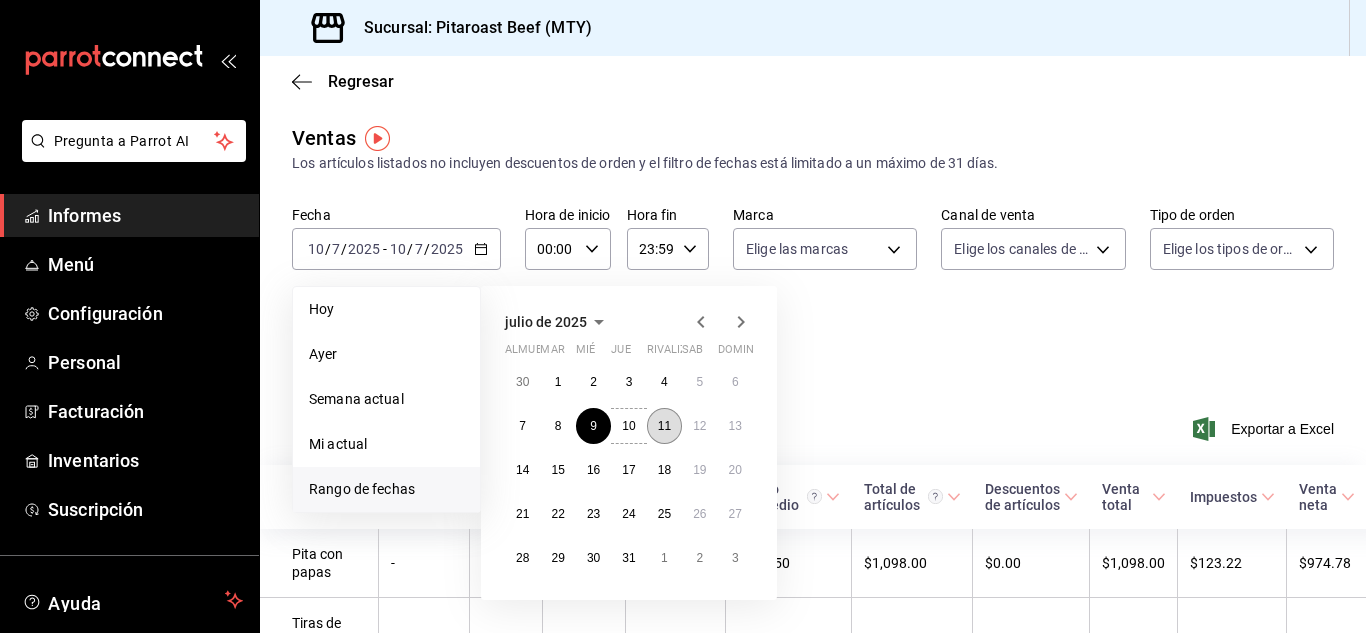 type 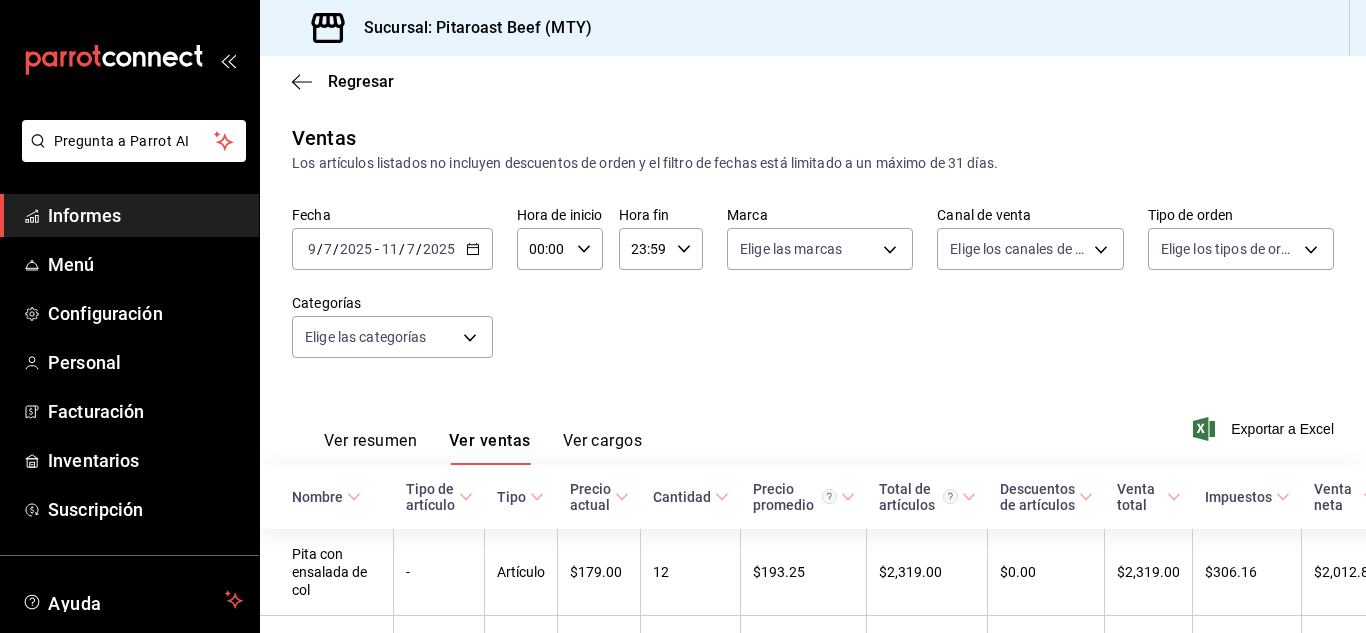 scroll, scrollTop: 188, scrollLeft: 0, axis: vertical 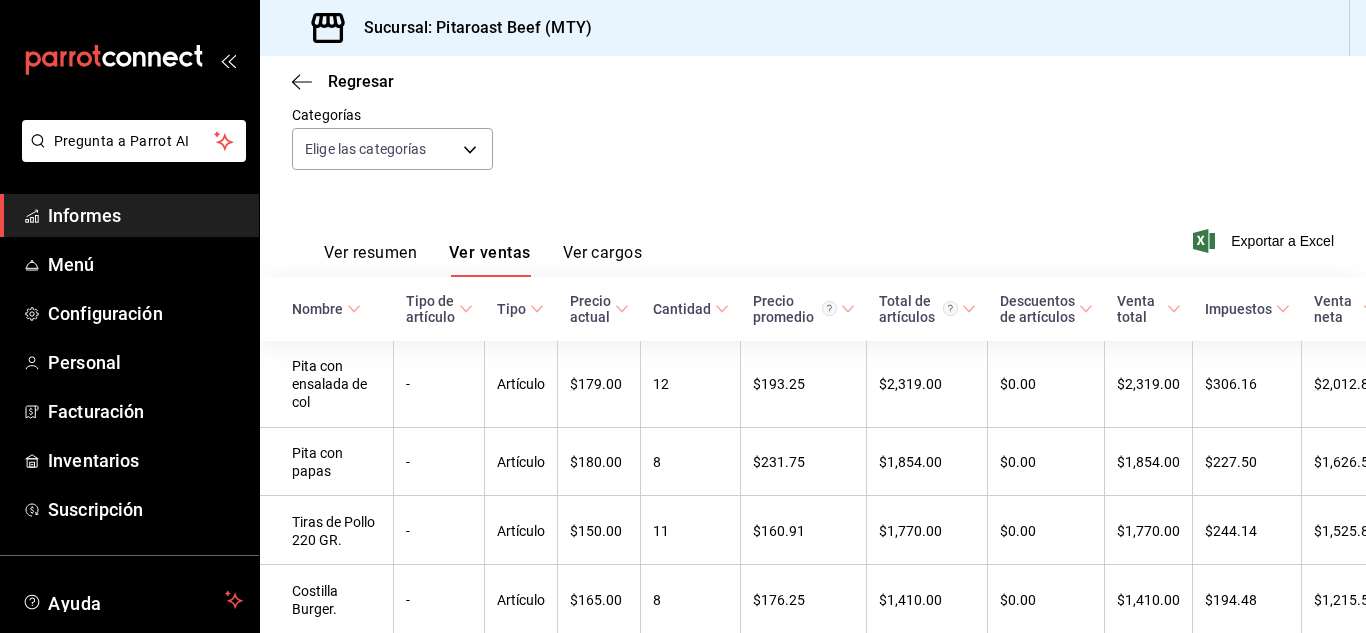 click on "Ver resumen Ver ventas Ver cargos" at bounding box center [467, 247] 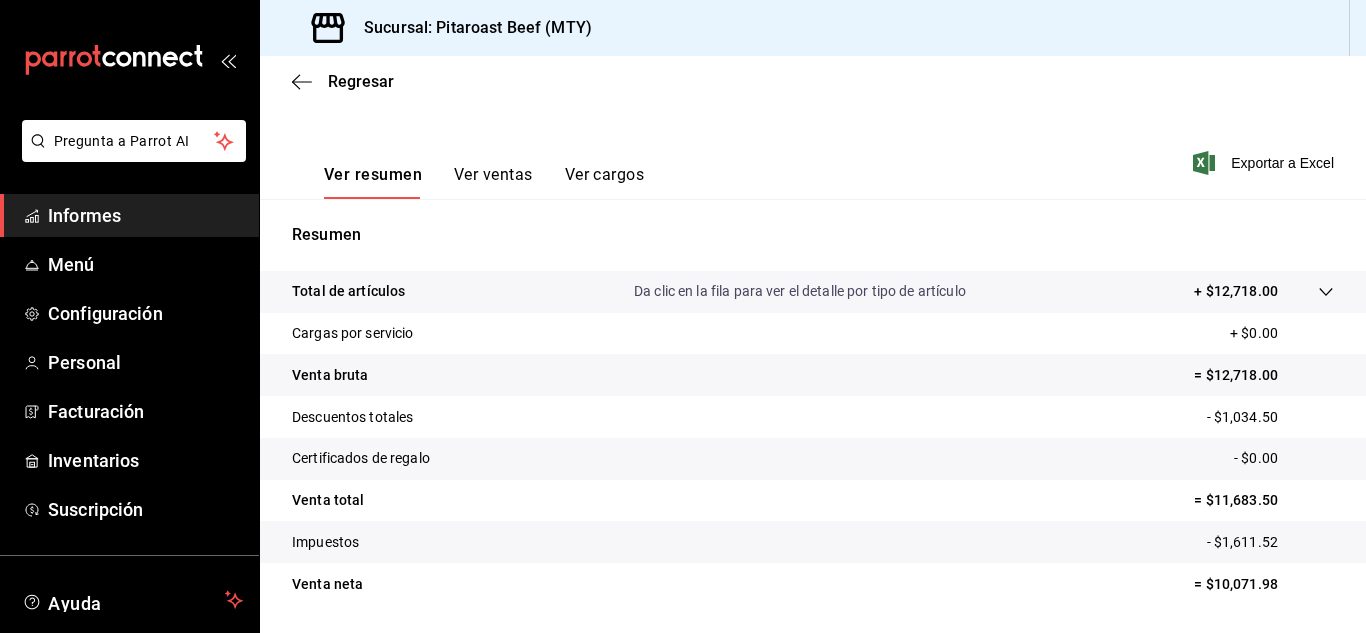 scroll, scrollTop: 168, scrollLeft: 0, axis: vertical 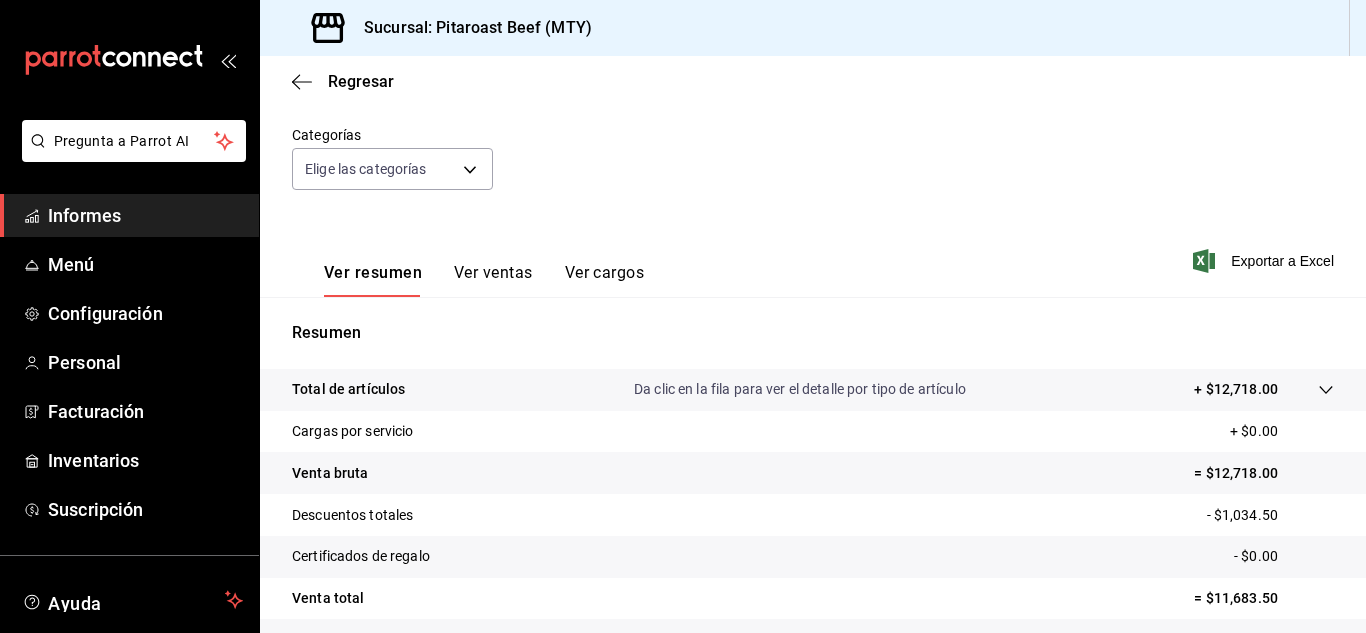 click on "Ver ventas" at bounding box center (493, 272) 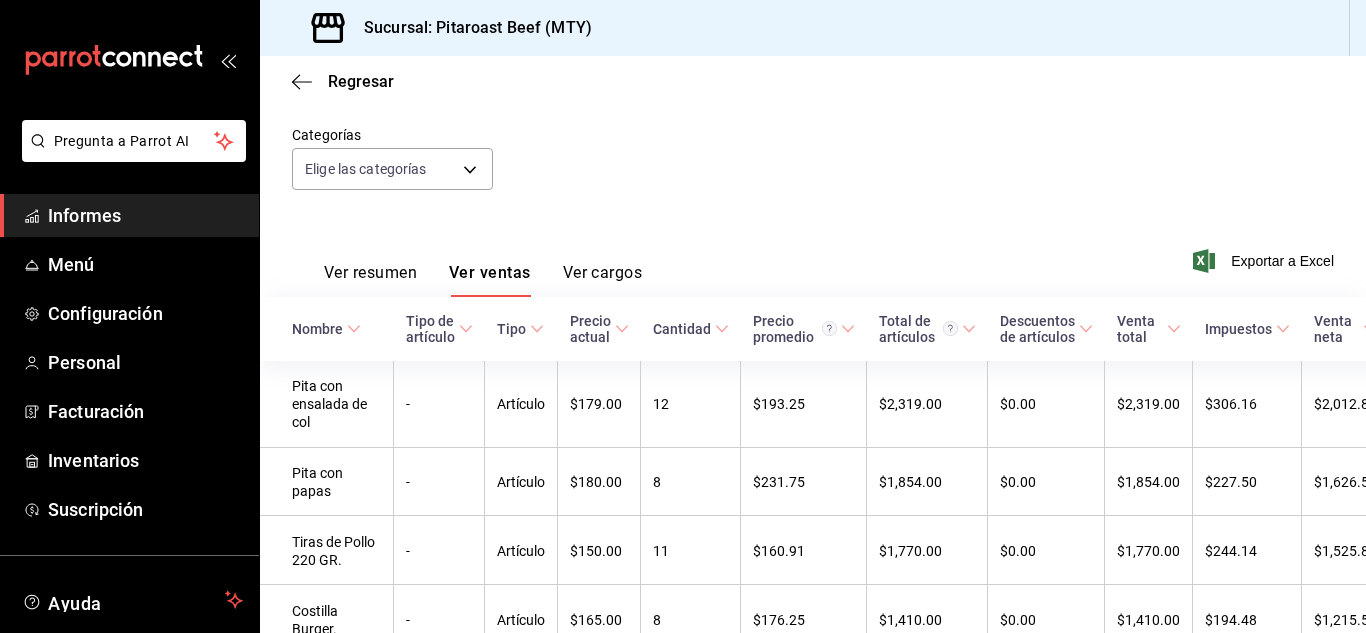 scroll, scrollTop: 132, scrollLeft: 0, axis: vertical 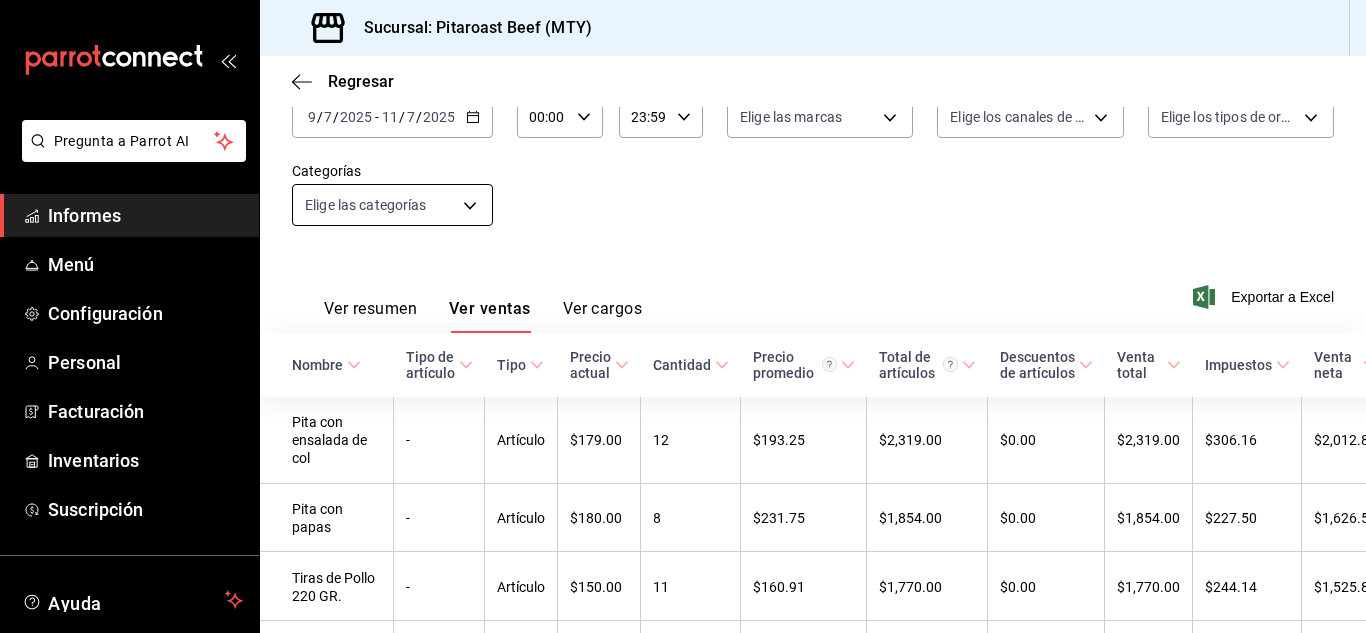 click on "Pregunta a Parrot AI Informes   Menú   Configuración   Personal   Facturación   Inventarios   Suscripción   Ayuda Recomendar loro   Johana Téllez   Sugerir nueva función   Sucursal: Pitaroast Beef (MTY) Regresar Ventas Los artículos listados no incluyen descuentos de orden y el filtro de fechas está limitado a un máximo de 31 días. Fecha 2025-07-09 9 / 7 / 2025 - 2025-07-11 11 / 7 / 2025 Hora de inicio 00:00 Hora de inicio Hora fin 23:59 Hora fin Marca Elige las marcas Canal de venta Elige los canales de venta Tipo de orden Elige los tipos de orden Categorías Elige las categorías Ver resumen Ver ventas Ver cargos Exportar a Excel Nombre Tipo de artículo Tipo Precio actual Cantidad Precio promedio   Total de artículos   Descuentos de artículos Venta total Impuestos Venta neta Pita con ensalada de col - Artículo $179.00 12 $193.25 $2,319.00 $0.00 $2,319.00 $306.16 $2,012.84 Pita con papas - Artículo $180.00 8 $231.75 $1,854.00 $0.00 $1,854.00 $227.50 $1,626.50 Tiras de Pollo 220 GR. - Artículo" at bounding box center [683, 316] 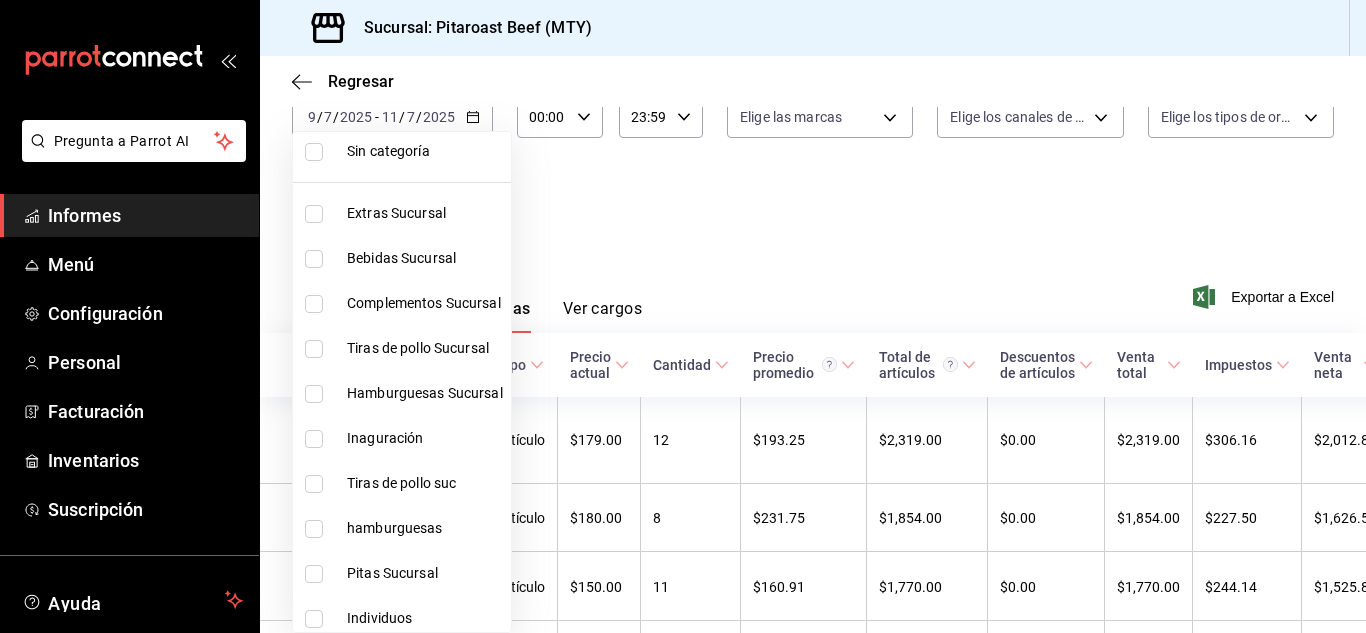 scroll, scrollTop: 0, scrollLeft: 0, axis: both 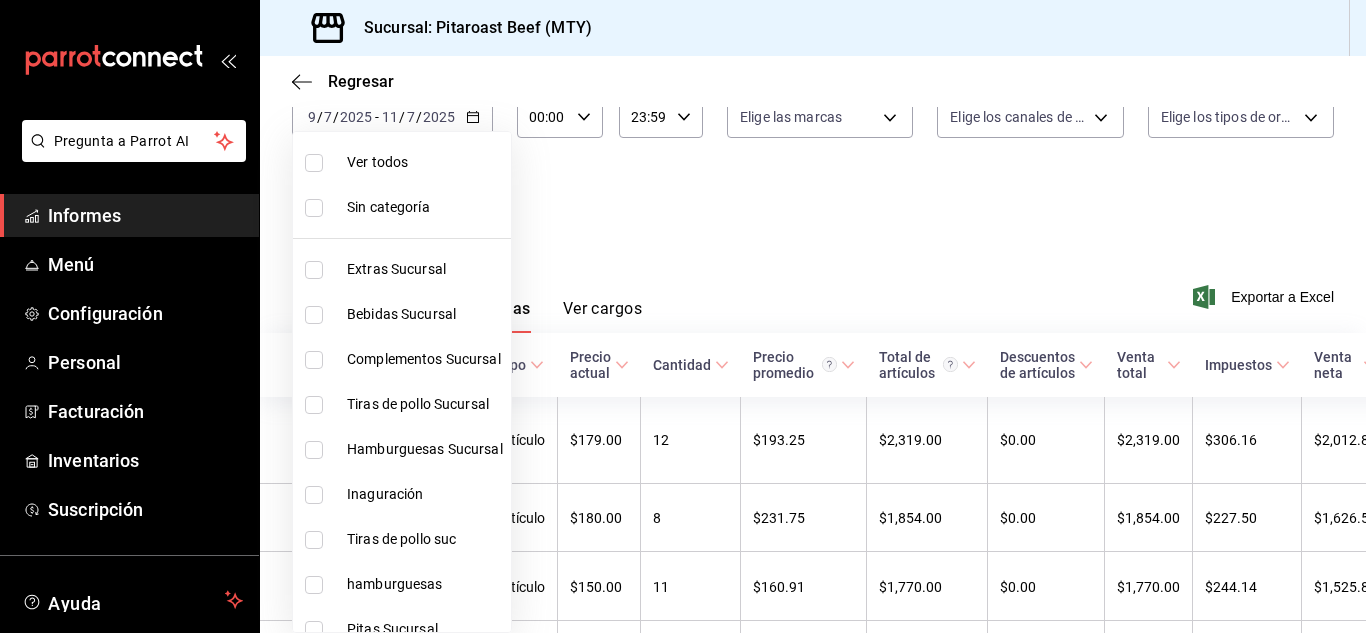 click at bounding box center (683, 316) 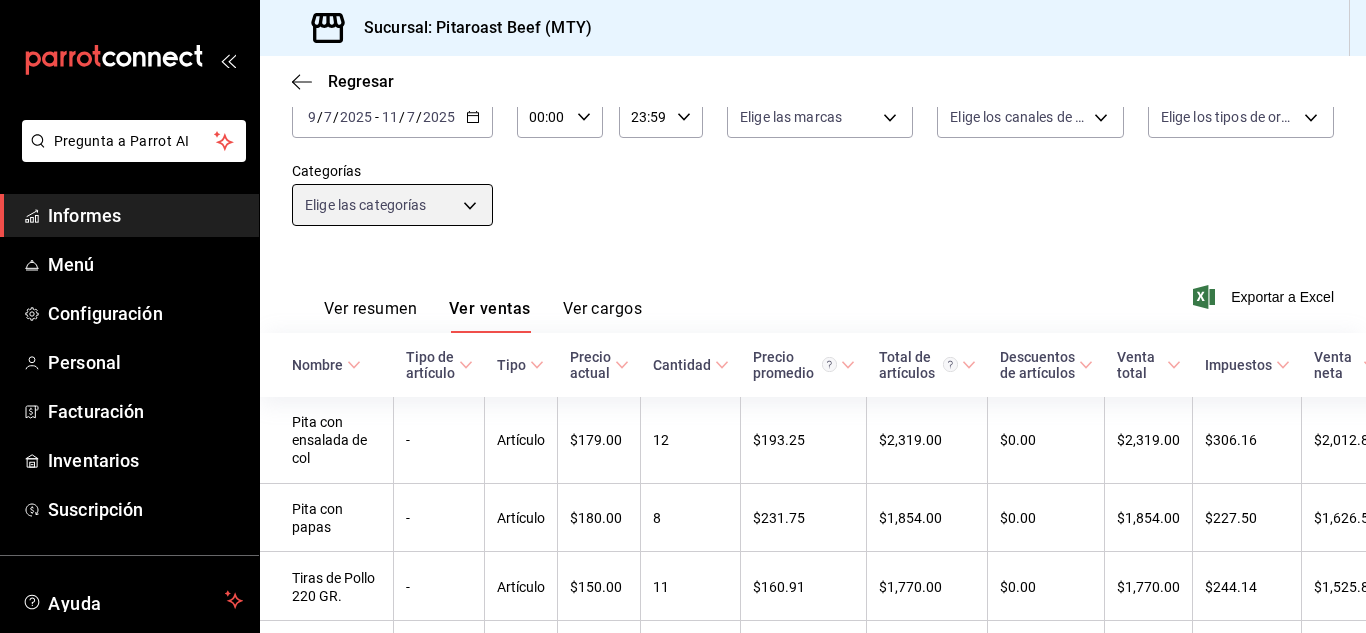 scroll, scrollTop: 114, scrollLeft: 0, axis: vertical 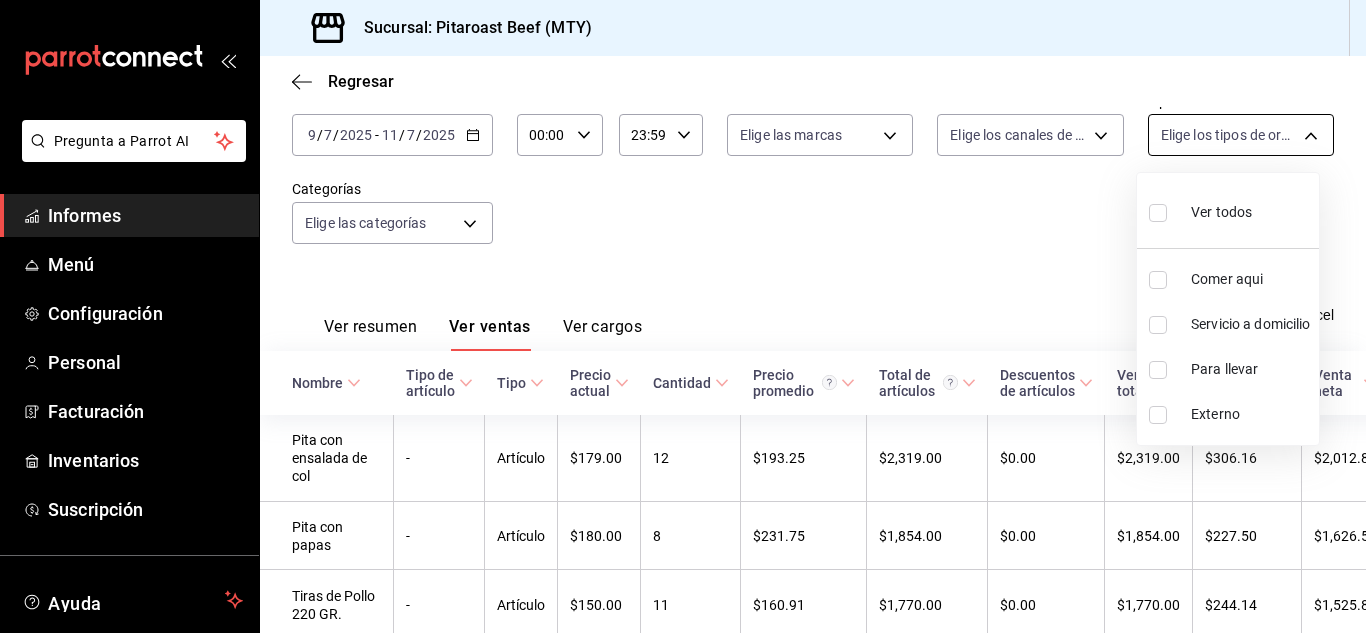 click on "Pregunta a Parrot AI Informes   Menú   Configuración   Personal   Facturación   Inventarios   Suscripción   Ayuda Recomendar loro   Johana Téllez   Sugerir nueva función   Sucursal: Pitaroast Beef (MTY) Regresar Ventas Los artículos listados no incluyen descuentos de orden y el filtro de fechas está limitado a un máximo de 31 días. Fecha 2025-07-09 9 / 7 / 2025 - 2025-07-11 11 / 7 / 2025 Hora de inicio 00:00 Hora de inicio Hora fin 23:59 Hora fin Marca Elige las marcas Canal de venta Elige los canales de venta Tipo de orden Elige los tipos de orden Categorías Elige las categorías Ver resumen Ver ventas Ver cargos Exportar a Excel Nombre Tipo de artículo Tipo Precio actual Cantidad Precio promedio   Total de artículos   Descuentos de artículos Venta total Impuestos Venta neta Pita con ensalada de col - Artículo $179.00 12 $193.25 $2,319.00 $0.00 $2,319.00 $306.16 $2,012.84 Pita con papas - Artículo $180.00 8 $231.75 $1,854.00 $0.00 $1,854.00 $227.50 $1,626.50 Tiras de Pollo 220 GR. - Artículo" at bounding box center (683, 316) 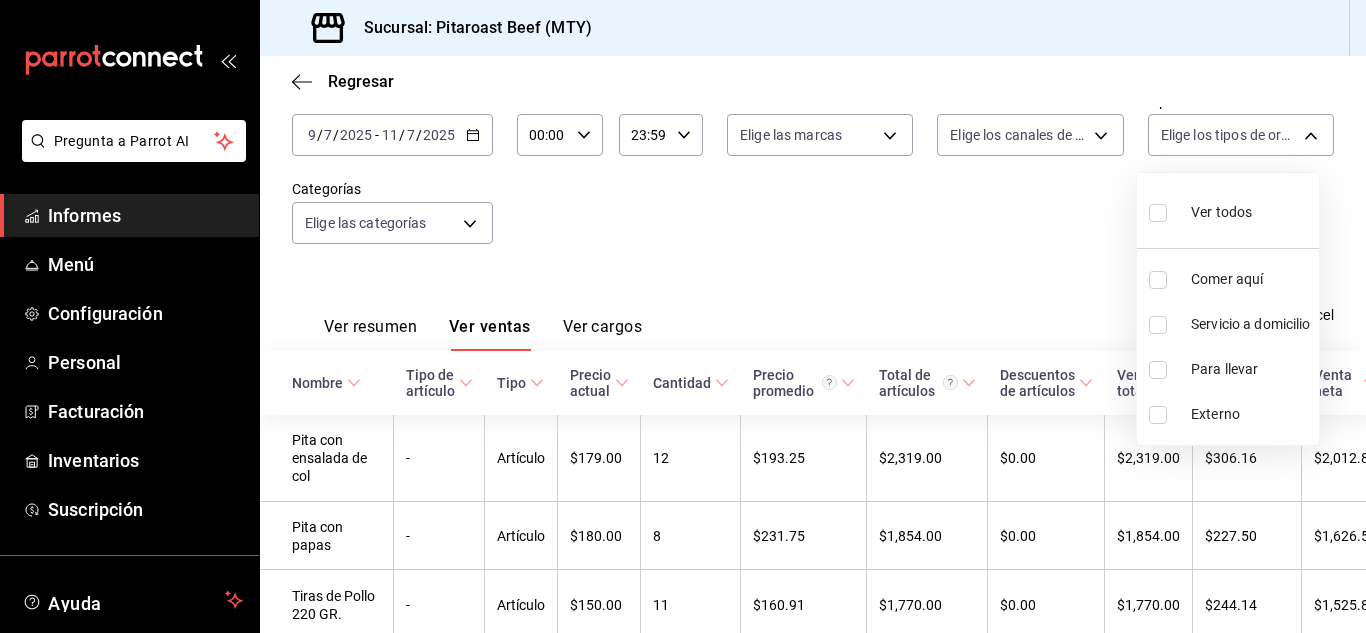 click at bounding box center (1158, 280) 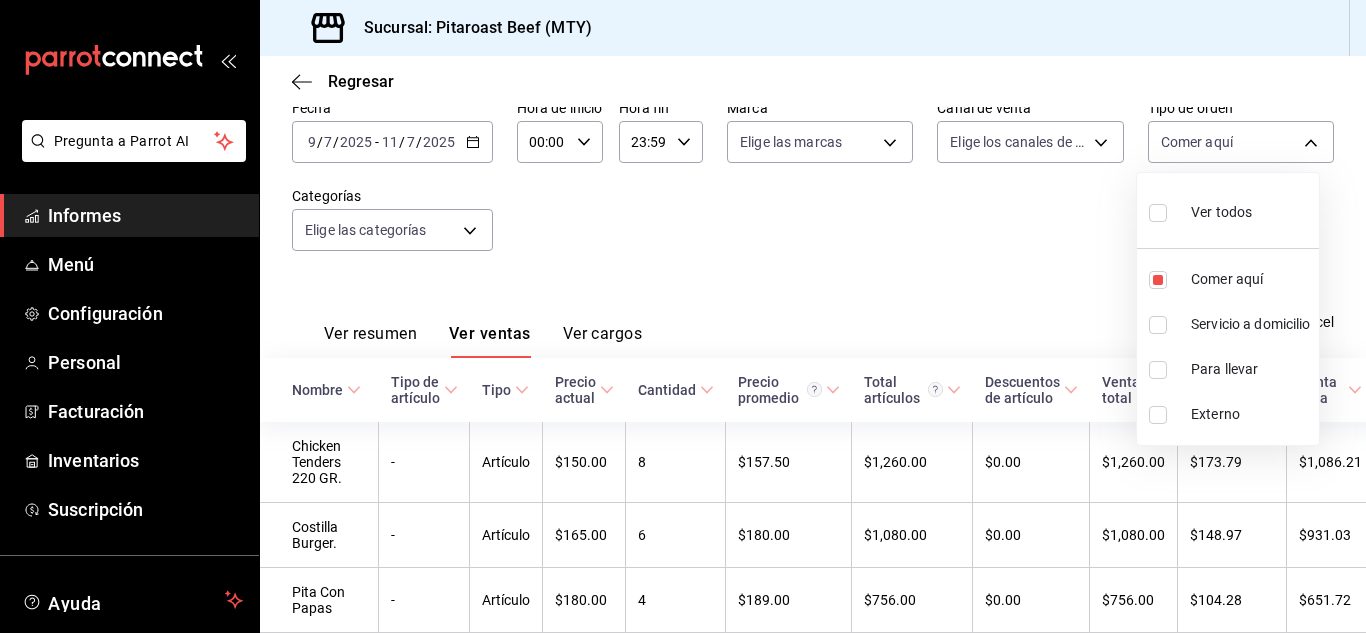 scroll, scrollTop: 114, scrollLeft: 0, axis: vertical 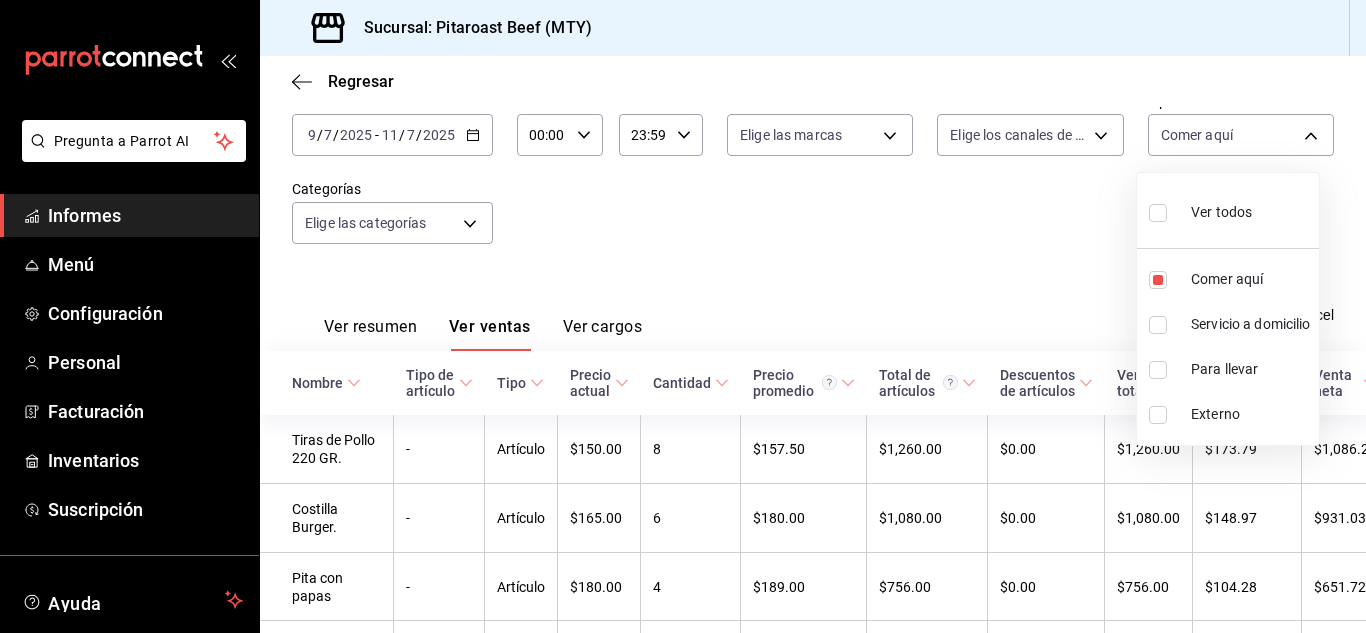 click at bounding box center (683, 316) 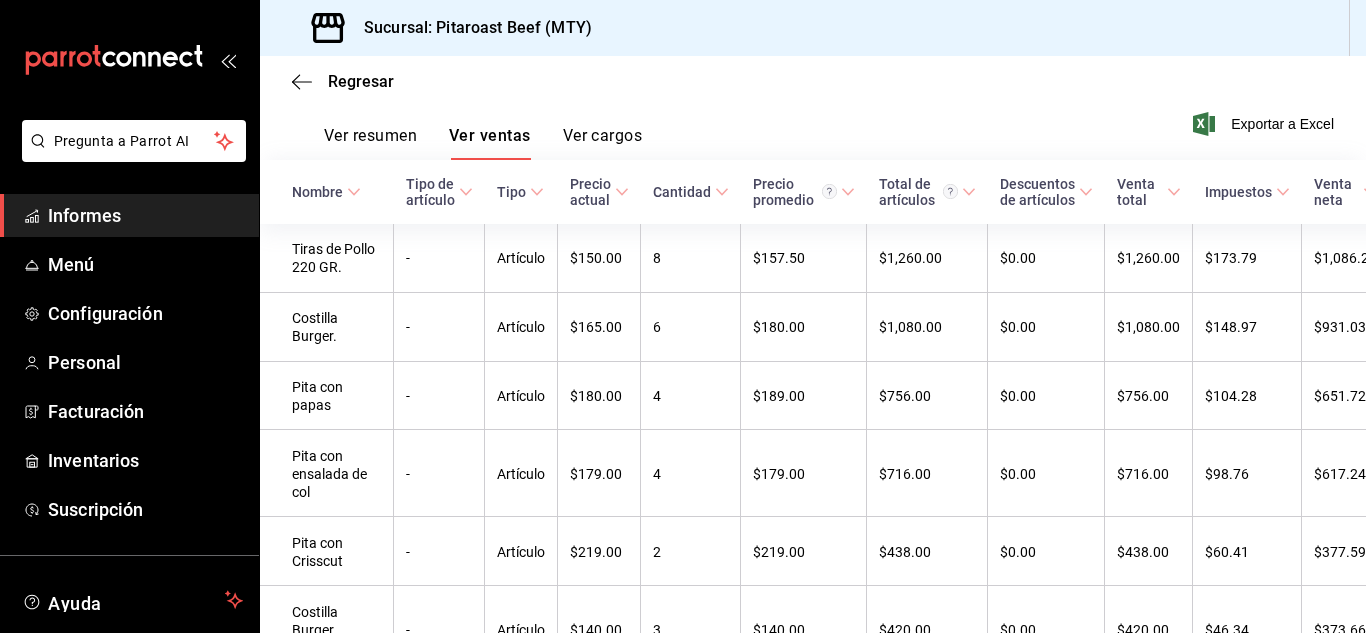 scroll, scrollTop: 307, scrollLeft: 0, axis: vertical 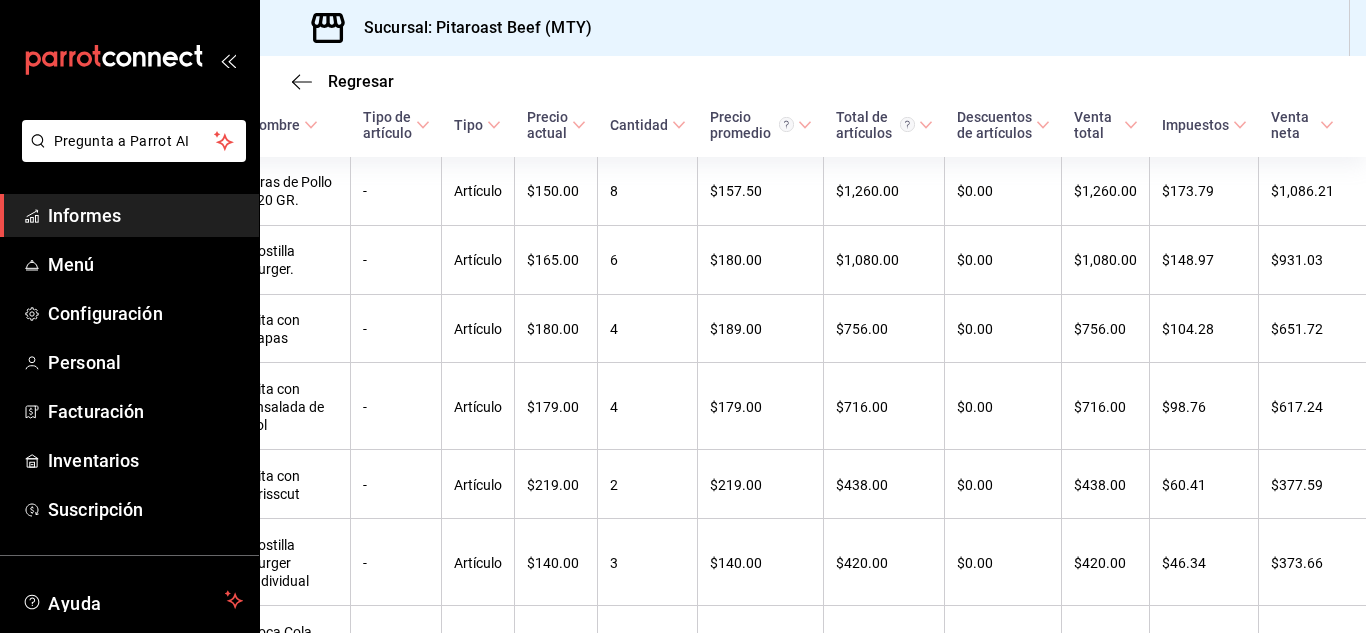 click 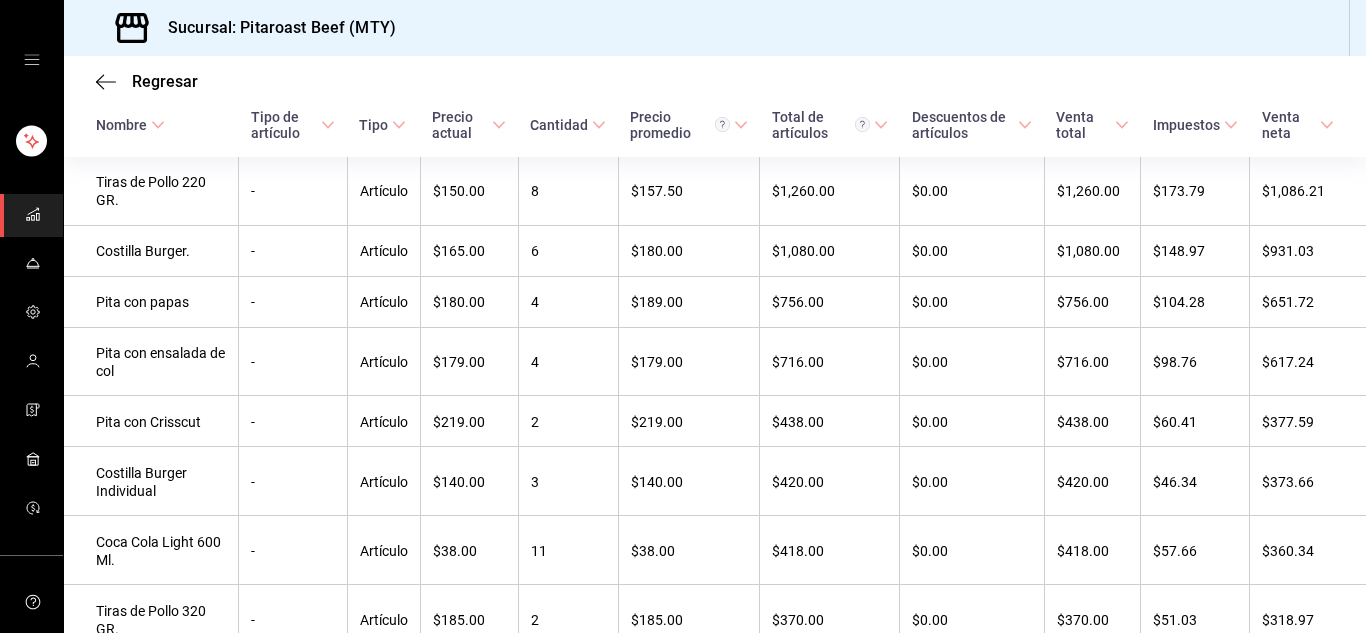 scroll, scrollTop: 0, scrollLeft: 0, axis: both 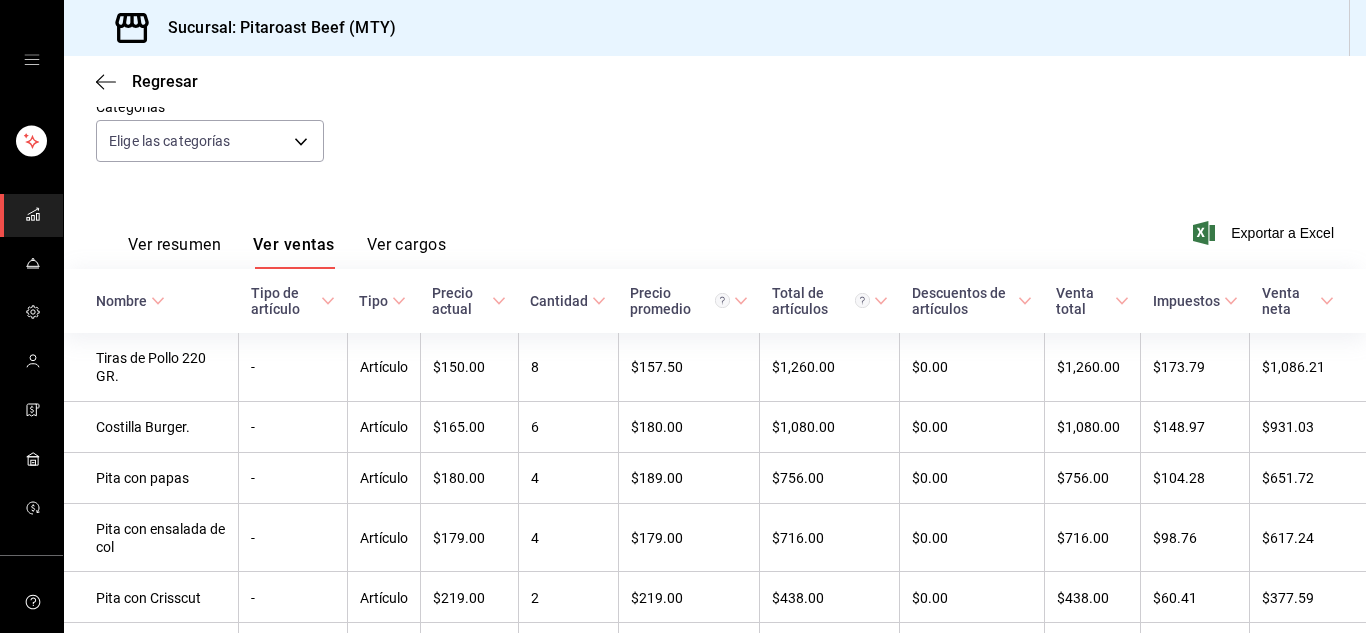 type 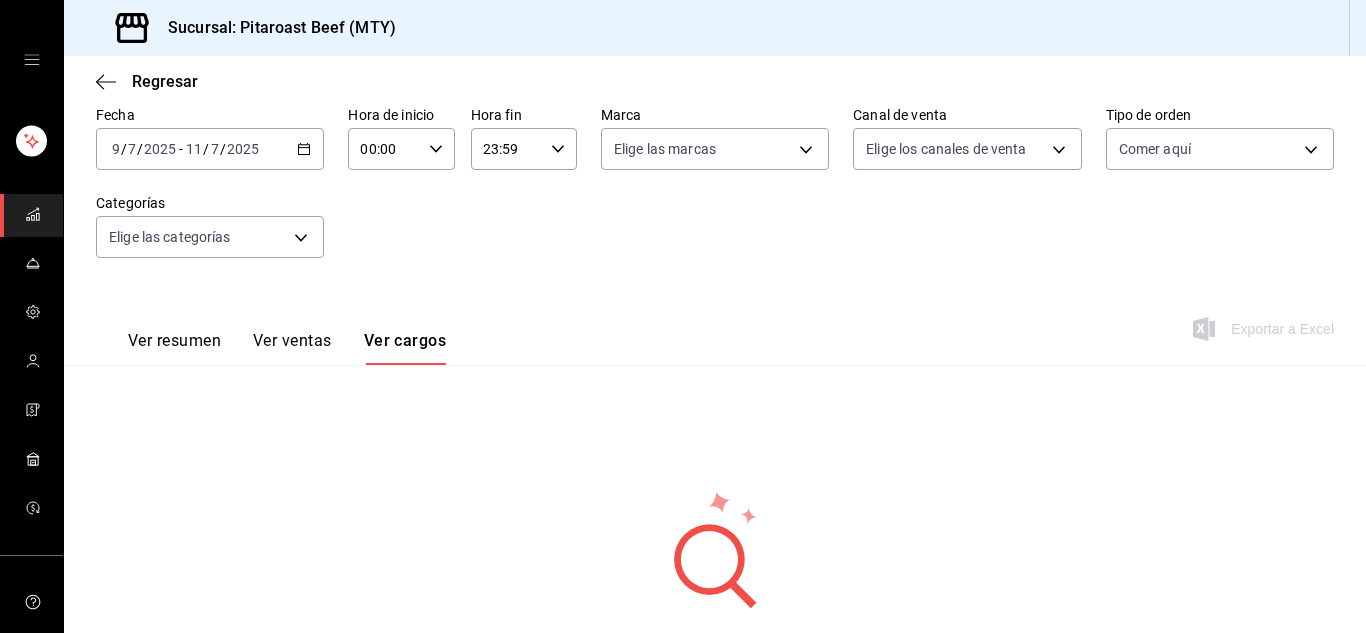 scroll, scrollTop: 126, scrollLeft: 0, axis: vertical 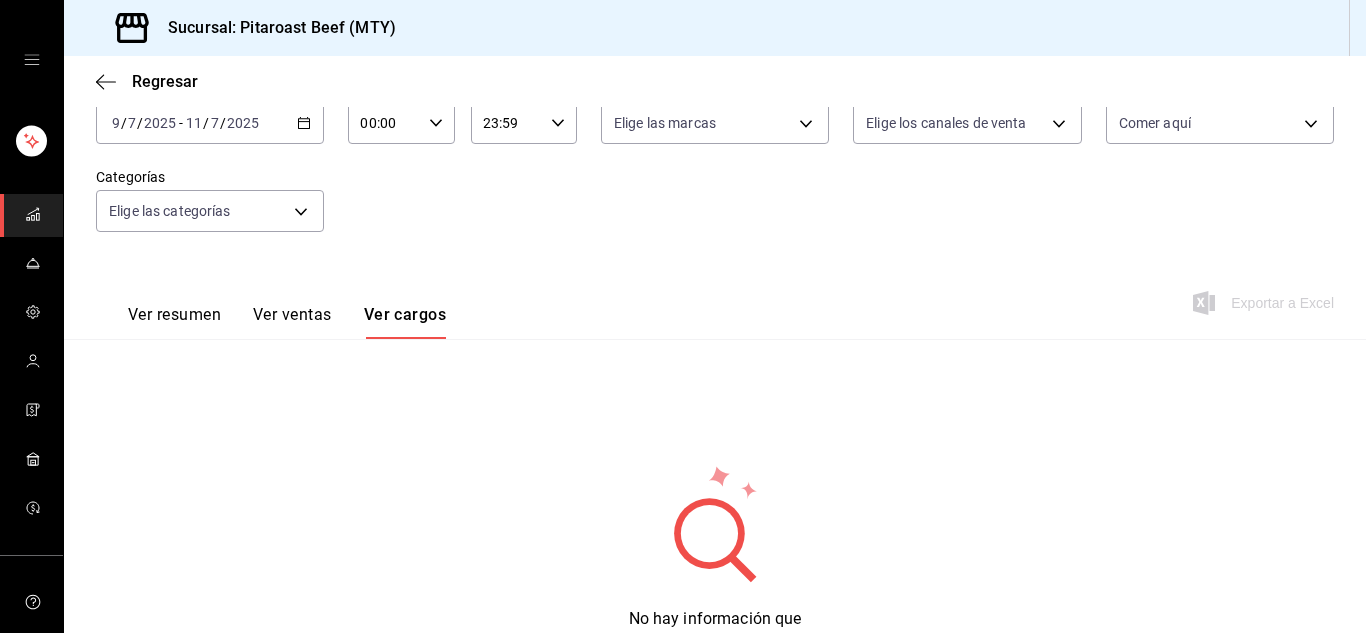 click on "Ver resumen" at bounding box center [174, 314] 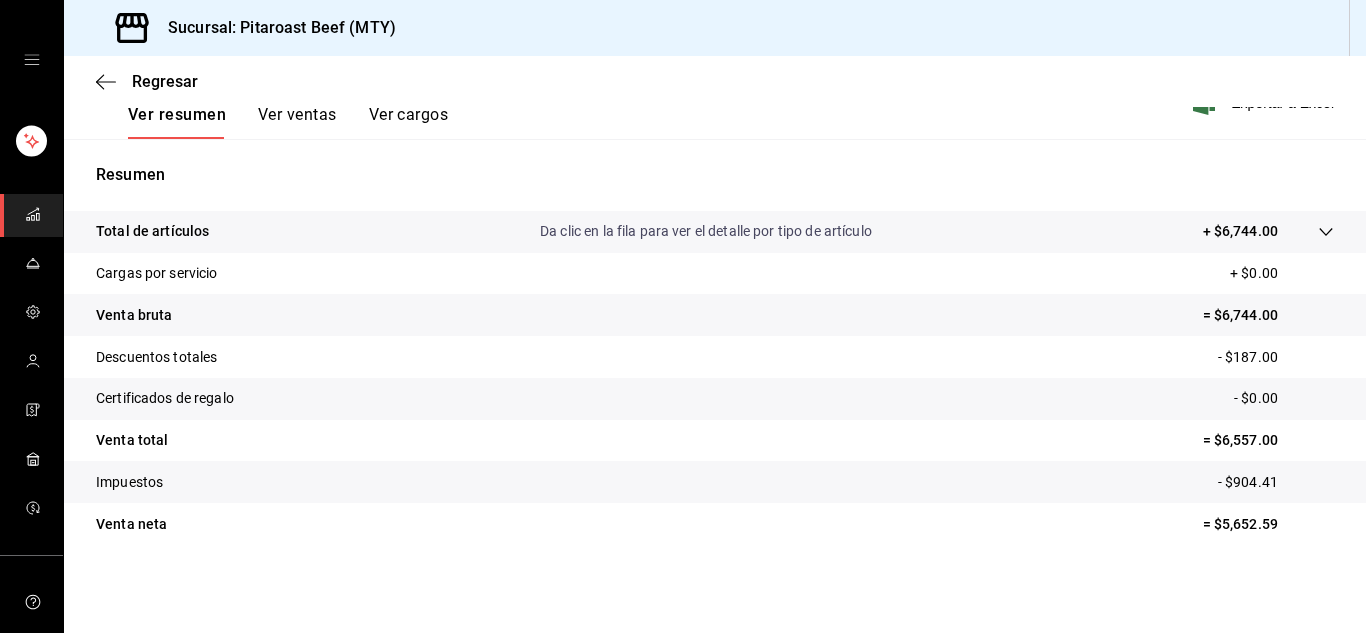 scroll, scrollTop: 196, scrollLeft: 0, axis: vertical 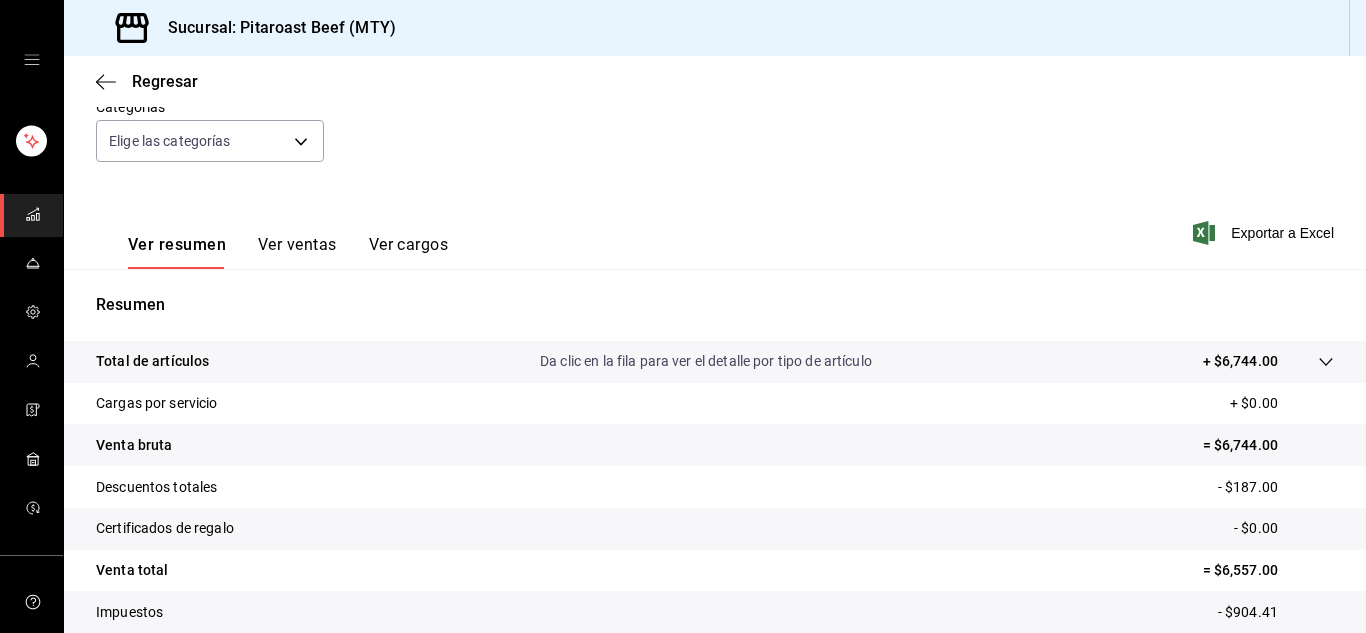 click on "Ver ventas" at bounding box center (297, 244) 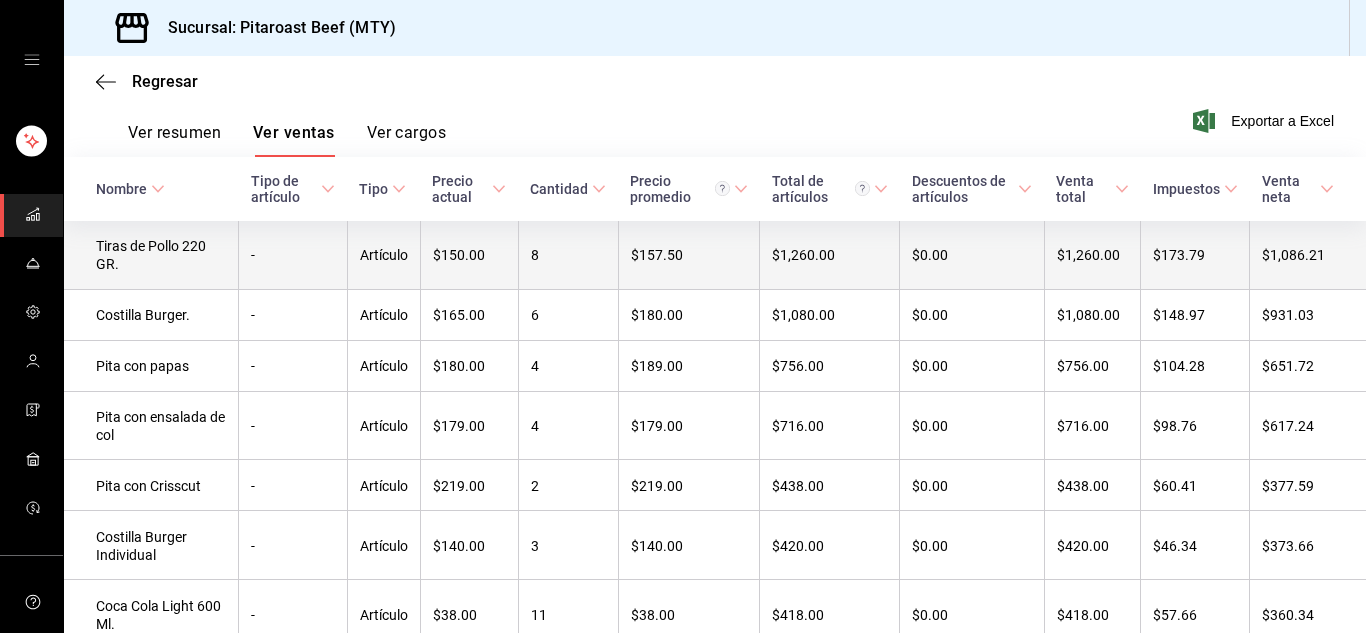 scroll, scrollTop: 310, scrollLeft: 0, axis: vertical 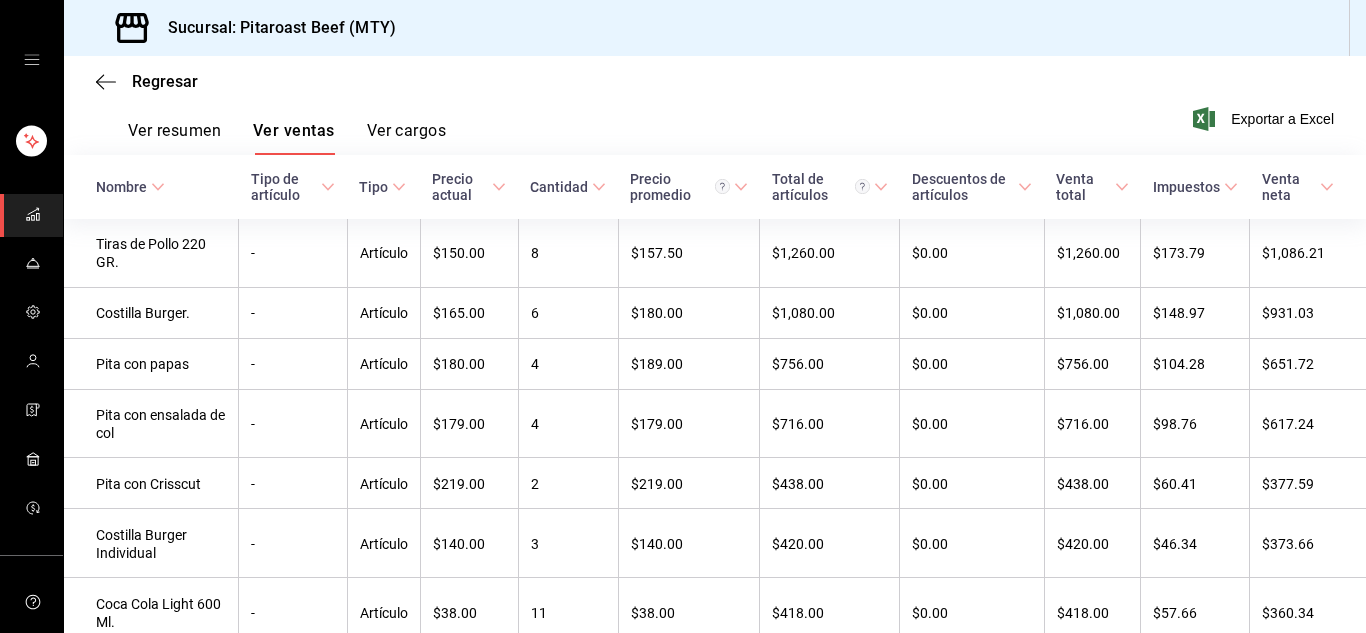 click on "Nombre" at bounding box center [121, 187] 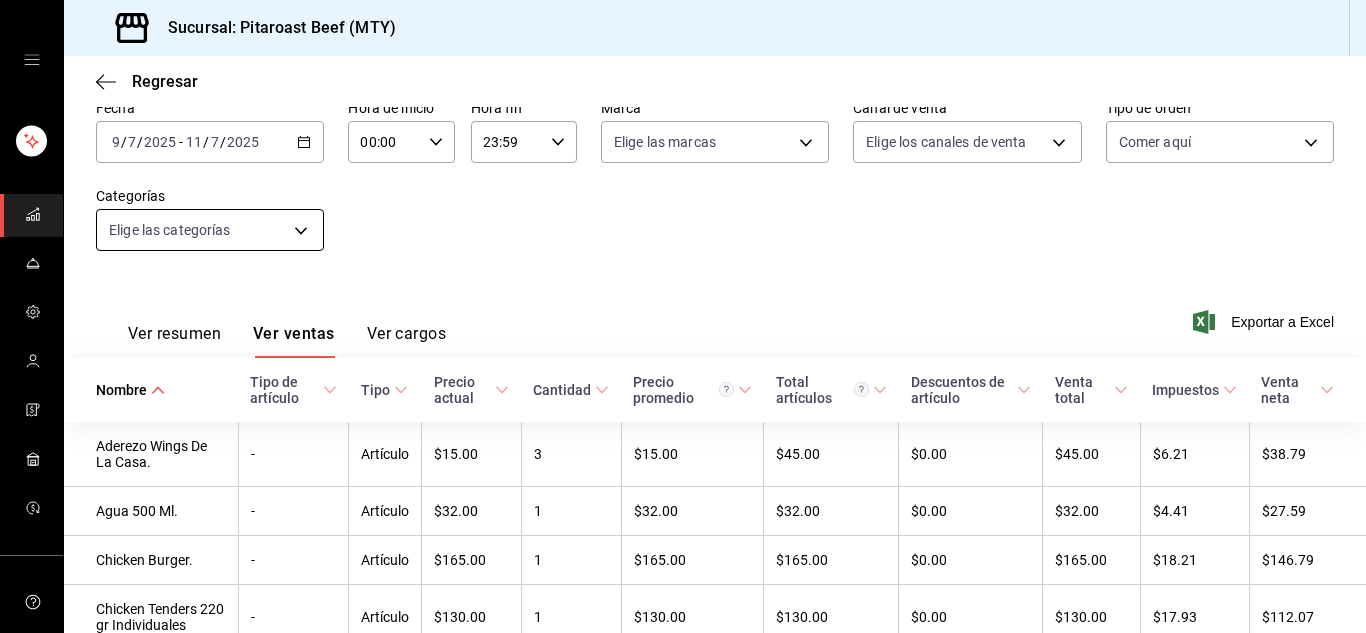 scroll, scrollTop: 310, scrollLeft: 0, axis: vertical 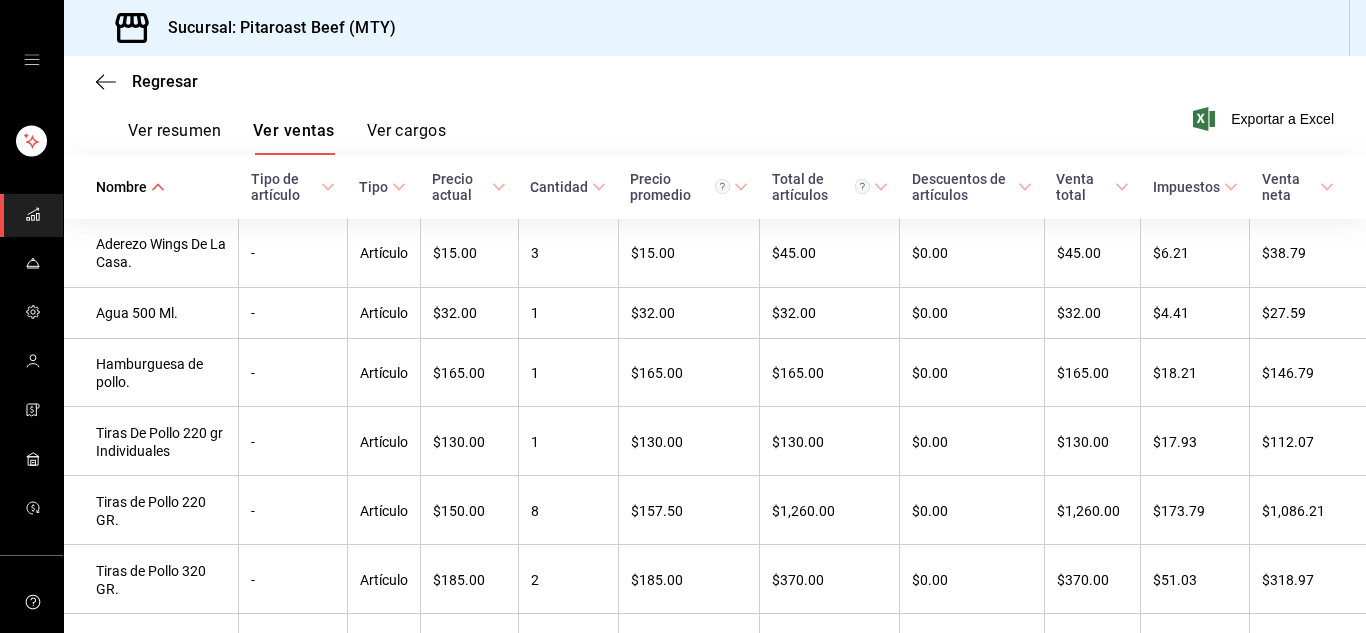 click 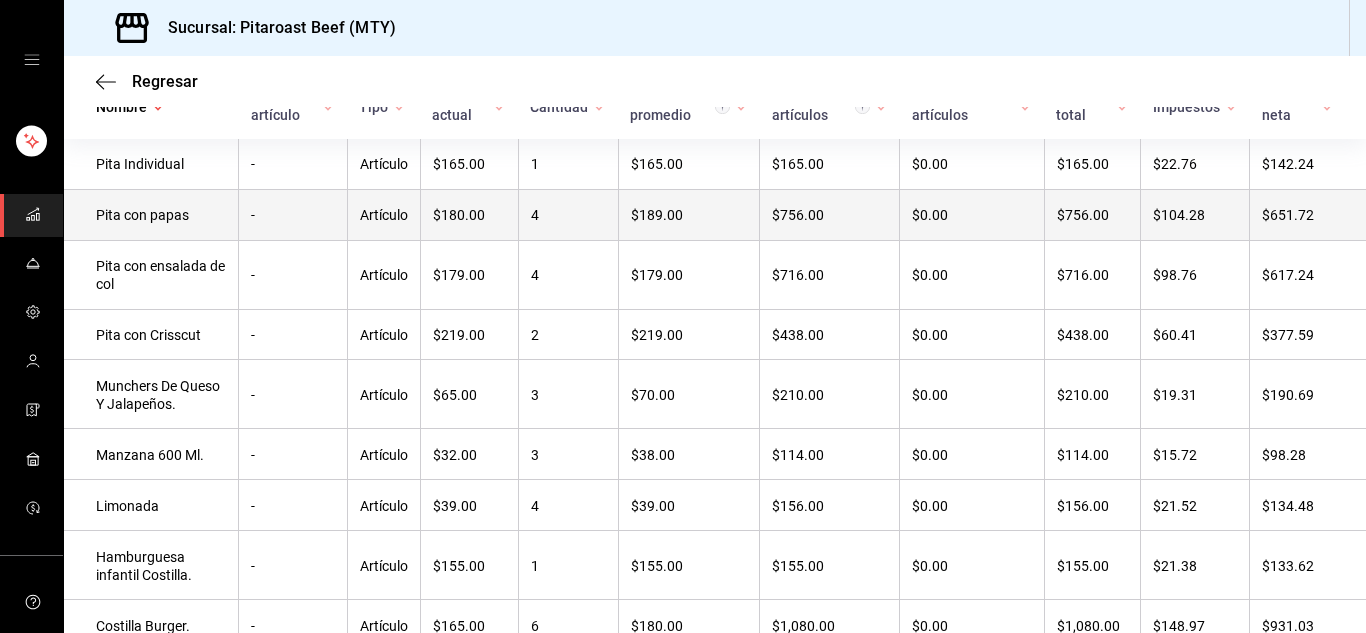 scroll, scrollTop: 130, scrollLeft: 0, axis: vertical 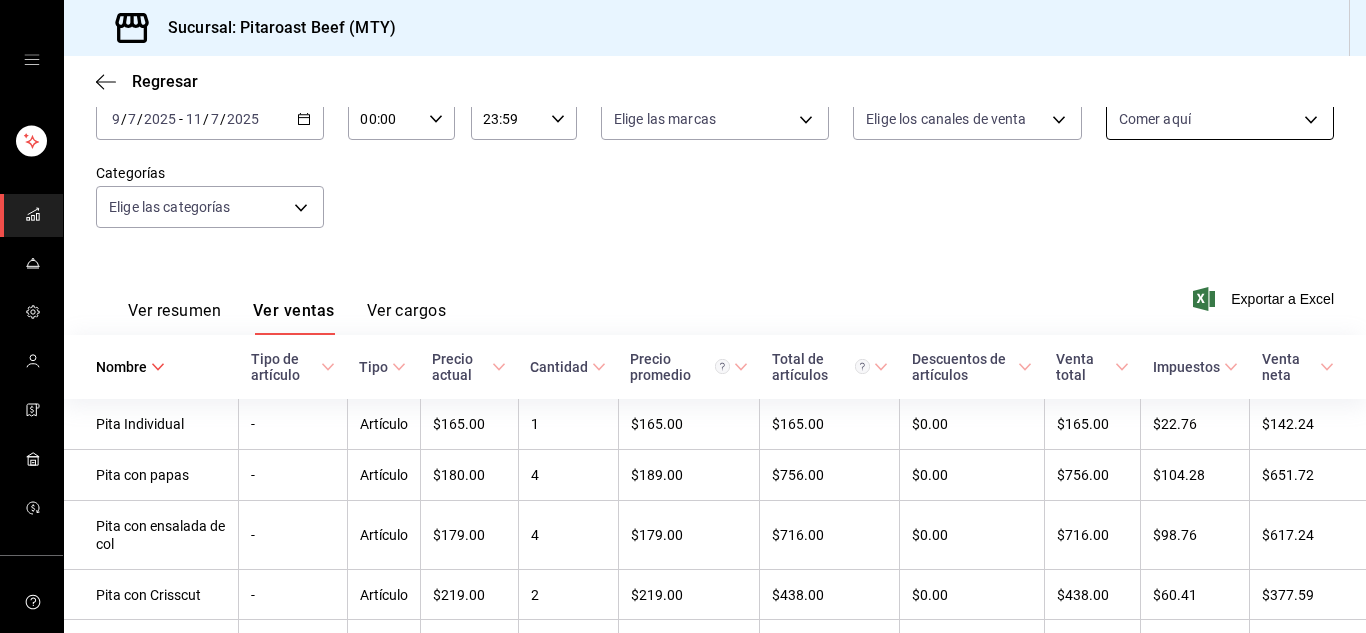 click on "Sucursal: Pitaroast Beef (MTY) Regresar Ventas Los artículos listados no incluyen descuentos de orden y el filtro de fechas está limitado a un máximo de 31 días. Fecha 2025-07-09 9 / 7 / 2025 - 2025-07-11 11 / 7 / 2025 Hora de inicio 00:00 Hora de inicio Hora fin 23:59 Hora fin Marca Elige las marcas Canal de venta Elige los canales de venta Tipo de orden Comer aquí a3677177-7cab-421c-bcc3-27ac8065ce5a Categorías Elige las categorías Ver resumen Ver ventas Ver cargos Exportar a Excel Nombre Tipo de artículo Tipo Precio actual Cantidad Precio promedio   Total de artículos   Descuentos de artículos Venta total Impuestos Venta neta Pita Individual - Artículo $165.00 1 $165.00 $165.00 $0.00 $165.00 $22.76 $142.24 Pita con papas - Artículo $180.00 4 $189.00 $756.00 $0.00 $756.00 $104.28 $651.72 Pita con ensalada de col - Artículo $179.00 4 $179.00 $716.00 $0.00 $716.00 $98.76 $617.24 Pita con Crisscut - Artículo $219.00 2 $219.00 $438.00 $0.00 $438.00 $60.41 $377.59 Munchers De Queso Y Jalapeños. -" at bounding box center [683, 316] 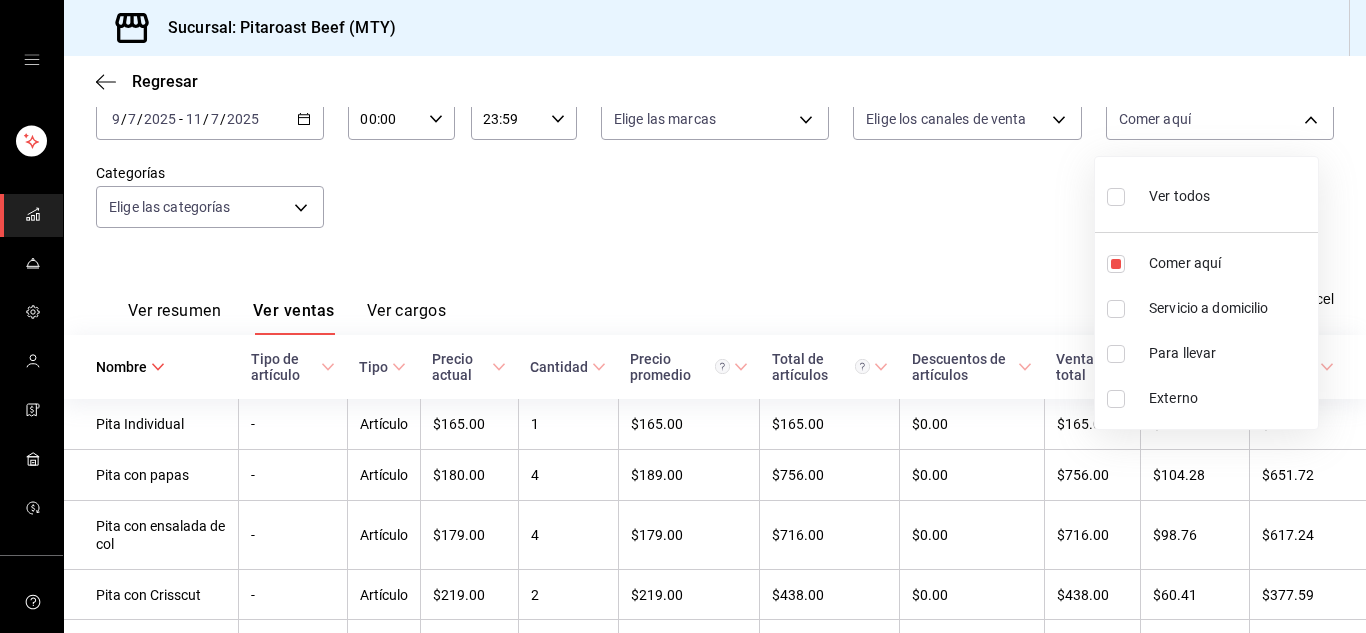 click on "Ver todos" at bounding box center (1179, 196) 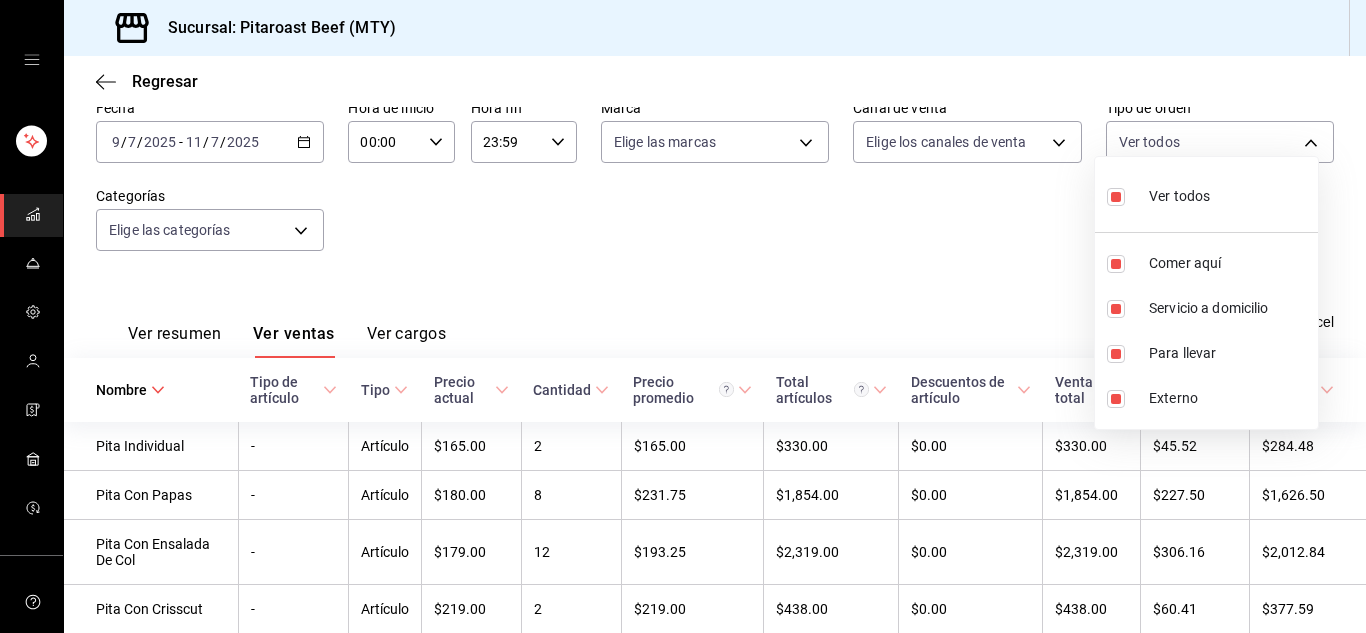 scroll, scrollTop: 130, scrollLeft: 0, axis: vertical 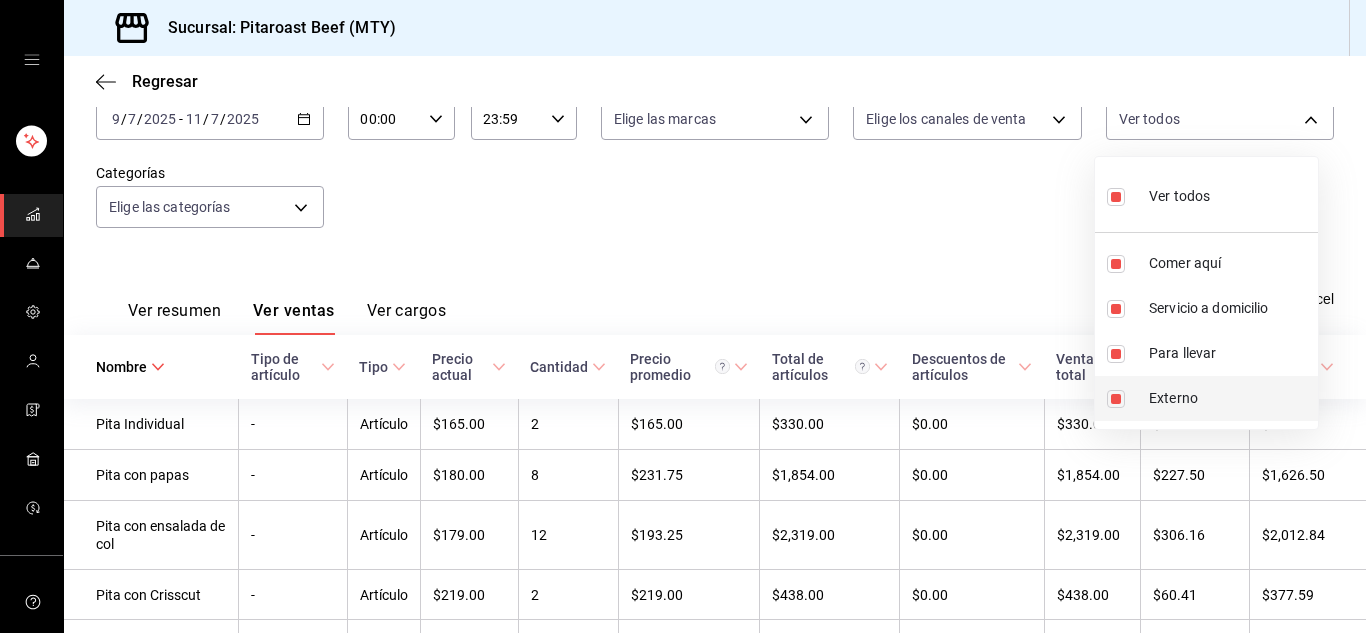 click at bounding box center [1116, 399] 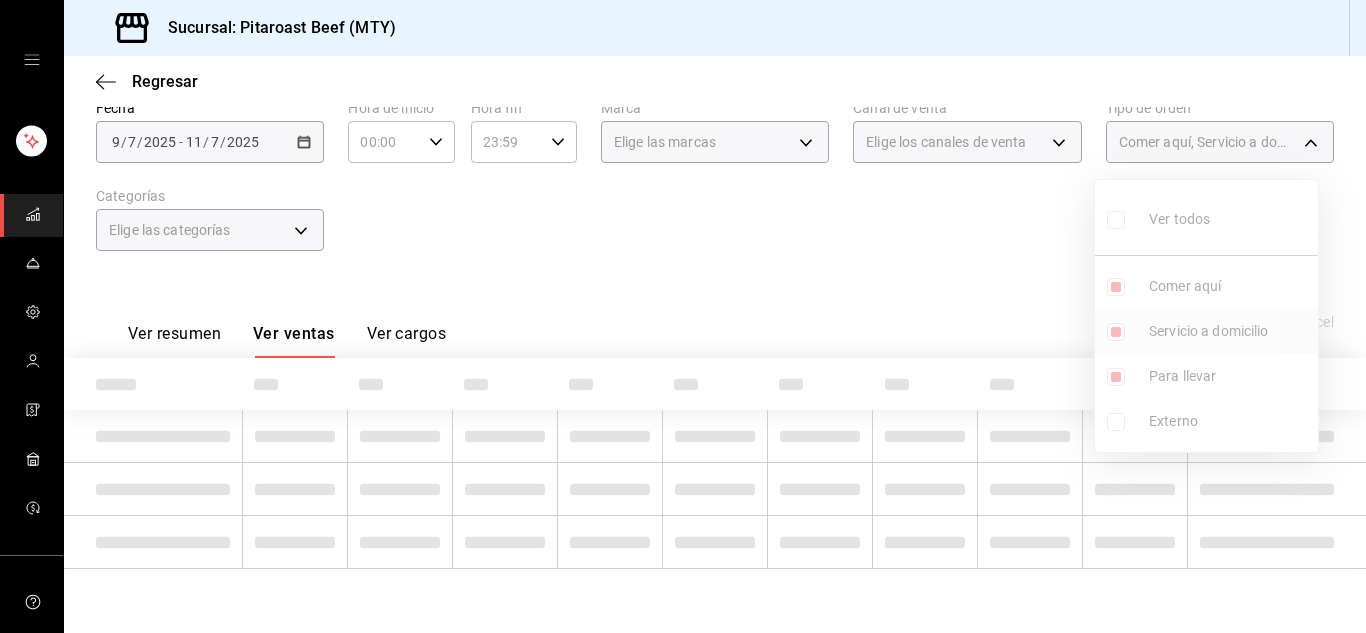 scroll, scrollTop: 130, scrollLeft: 0, axis: vertical 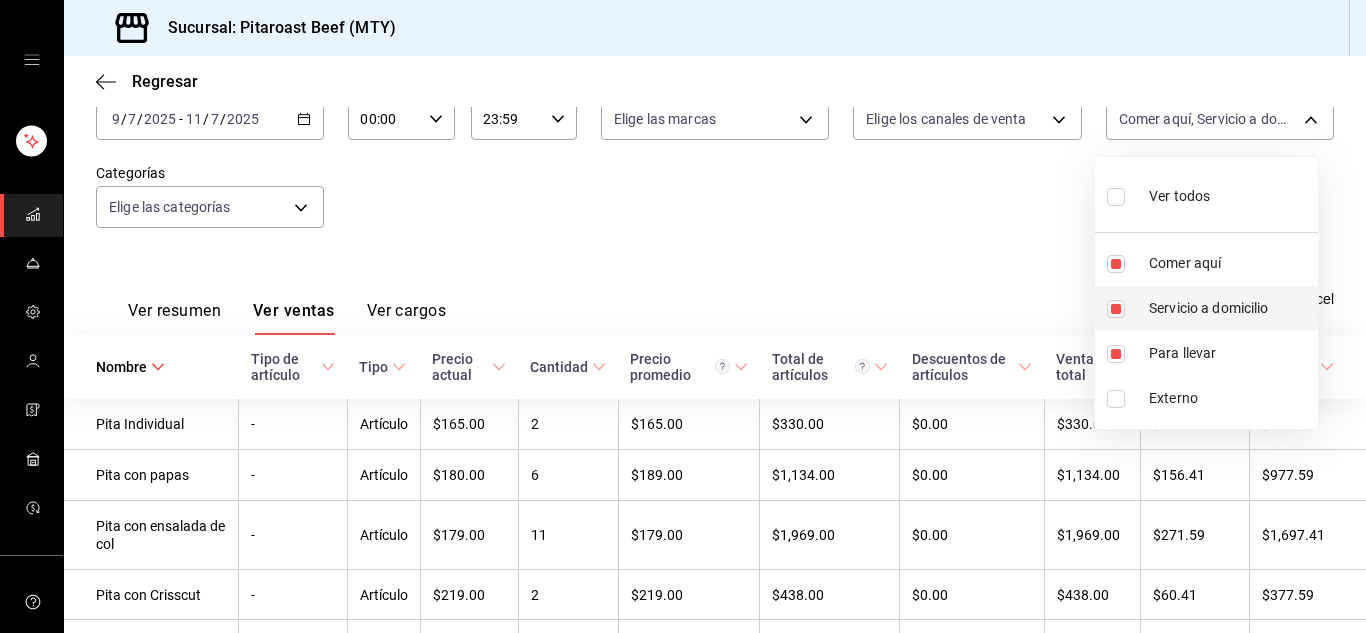 click at bounding box center [1116, 309] 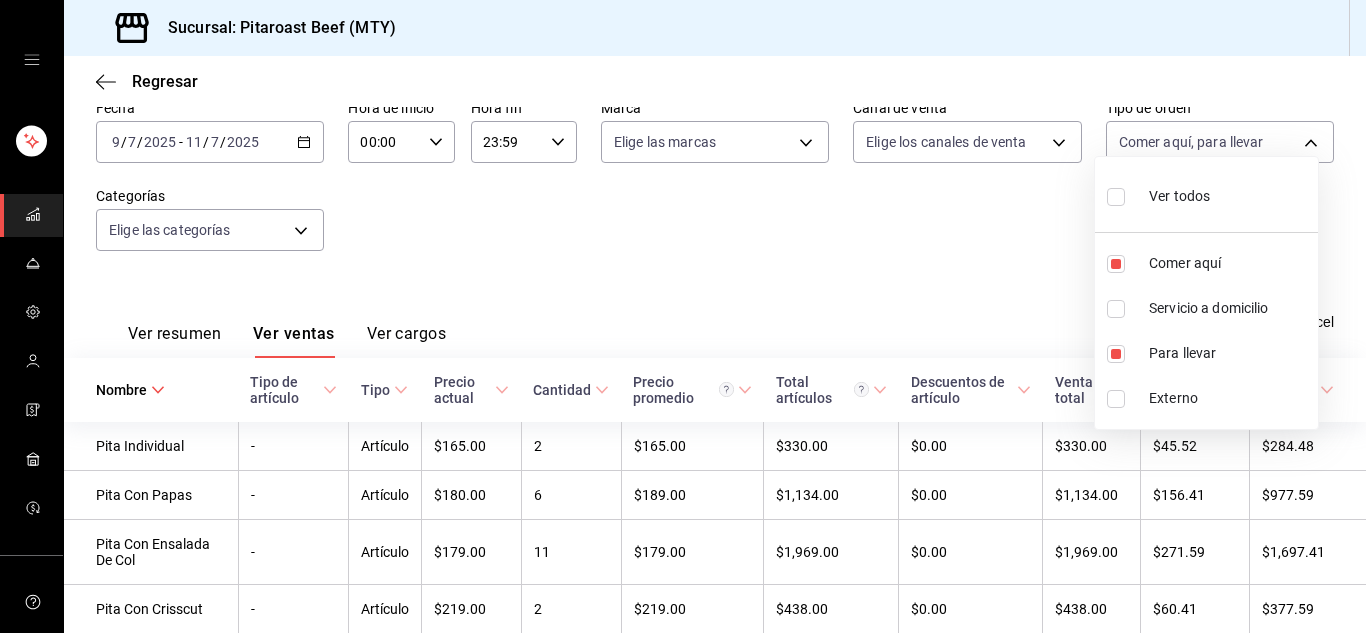 scroll, scrollTop: 130, scrollLeft: 0, axis: vertical 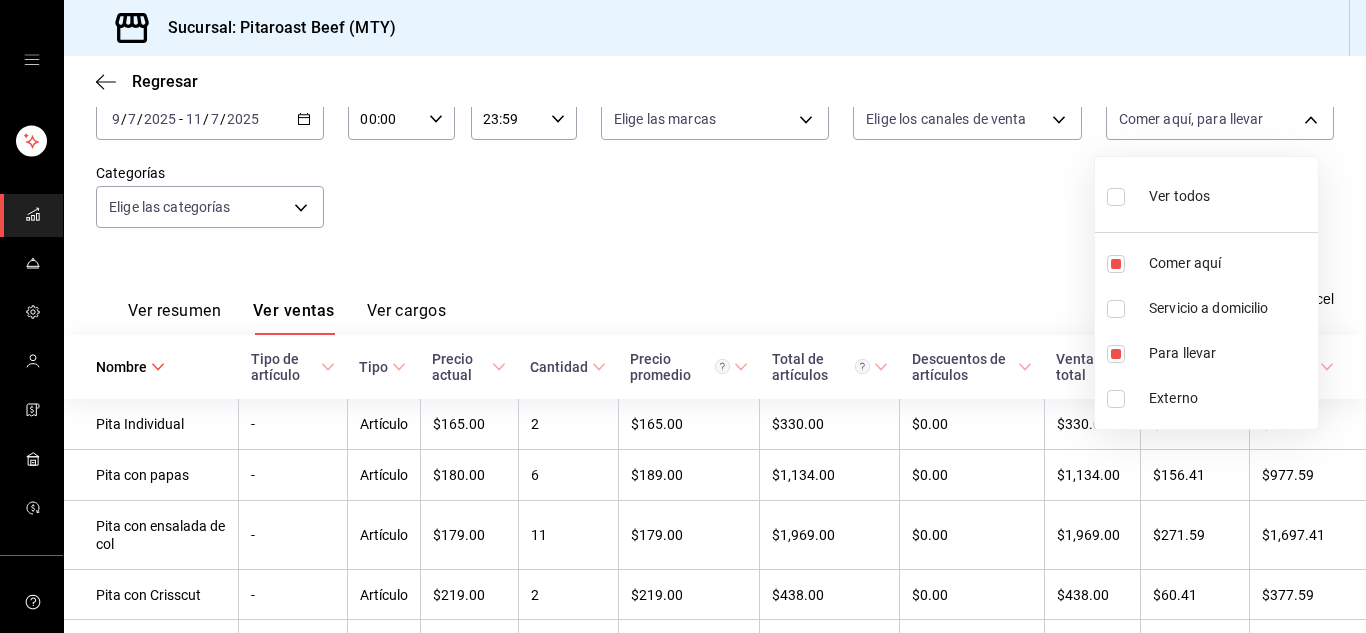 click at bounding box center [683, 316] 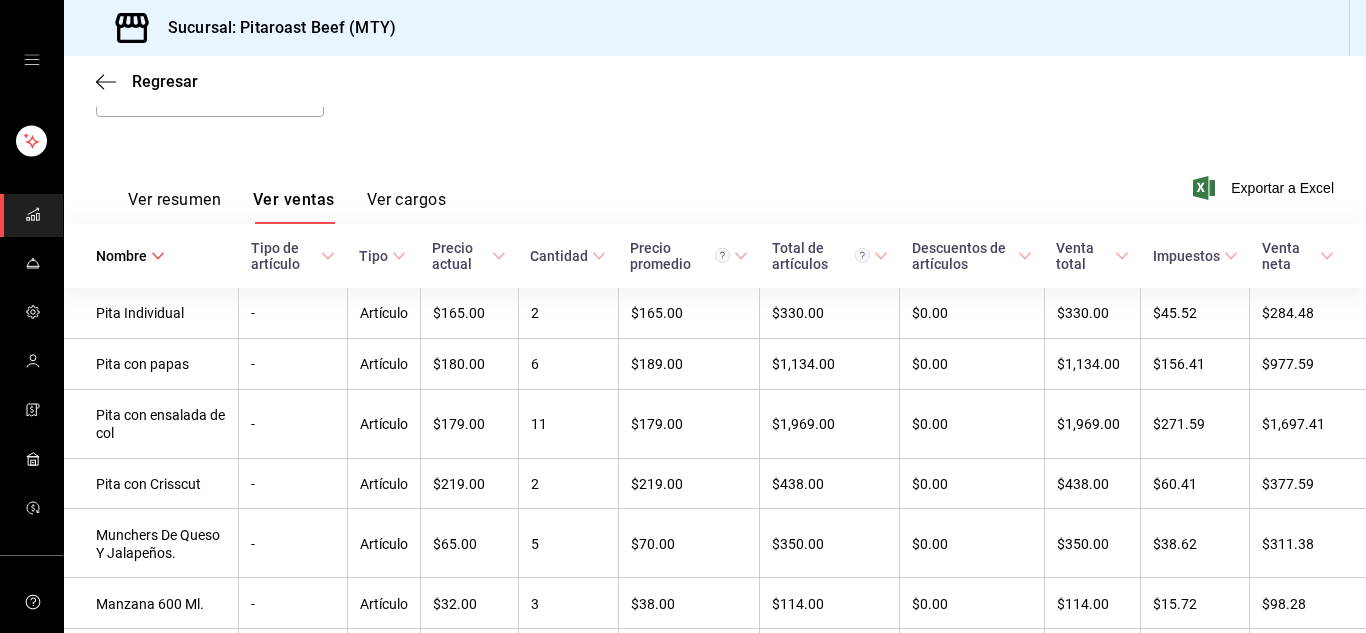 scroll, scrollTop: 244, scrollLeft: 0, axis: vertical 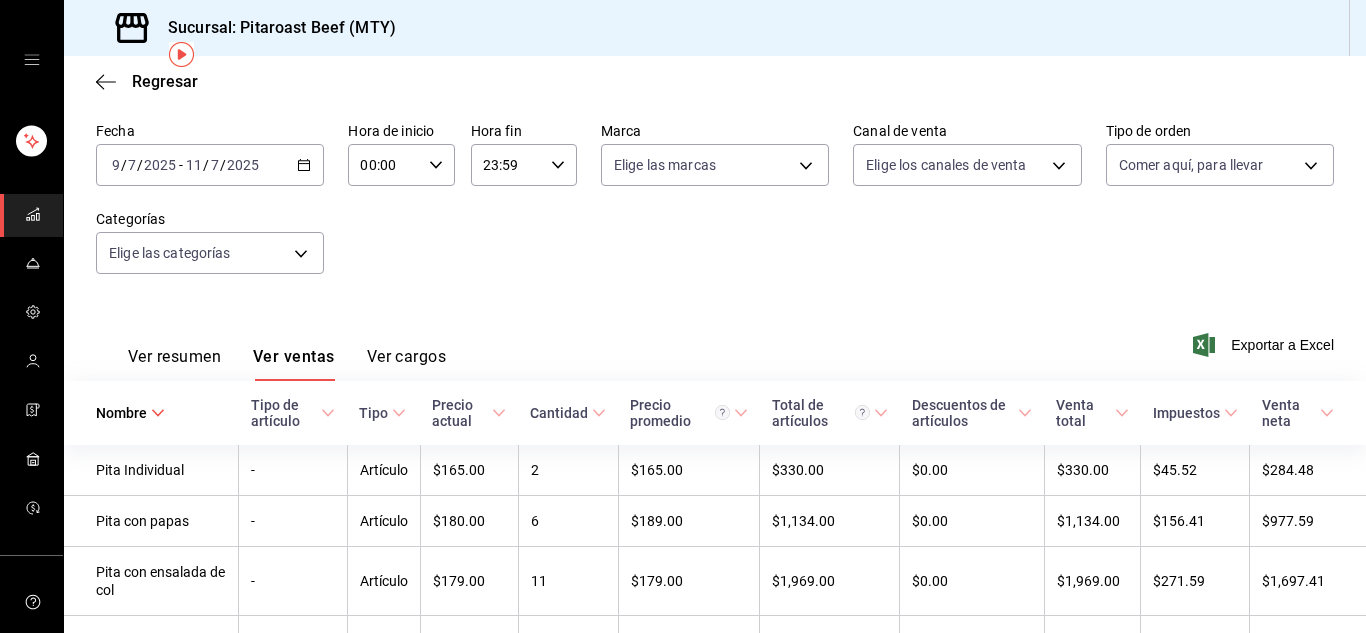 click 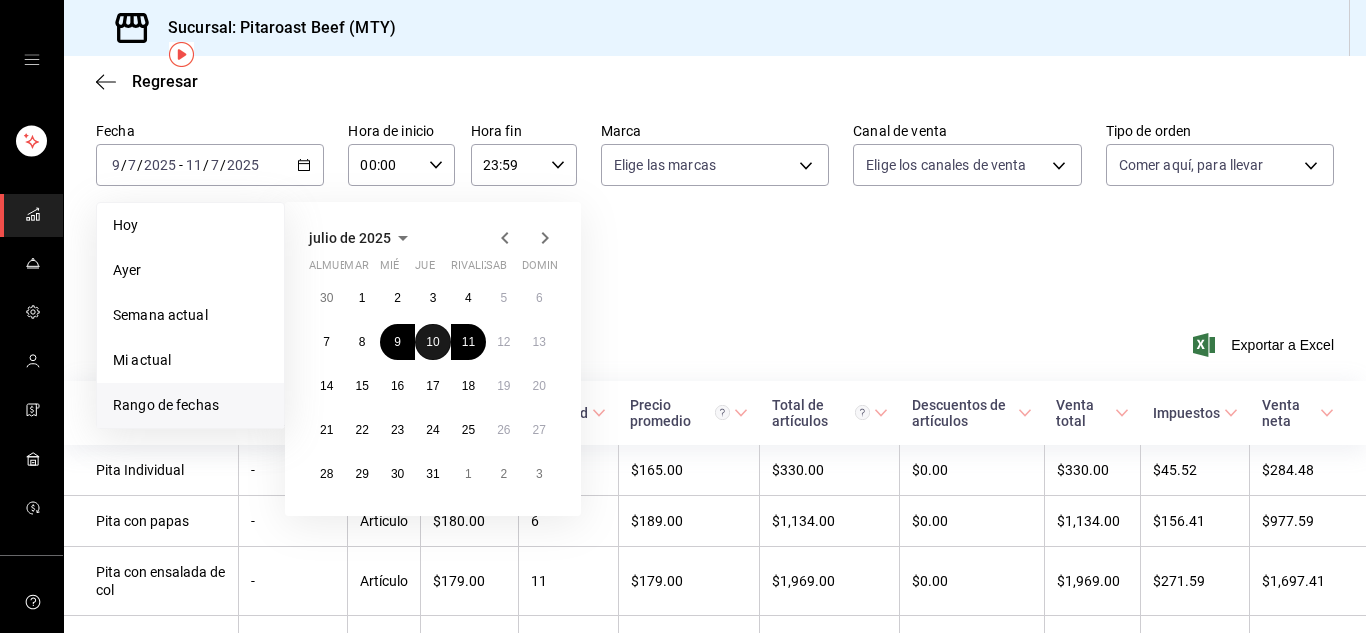 click on "10" at bounding box center (432, 342) 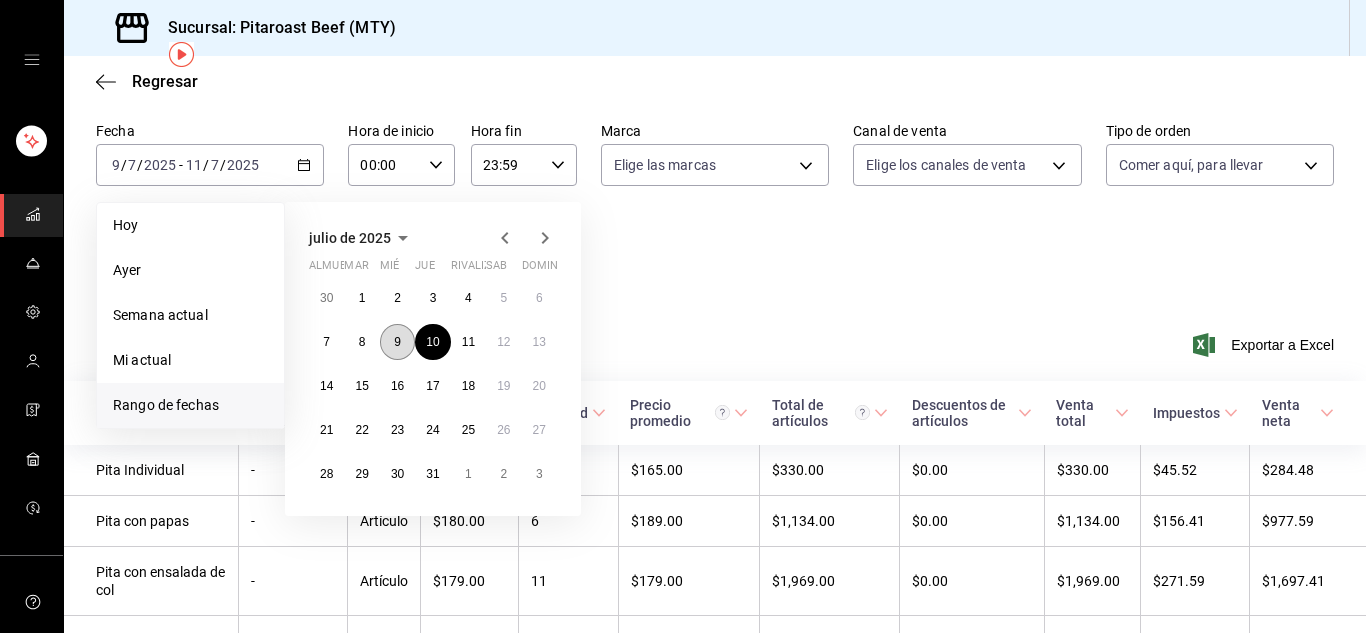 click on "9" at bounding box center [397, 342] 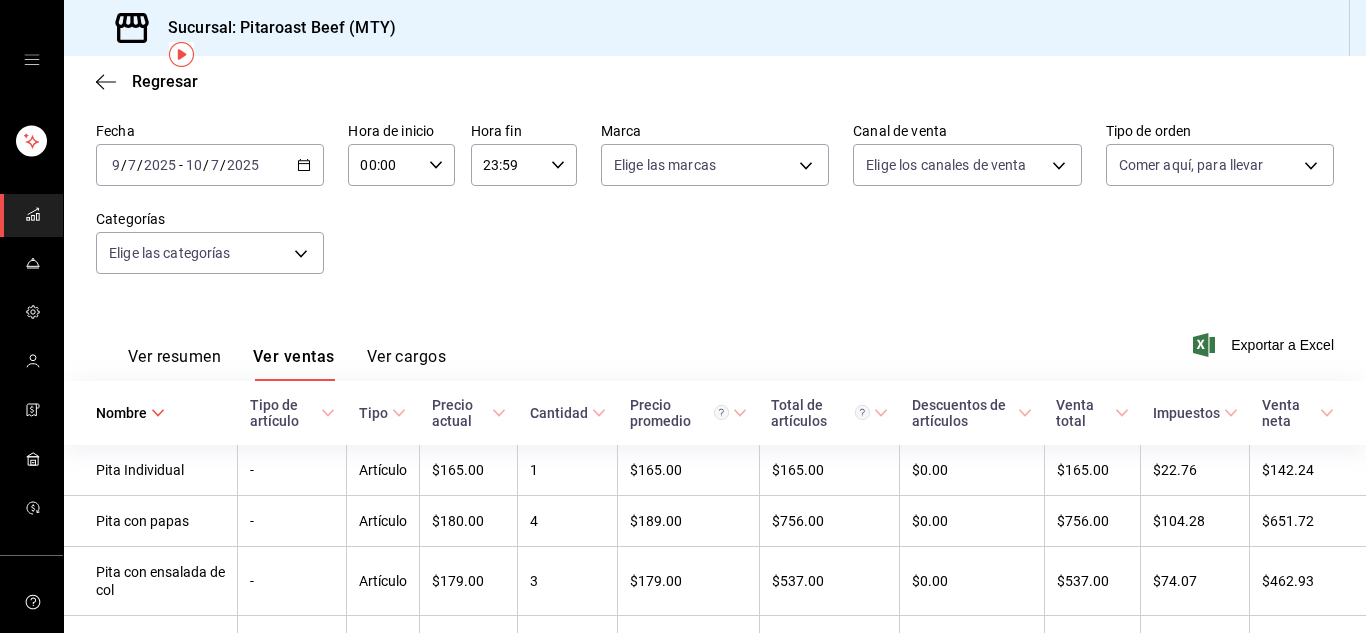 click 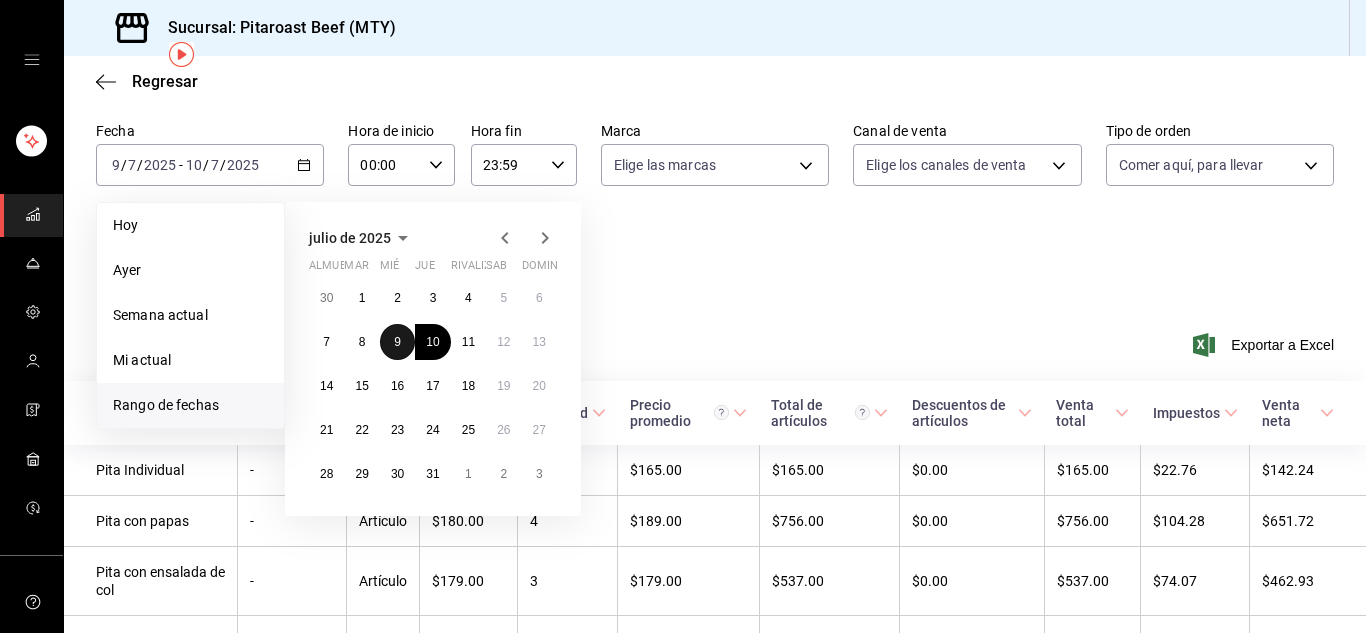 click on "9" at bounding box center [397, 342] 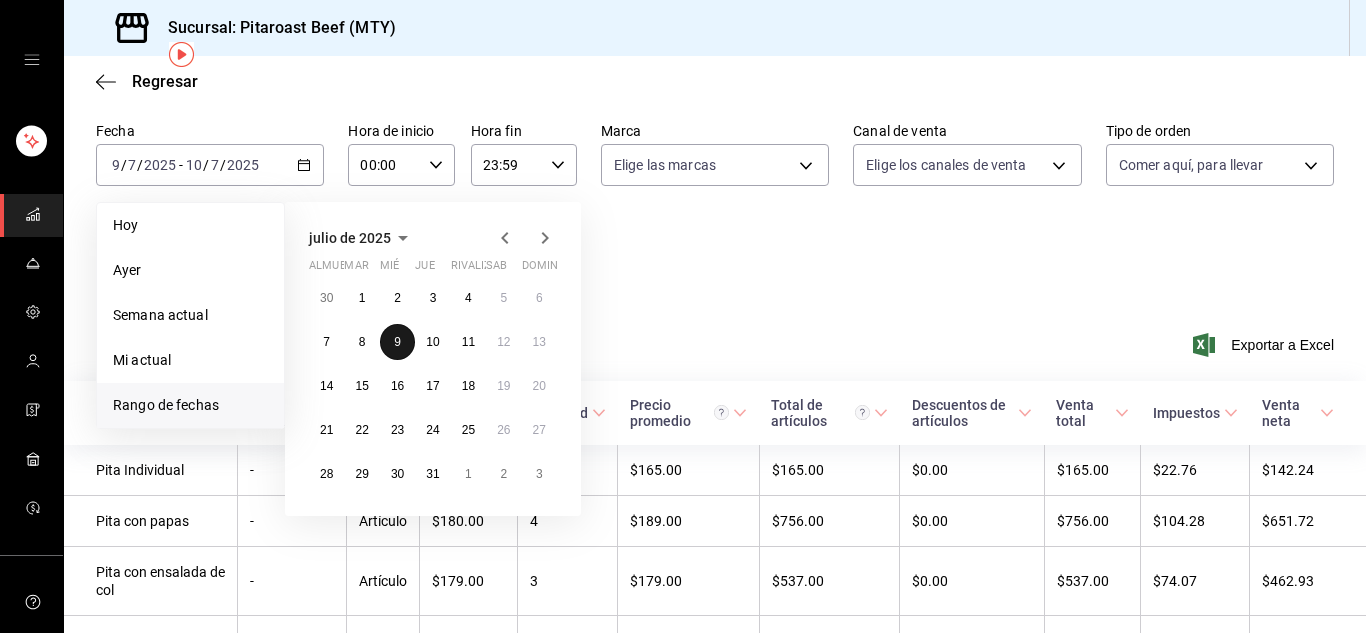 click on "9" at bounding box center [397, 342] 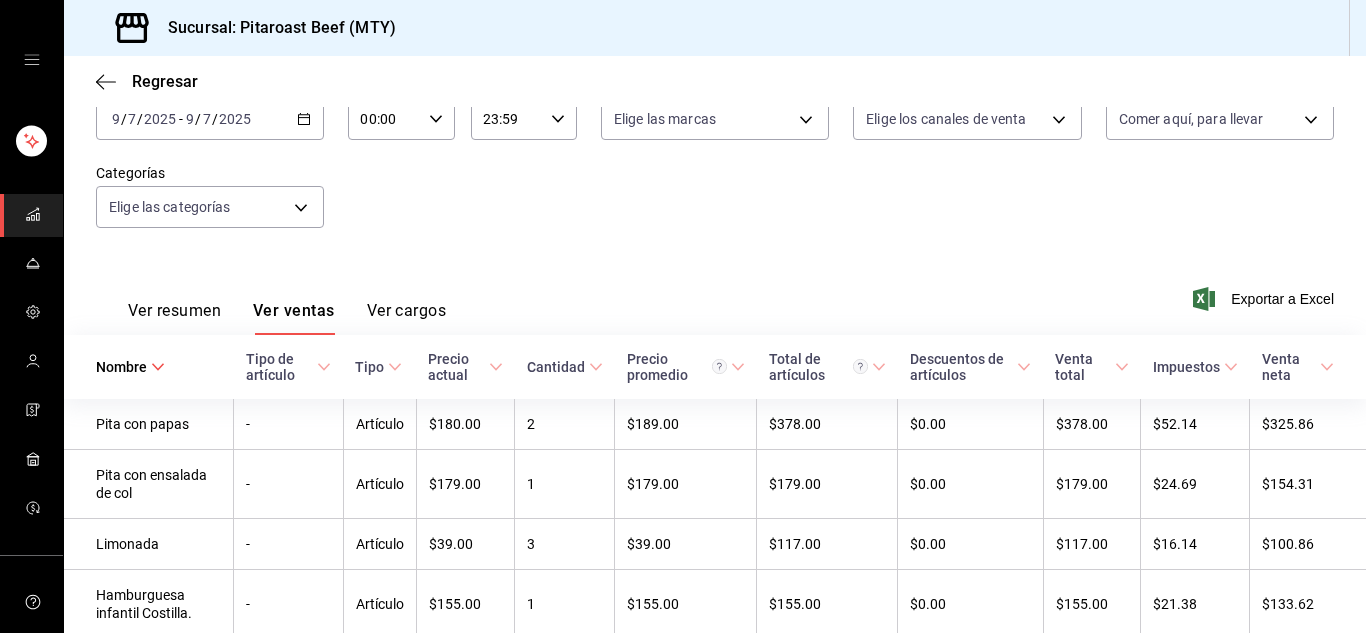 scroll, scrollTop: 112, scrollLeft: 0, axis: vertical 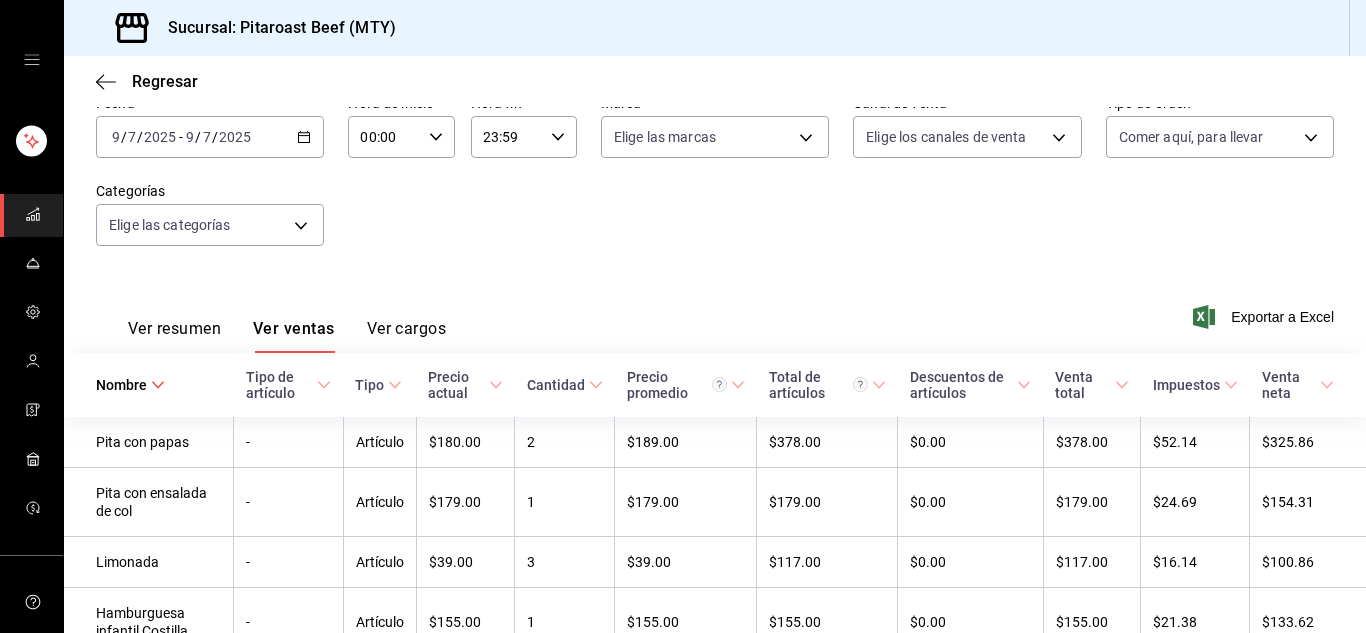 click on "2025-07-09 9 / 7 / 2025 - 2025-07-09 9 / 7 / 2025" at bounding box center [210, 137] 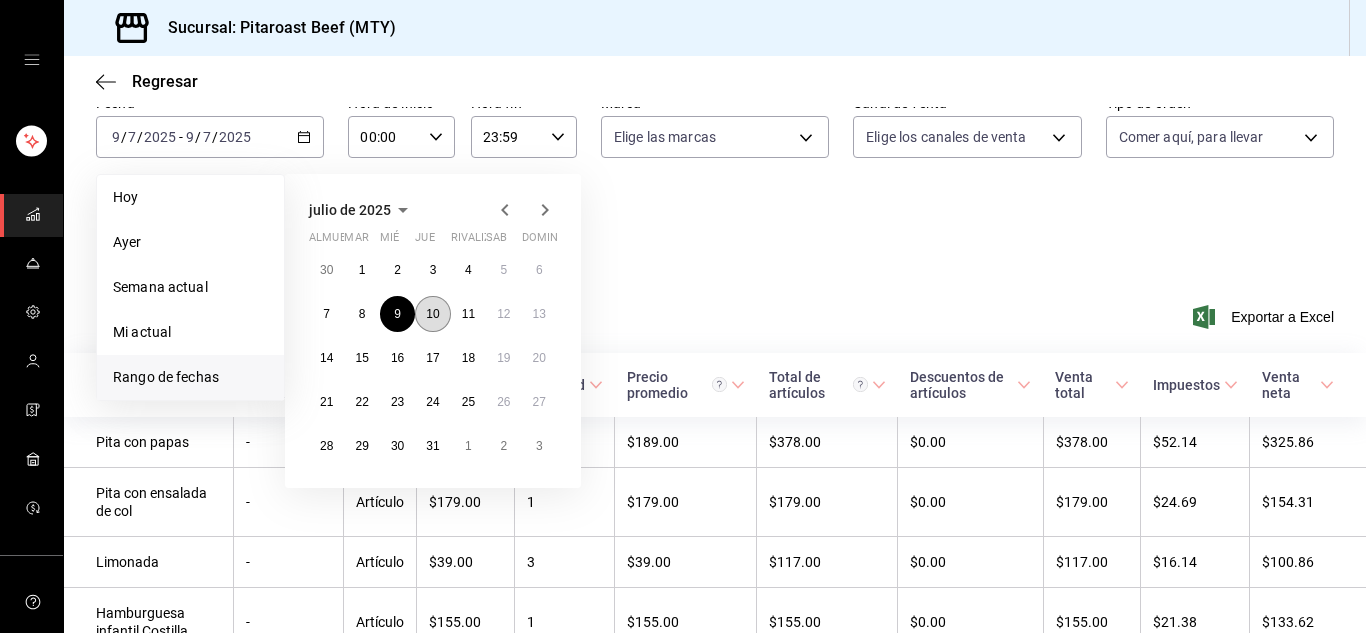click on "10" at bounding box center (432, 314) 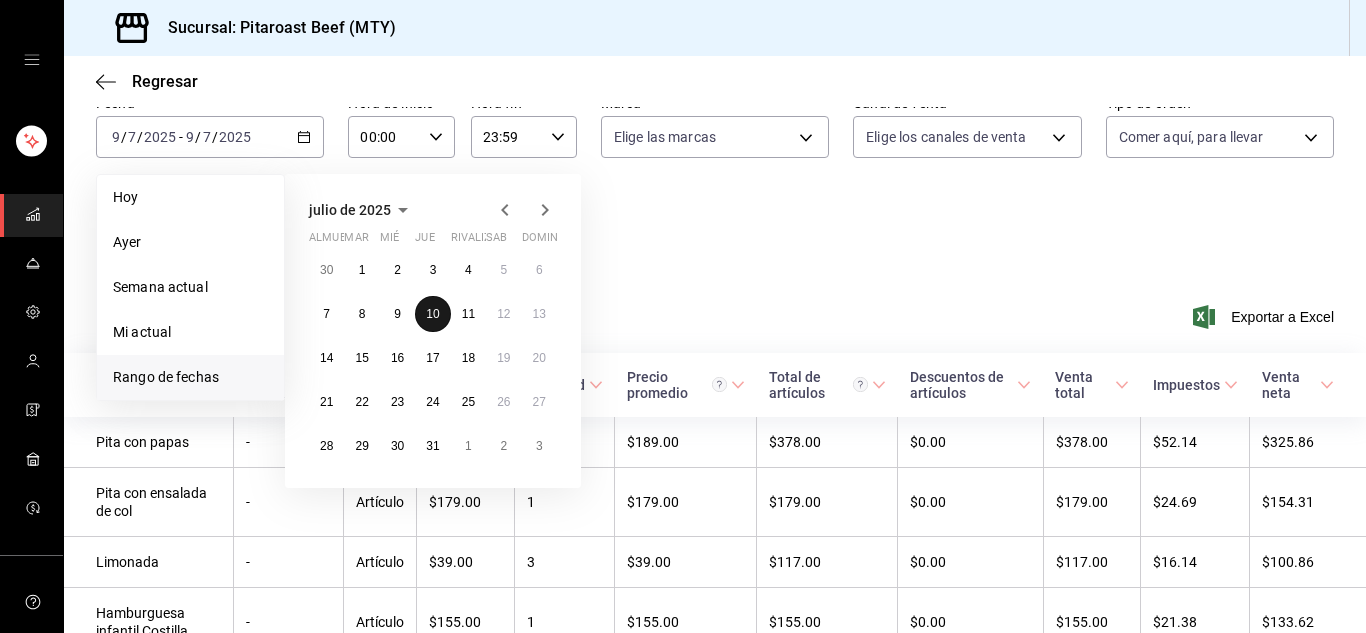 type 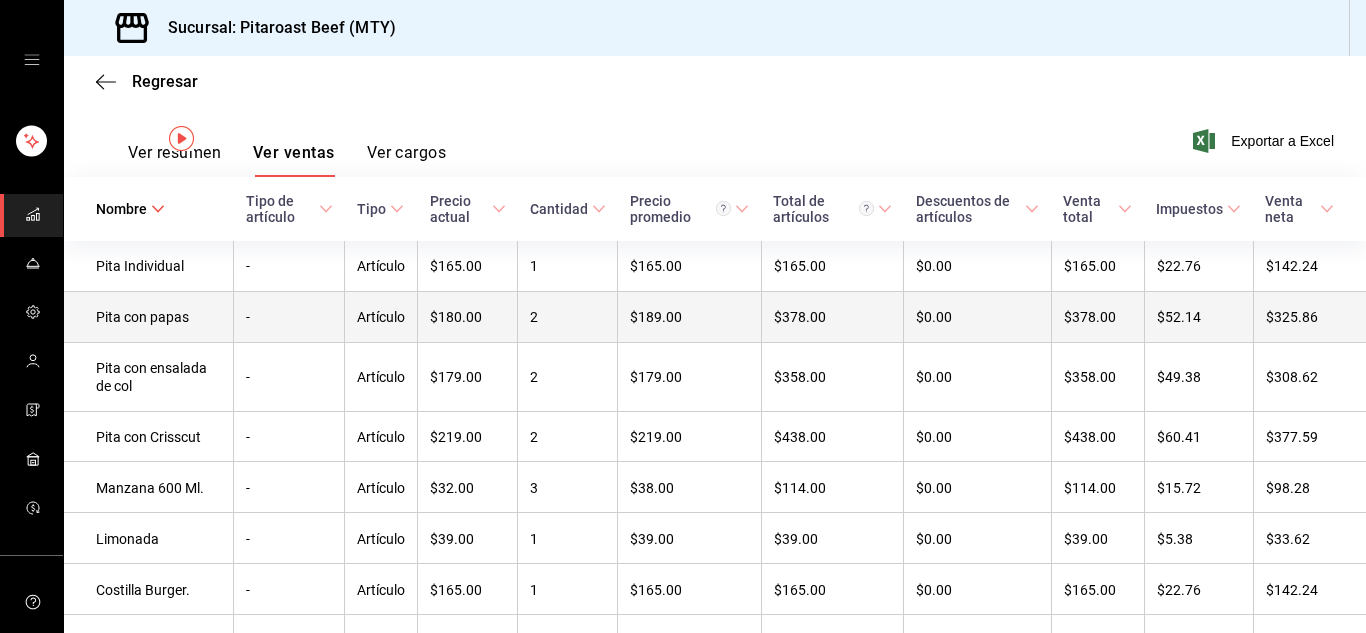 scroll, scrollTop: 0, scrollLeft: 0, axis: both 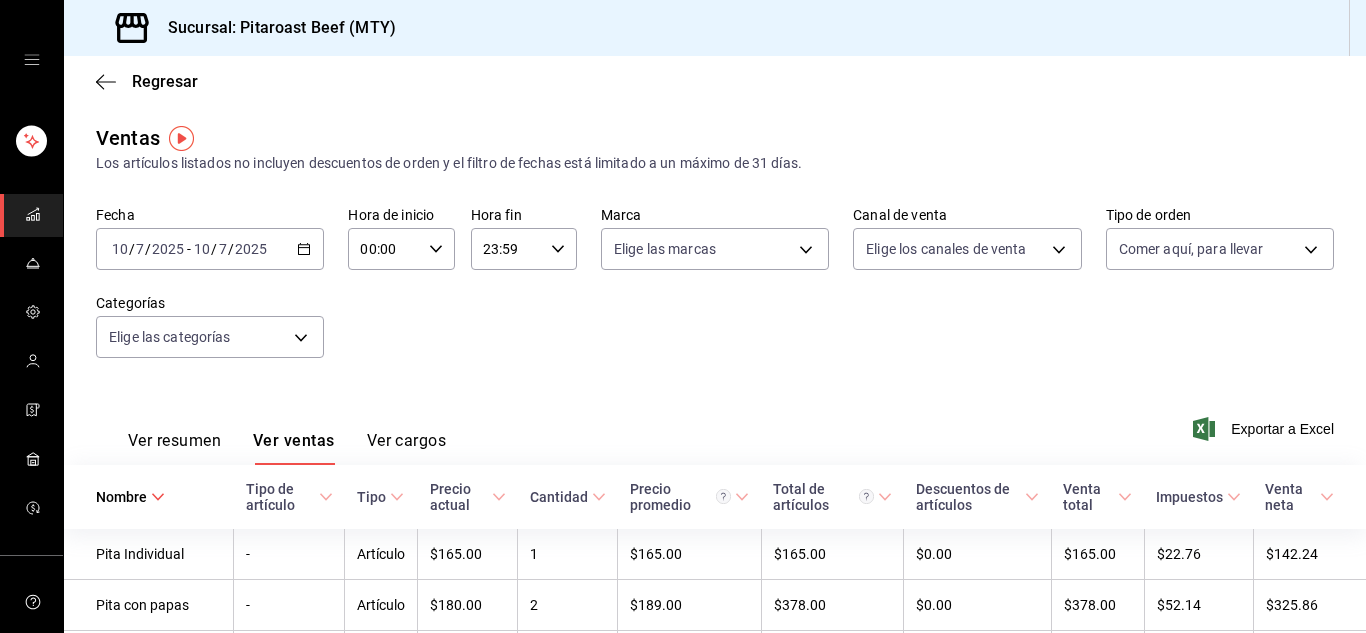 type 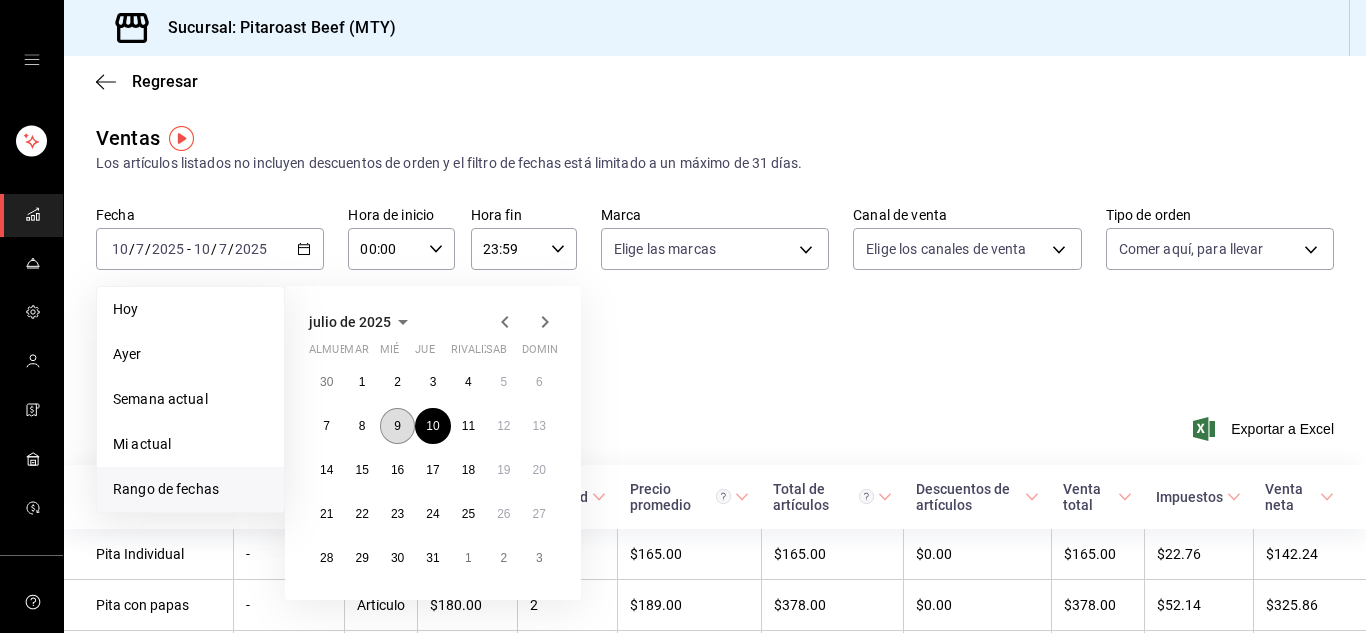 click on "9" at bounding box center (397, 426) 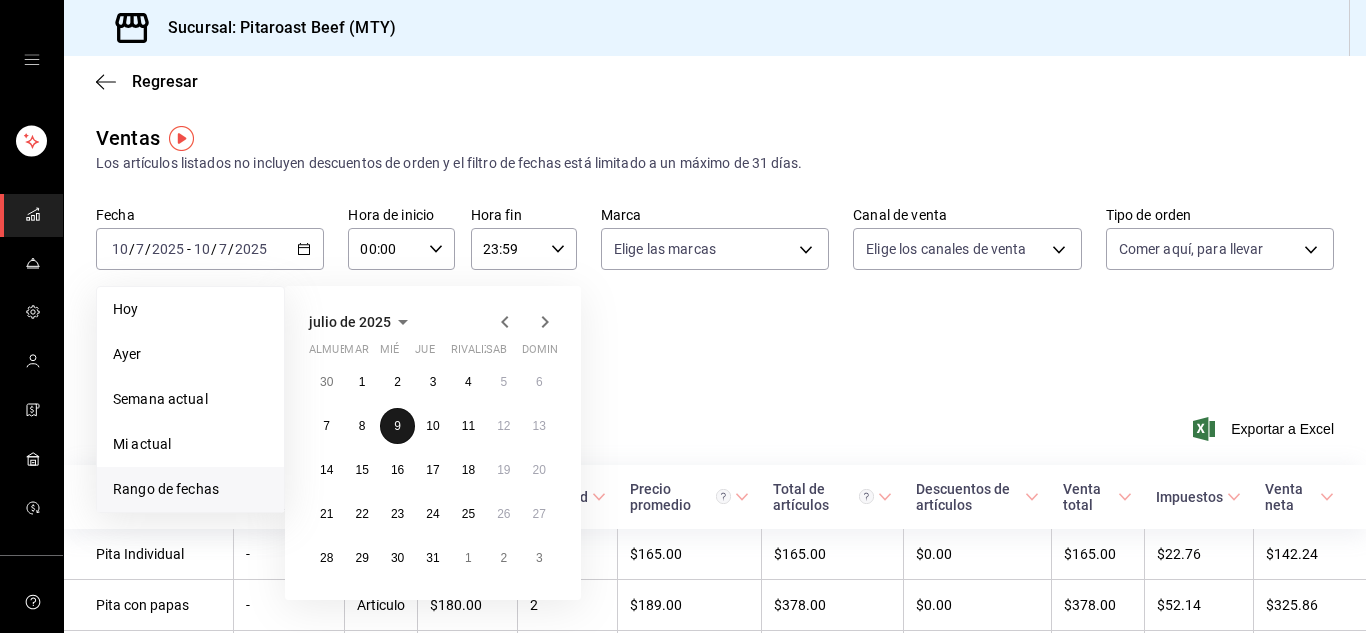 click on "9" at bounding box center (397, 426) 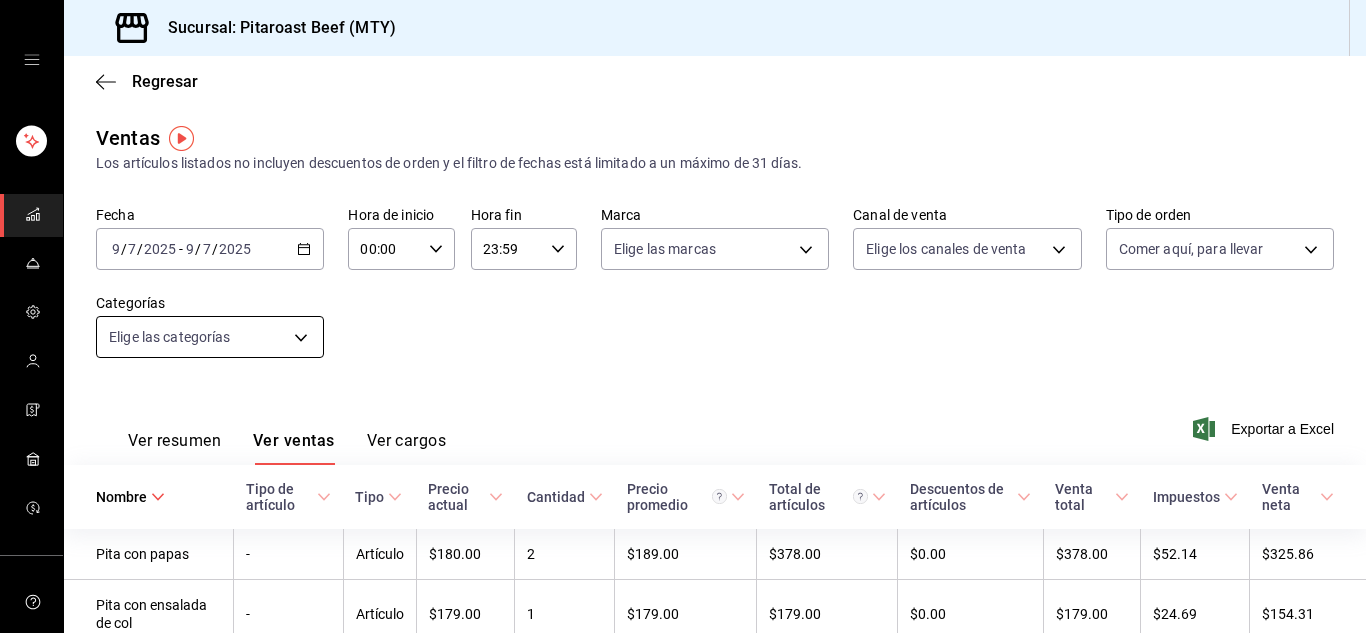 click on "Sucursal: Pitaroast Beef (MTY) Regresar Ventas Los artículos listados no incluyen descuentos de orden y el filtro de fechas está limitado a un máximo de 31 días. Fecha 2025-07-09 9 / 7 / 2025 - 2025-07-09 9 / 7 / 2025 Hora de inicio 00:00 Hora de inicio Hora fin 23:59 Hora fin Marca Elige las marcas Canal de venta Elige los canales de venta Tipo de orden Comer aquí, para llevar a3677177-7cab-421c-bcc3-27ac8065ce5a,be702ab1-acce-4fad-b927-24980271d35d Categorías Elige las categorías Ver resumen Ver ventas Ver cargos Exportar a Excel Nombre Tipo de artículo Tipo Precio actual Cantidad Precio promedio   Total de artículos   Descuentos de artículos Venta total Impuestos Venta neta Pita con papas - Artículo $180.00 2 $189.00 $378.00 $0.00 $378.00 $52.14 $325.86 Pita con ensalada de col - Artículo $179.00 1 $179.00 $179.00 $0.00 $179.00 $24.69 $154.31 Limonada - Artículo $39.00 3 $39.00 $117.00 $0.00 $117.00 $16.14 $100.86 Hamburguesa infantil Costilla. - Artículo $155.00 1 $155.00 $155.00 $0.00 - 7 -" at bounding box center [683, 316] 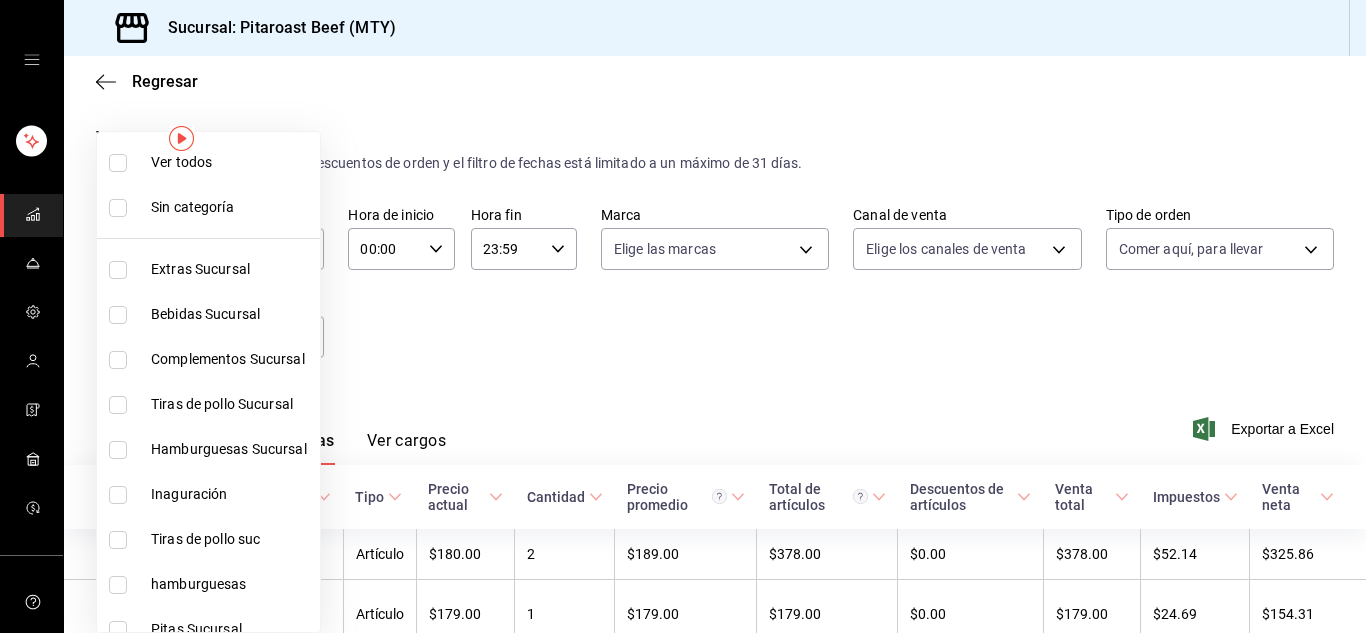 scroll, scrollTop: 290, scrollLeft: 0, axis: vertical 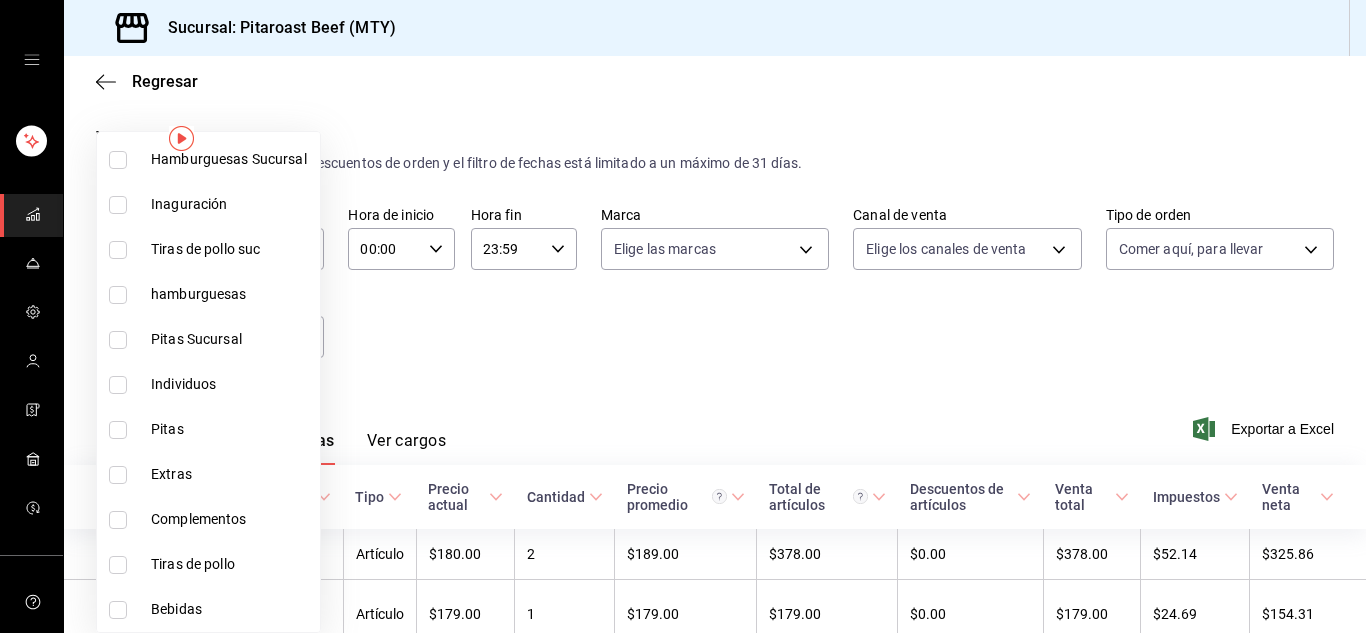 click at bounding box center [683, 316] 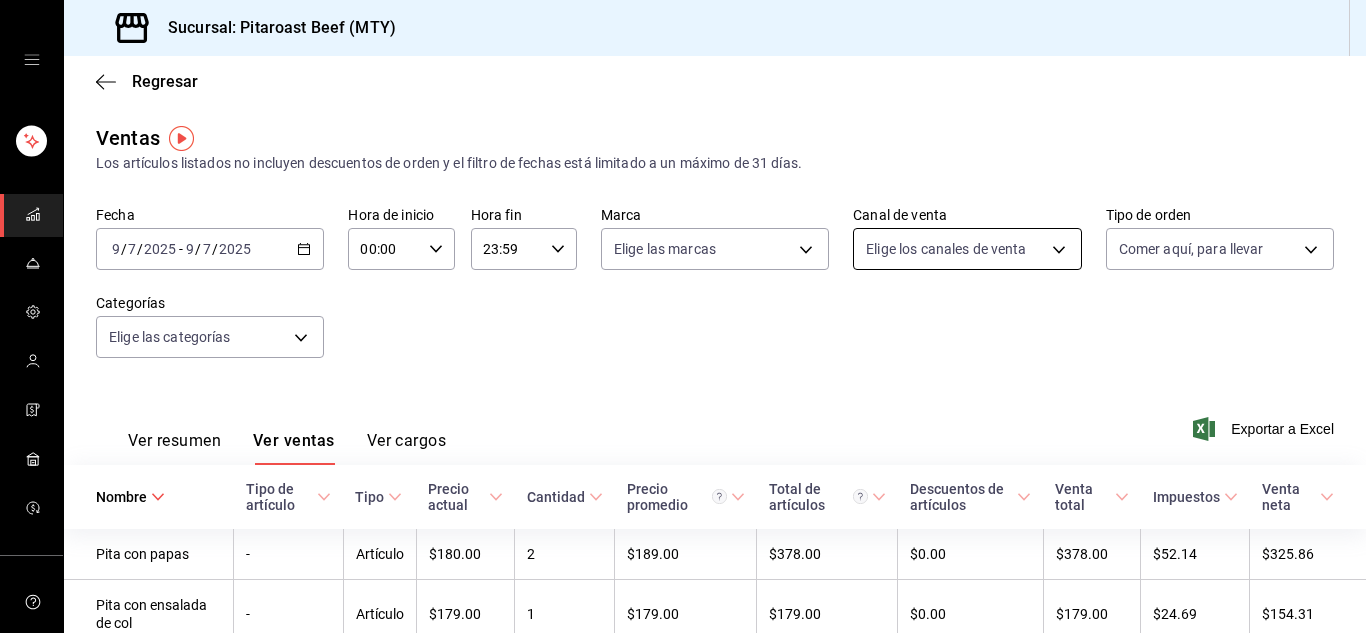 click on "Sucursal: Pitaroast Beef (MTY) Regresar Ventas Los artículos listados no incluyen descuentos de orden y el filtro de fechas está limitado a un máximo de 31 días. Fecha 2025-07-09 9 / 7 / 2025 - 2025-07-09 9 / 7 / 2025 Hora de inicio 00:00 Hora de inicio Hora fin 23:59 Hora fin Marca Elige las marcas Canal de venta Elige los canales de venta Tipo de orden Comer aquí, para llevar a3677177-7cab-421c-bcc3-27ac8065ce5a,be702ab1-acce-4fad-b927-24980271d35d Categorías Elige las categorías Ver resumen Ver ventas Ver cargos Exportar a Excel Nombre Tipo de artículo Tipo Precio actual Cantidad Precio promedio   Total de artículos   Descuentos de artículos Venta total Impuestos Venta neta Pita con papas - Artículo $180.00 2 $189.00 $378.00 $0.00 $378.00 $52.14 $325.86 Pita con ensalada de col - Artículo $179.00 1 $179.00 $179.00 $0.00 $179.00 $24.69 $154.31 Limonada - Artículo $39.00 3 $39.00 $117.00 $0.00 $117.00 $16.14 $100.86 Hamburguesa infantil Costilla. - Artículo $155.00 1 $155.00 $155.00 $0.00 - 7 -" at bounding box center (683, 316) 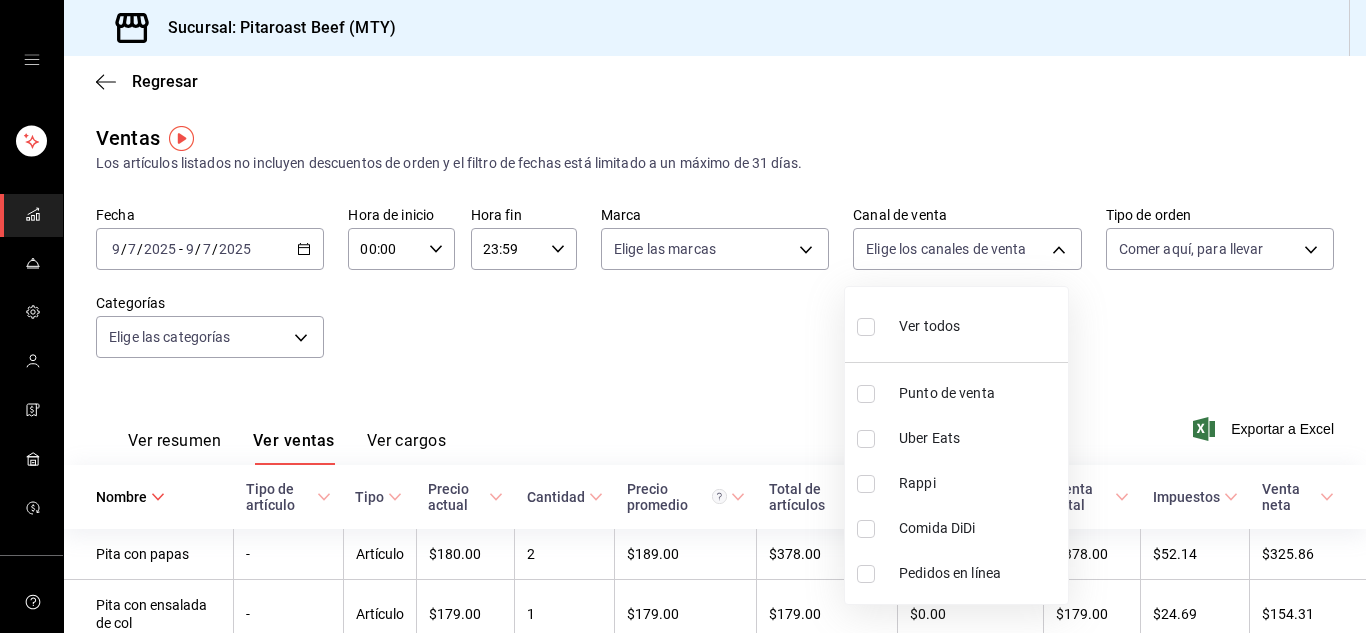 click at bounding box center (683, 316) 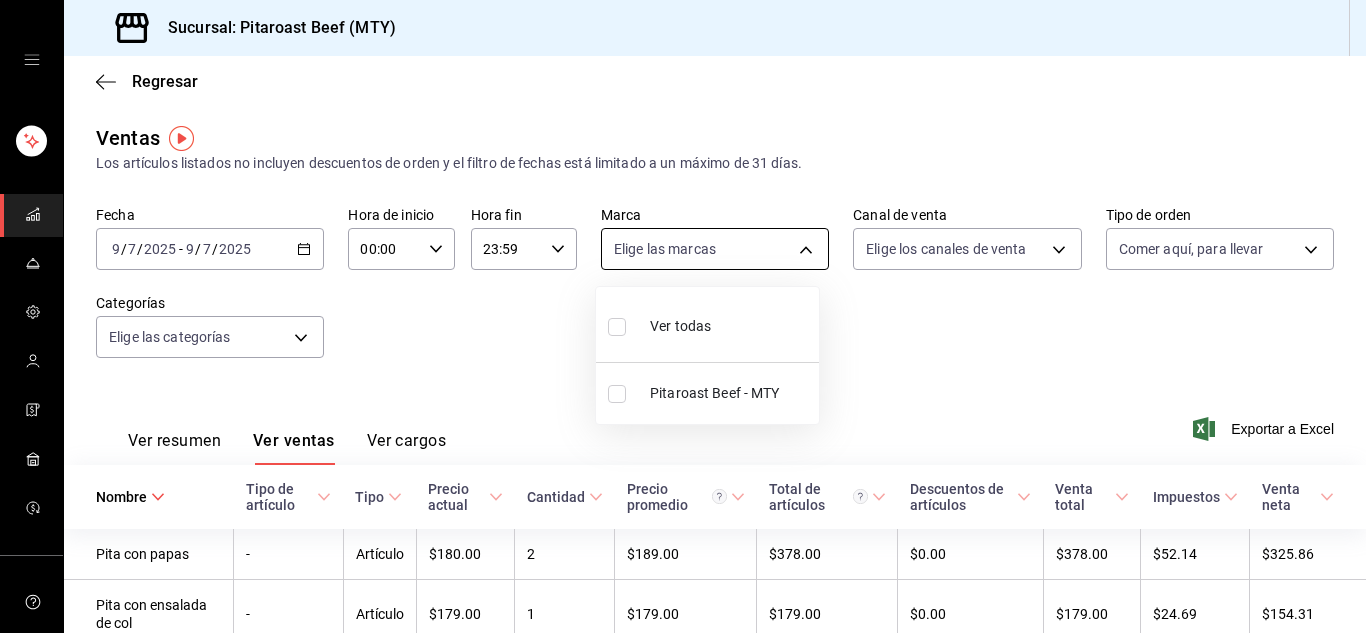 click on "Sucursal: Pitaroast Beef (MTY) Regresar Ventas Los artículos listados no incluyen descuentos de orden y el filtro de fechas está limitado a un máximo de 31 días. Fecha 2025-07-09 9 / 7 / 2025 - 2025-07-09 9 / 7 / 2025 Hora de inicio 00:00 Hora de inicio Hora fin 23:59 Hora fin Marca Elige las marcas Canal de venta Elige los canales de venta Tipo de orden Comer aquí, para llevar a3677177-7cab-421c-bcc3-27ac8065ce5a,be702ab1-acce-4fad-b927-24980271d35d Categorías Elige las categorías Ver resumen Ver ventas Ver cargos Exportar a Excel Nombre Tipo de artículo Tipo Precio actual Cantidad Precio promedio   Total de artículos   Descuentos de artículos Venta total Impuestos Venta neta Pita con papas - Artículo $180.00 2 $189.00 $378.00 $0.00 $378.00 $52.14 $325.86 Pita con ensalada de col - Artículo $179.00 1 $179.00 $179.00 $0.00 $179.00 $24.69 $154.31 Limonada - Artículo $39.00 3 $39.00 $117.00 $0.00 $117.00 $16.14 $100.86 Hamburguesa infantil Costilla. - Artículo $155.00 1 $155.00 $155.00 $0.00 - 7 -" at bounding box center [683, 316] 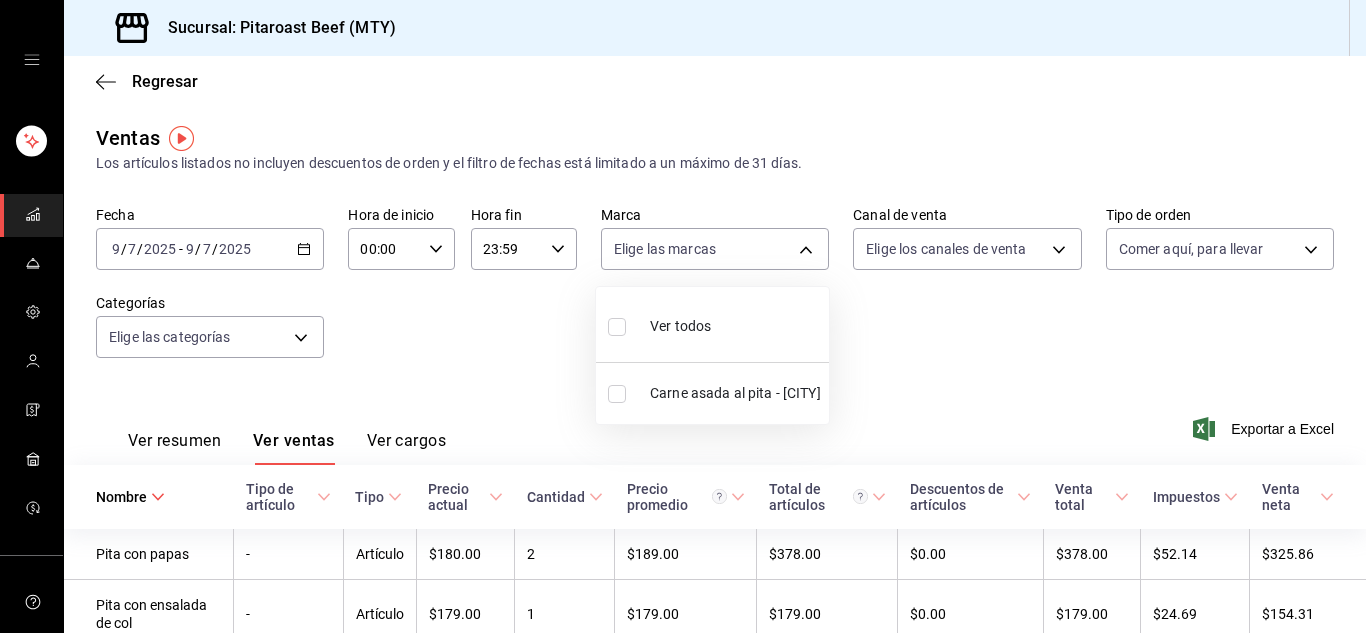click at bounding box center (683, 316) 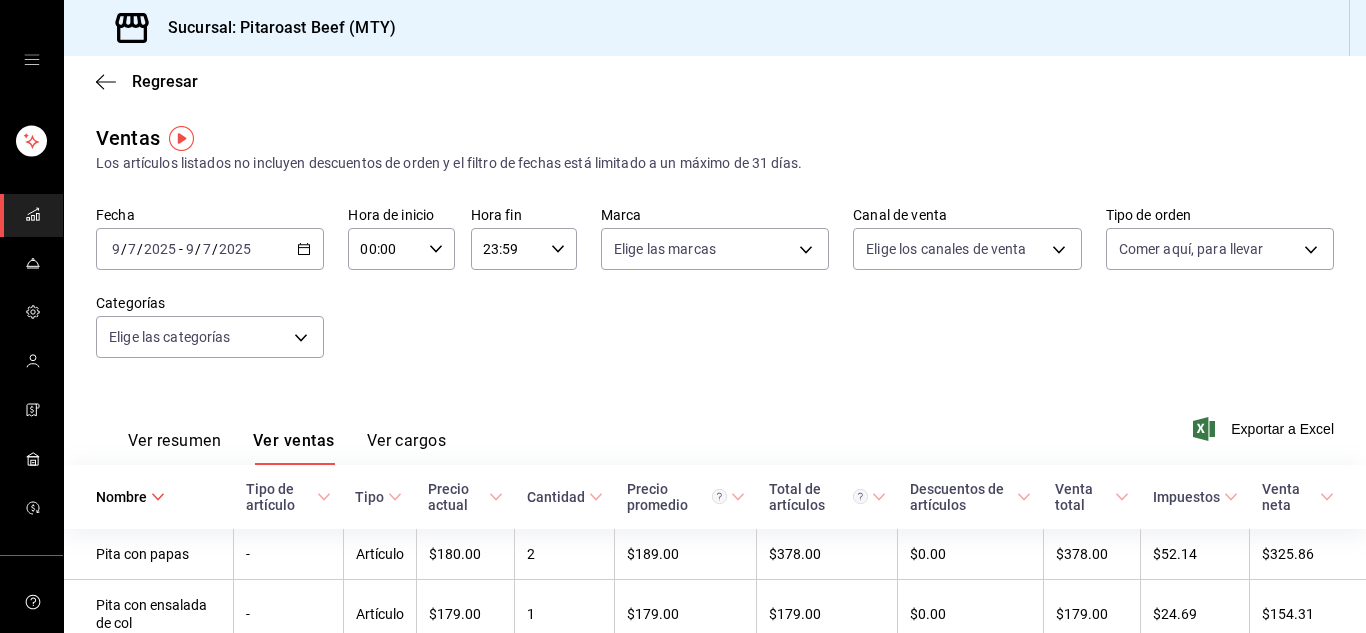 click on "00:00 Hora de inicio" at bounding box center (401, 249) 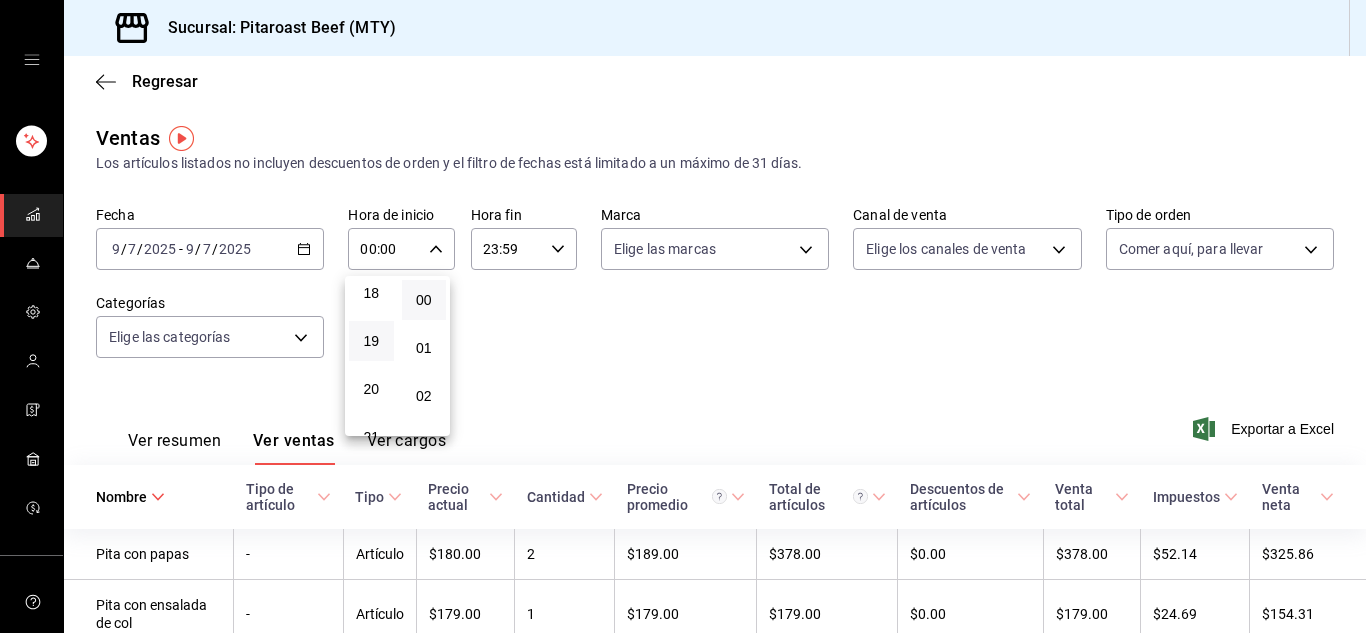 scroll, scrollTop: 870, scrollLeft: 0, axis: vertical 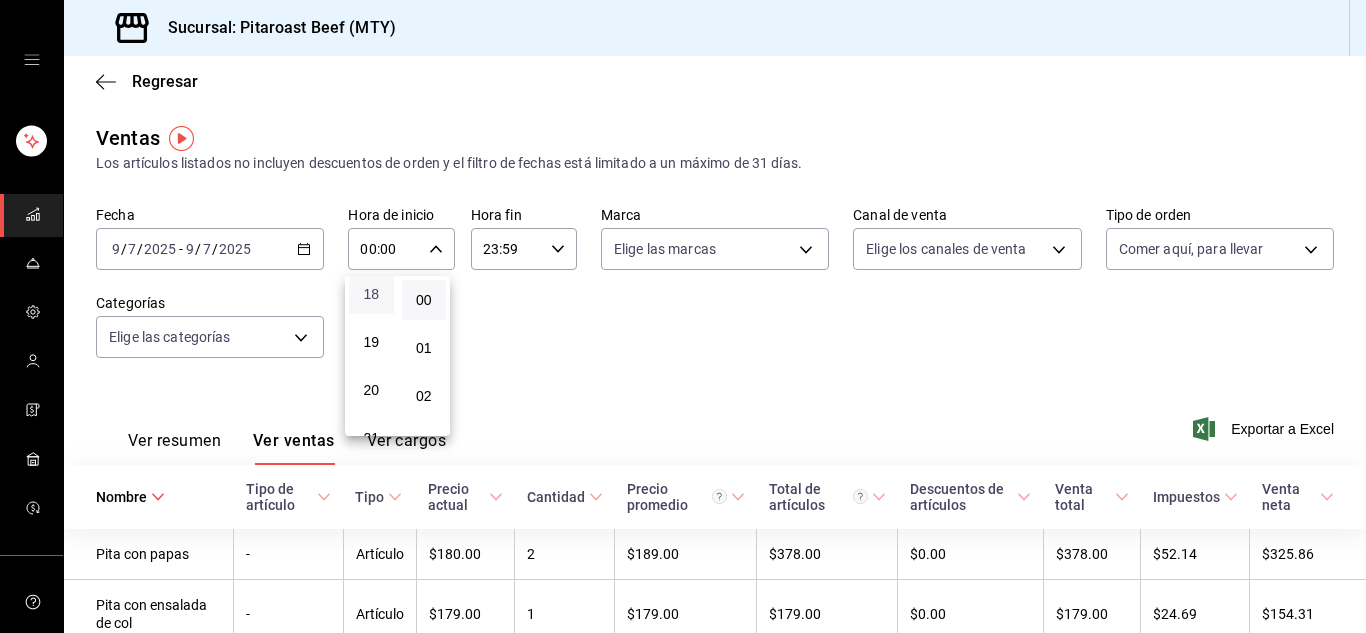 click on "18" at bounding box center [371, 294] 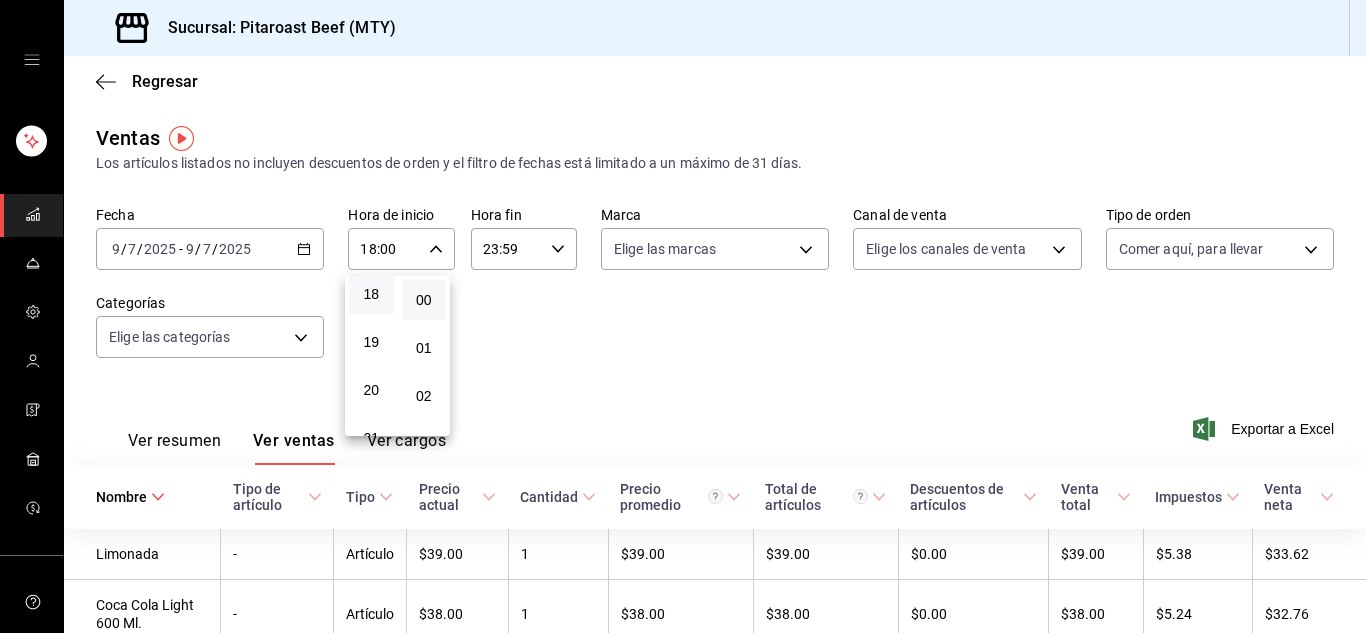 click at bounding box center [683, 316] 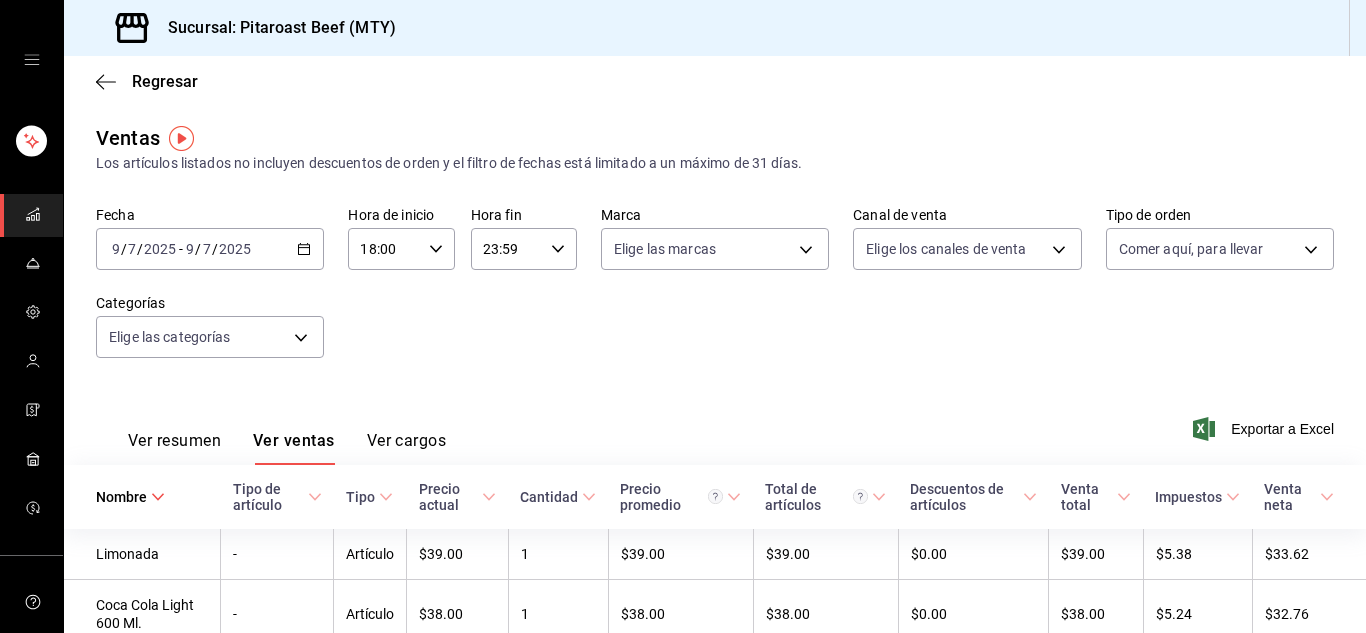 click on "2025-07-09 9 / 7 / 2025 - 2025-07-09 9 / 7 / 2025" at bounding box center (210, 249) 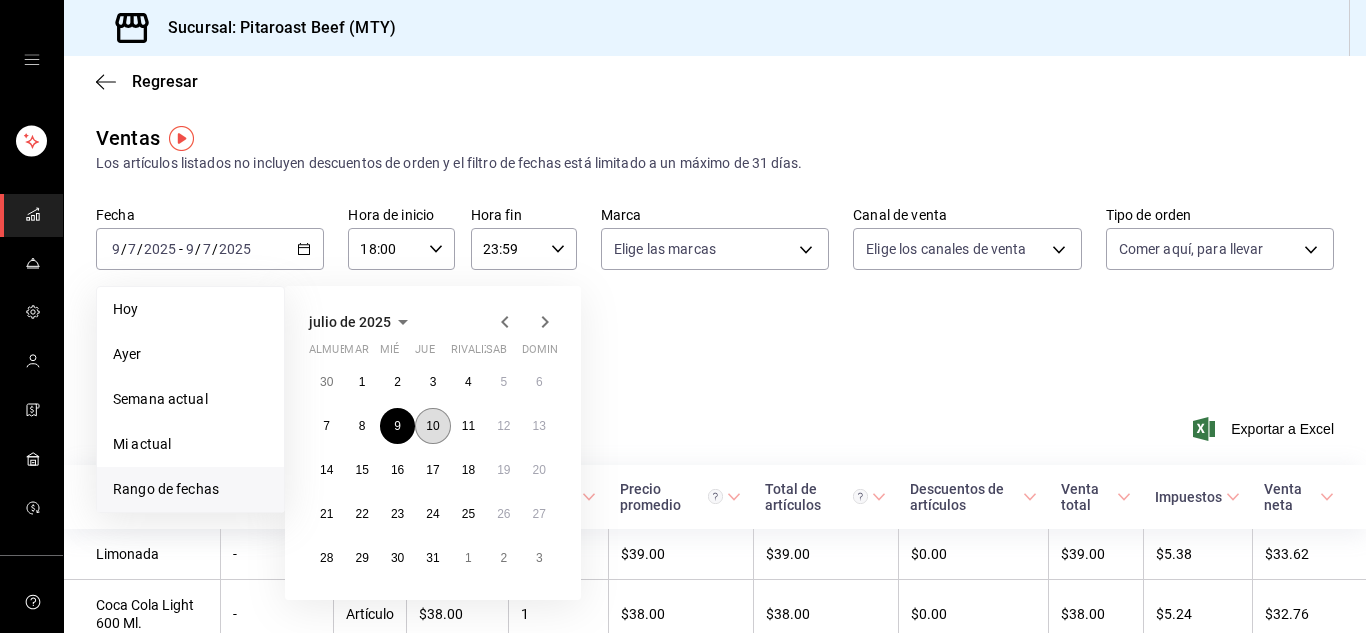 type 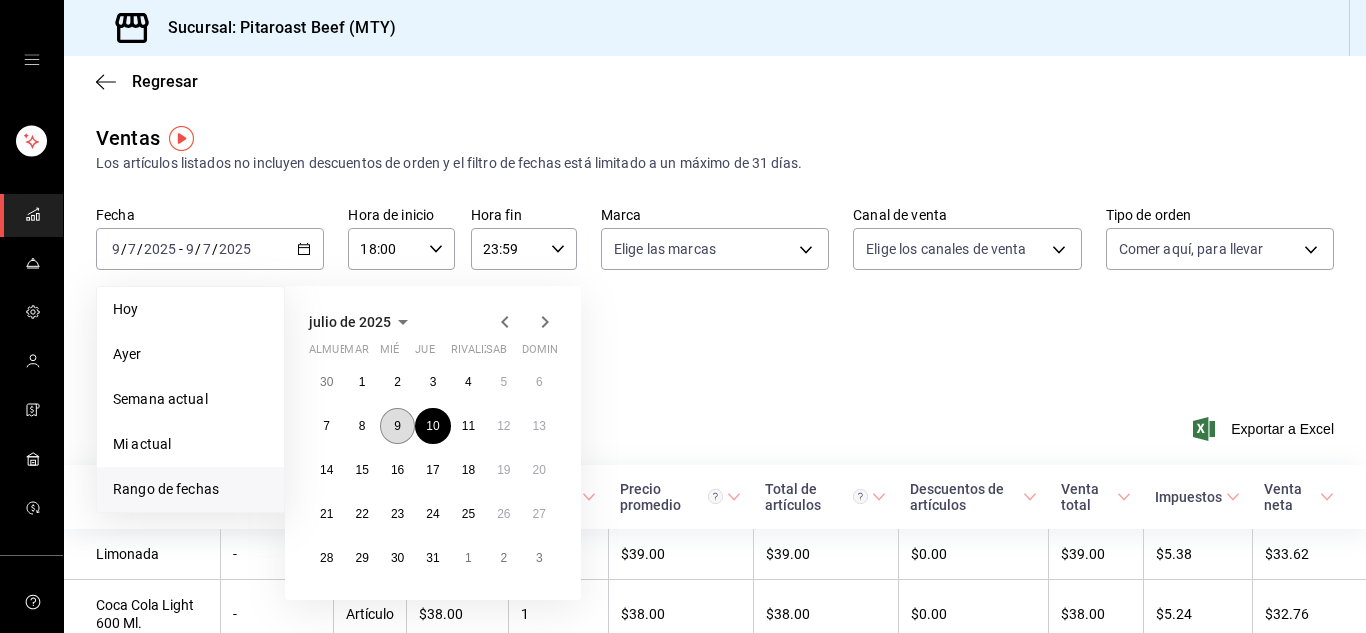 click on "9" at bounding box center (397, 426) 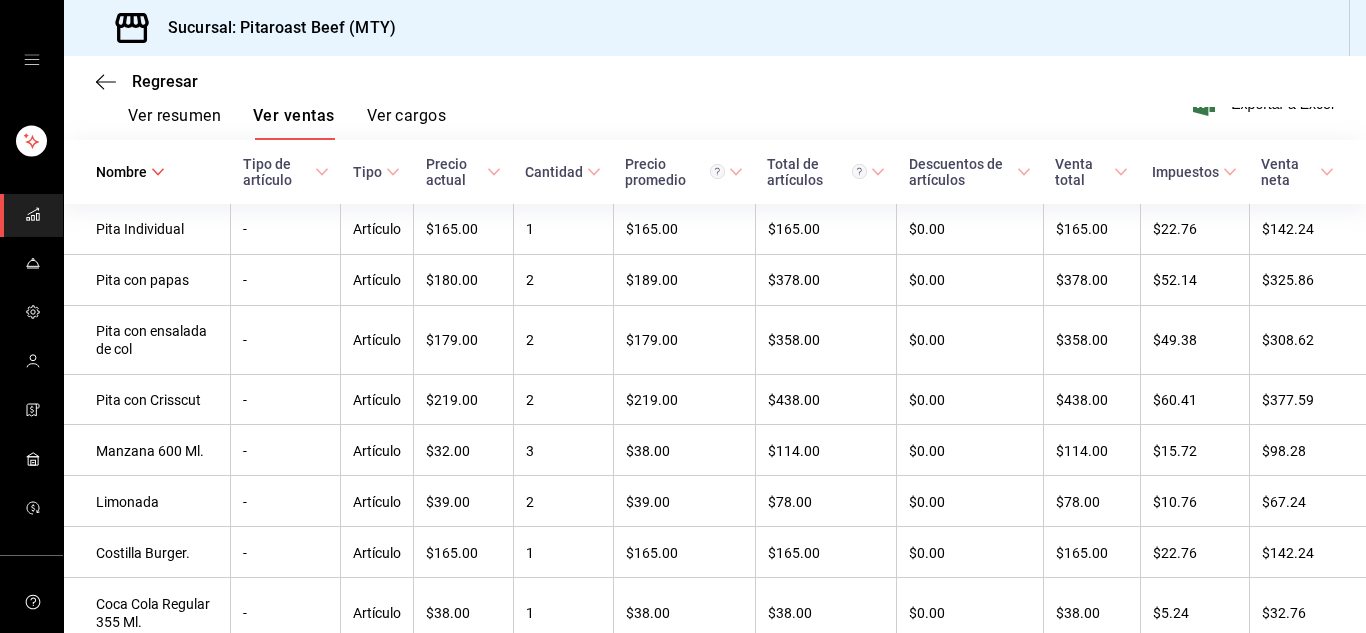 scroll, scrollTop: 0, scrollLeft: 0, axis: both 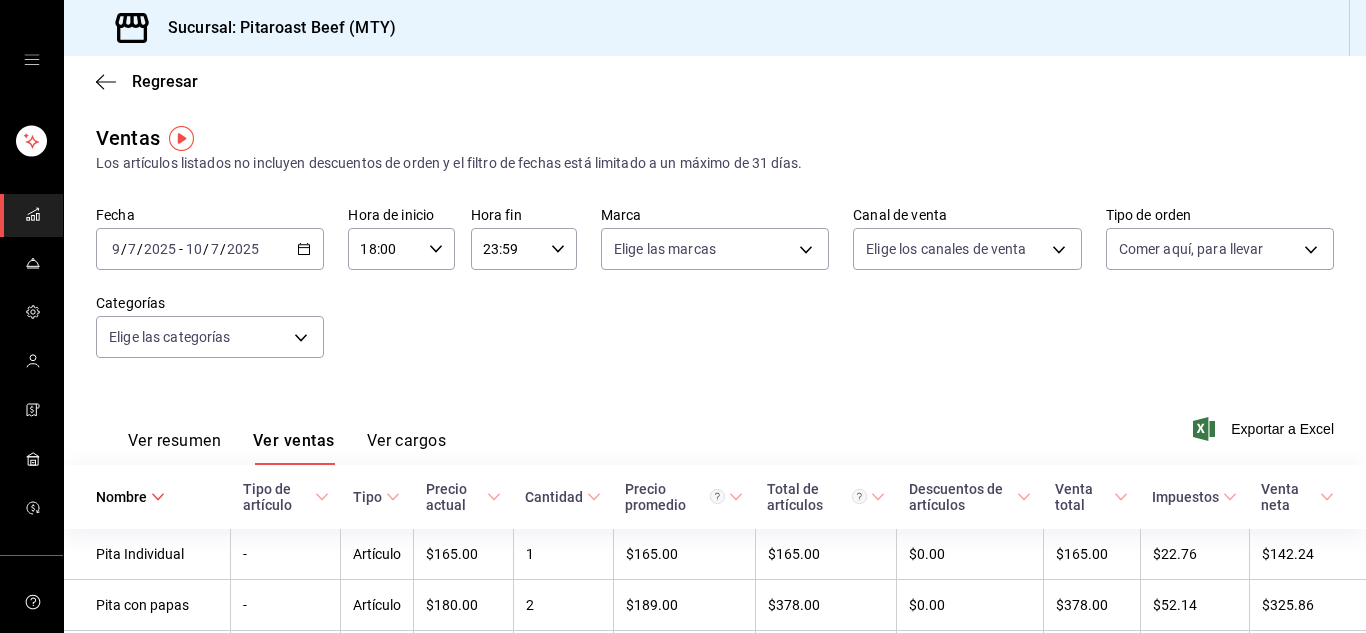 click 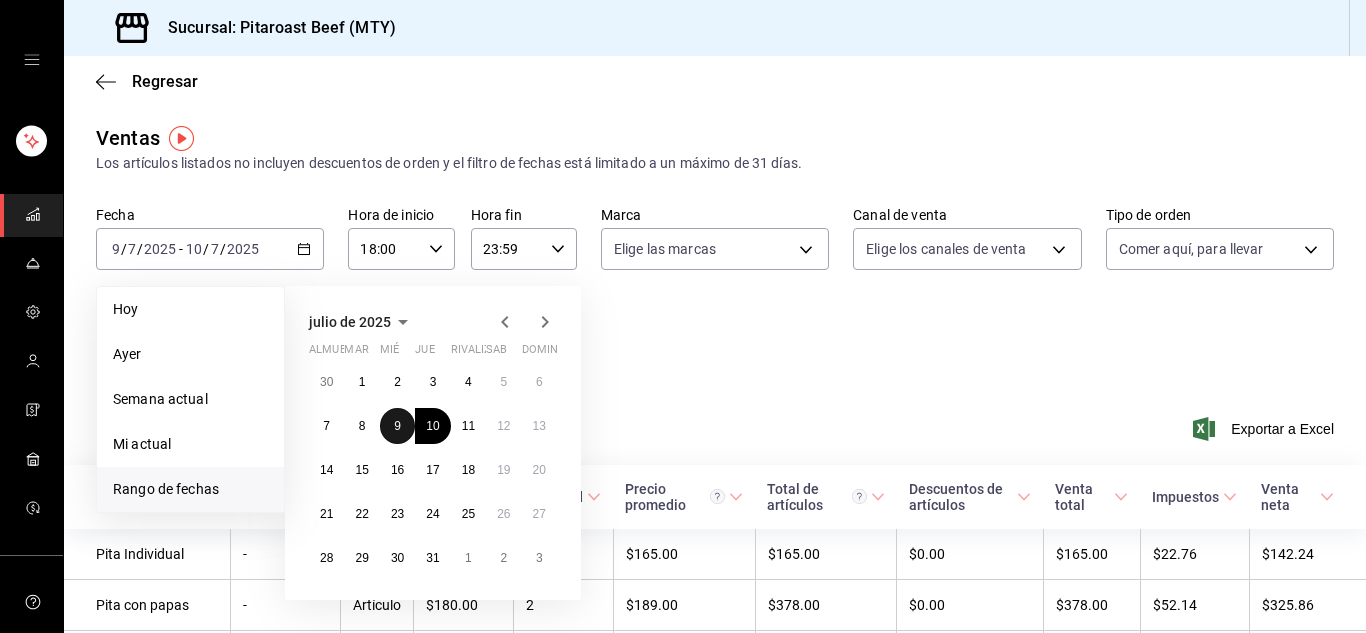 click on "9" at bounding box center (397, 426) 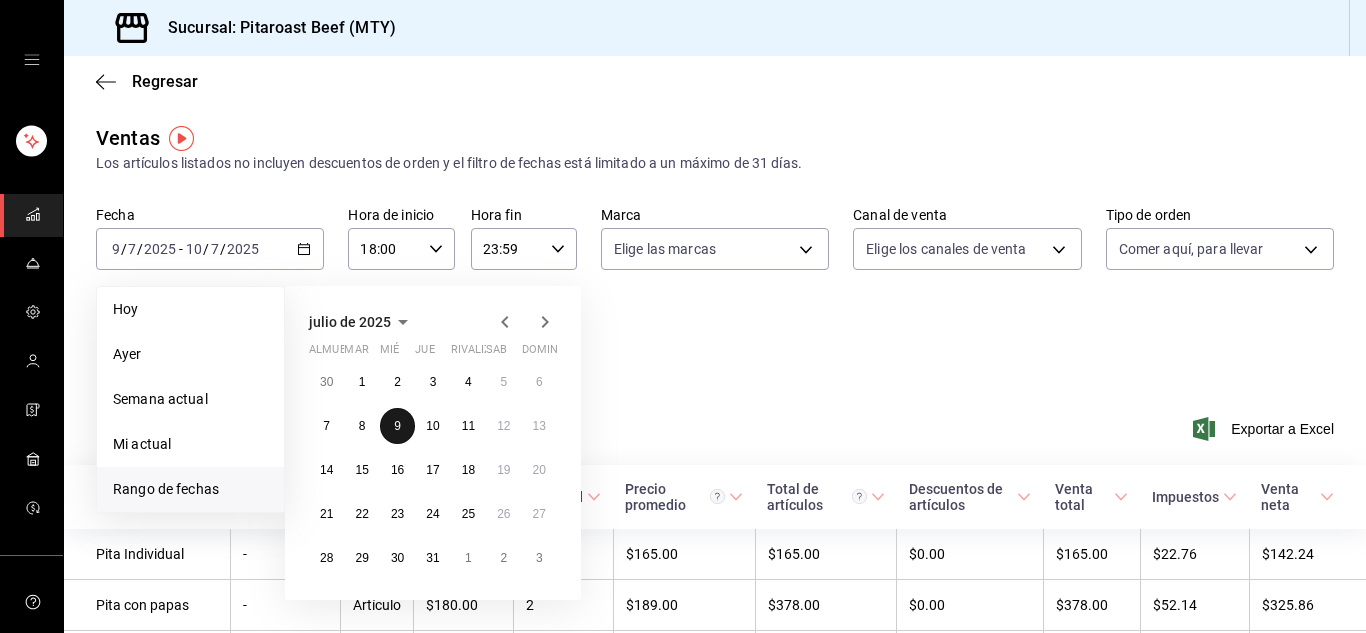 type 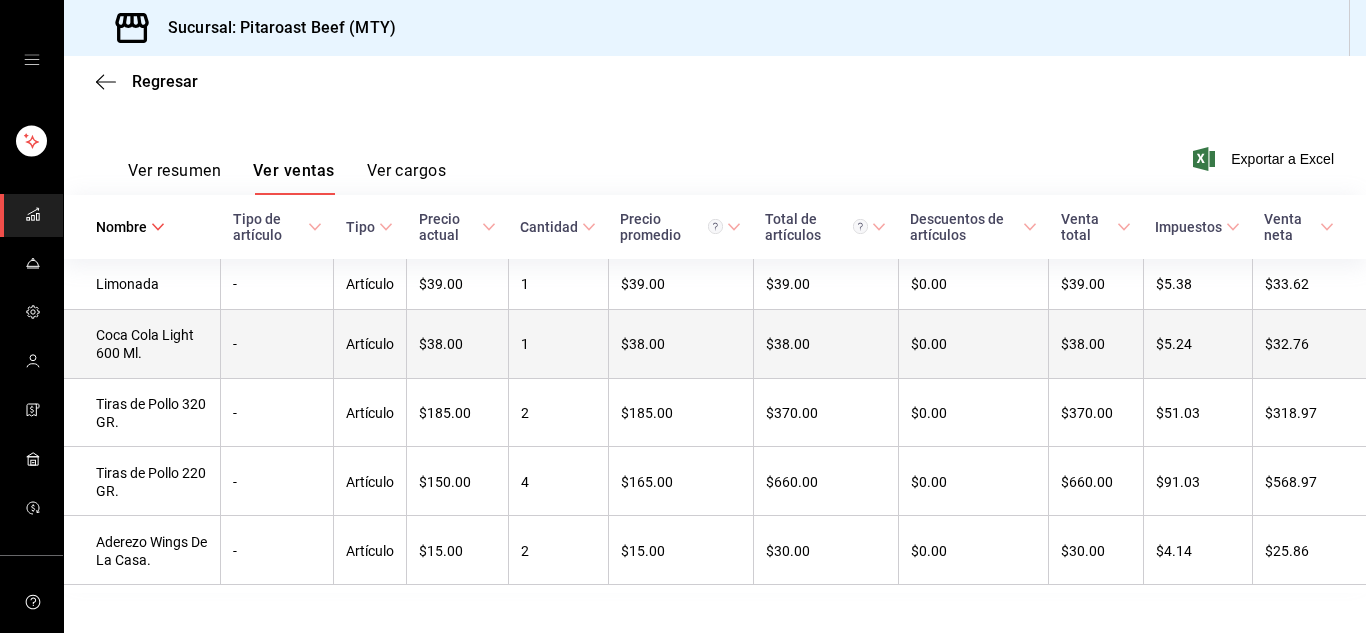 scroll, scrollTop: 7, scrollLeft: 0, axis: vertical 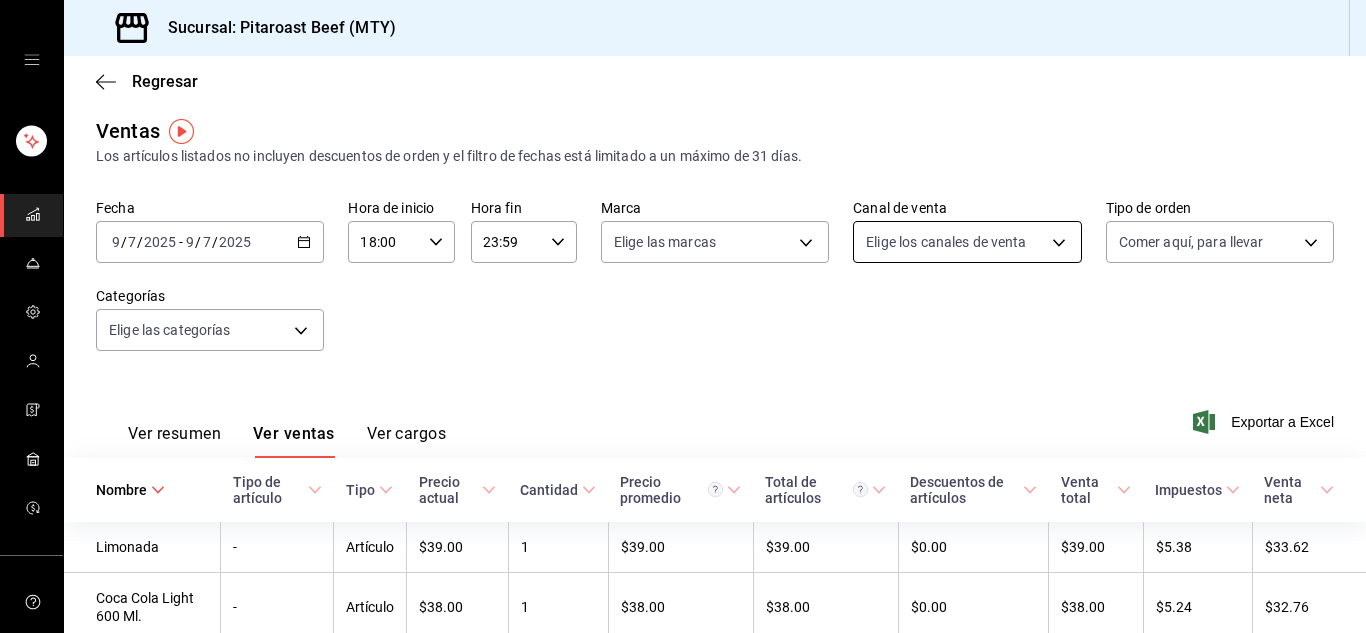 click on "Sucursal: Pitaroast Beef (MTY) Regresar Ventas Los artículos listados no incluyen descuentos de orden y el filtro de fechas está limitado a un máximo de 31 días. Fecha 2025-07-09 9 / 7 / 2025 - 2025-07-09 9 / 7 / 2025 Hora de inicio 18:00 Hora de inicio Hora fin 23:59 Hora fin Marca Elige las marcas Canal de venta Elige los canales de venta Tipo de orden Comer aquí, para llevar a3677177-7cab-421c-bcc3-27ac8065ce5a,be702ab1-acce-4fad-b927-24980271d35d Categorías Elige las categorías Ver resumen Ver ventas Ver cargos Exportar a Excel Nombre Tipo de artículo Tipo Precio actual Cantidad Precio promedio   Total de artículos   Descuentos de artículos Venta total Impuestos Venta neta Limonada - Artículo $39.00 1 $39.00 $39.00 $0.00 $39.00 $5.38 $33.62 Coca Cola Light 600 Ml. - Artículo $38.00 1 $38.00 $38.00 $0.00 $38.00 $5.24 $32.76 Tiras de Pollo 320 GR. - Artículo $185.00 2 $185.00 $370.00 $0.00 $370.00 $51.03 $318.97 Tiras de Pollo 220 GR. - Artículo $150.00 4 $165.00 $660.00 $0.00 $660.00 $91.03 -" at bounding box center (683, 316) 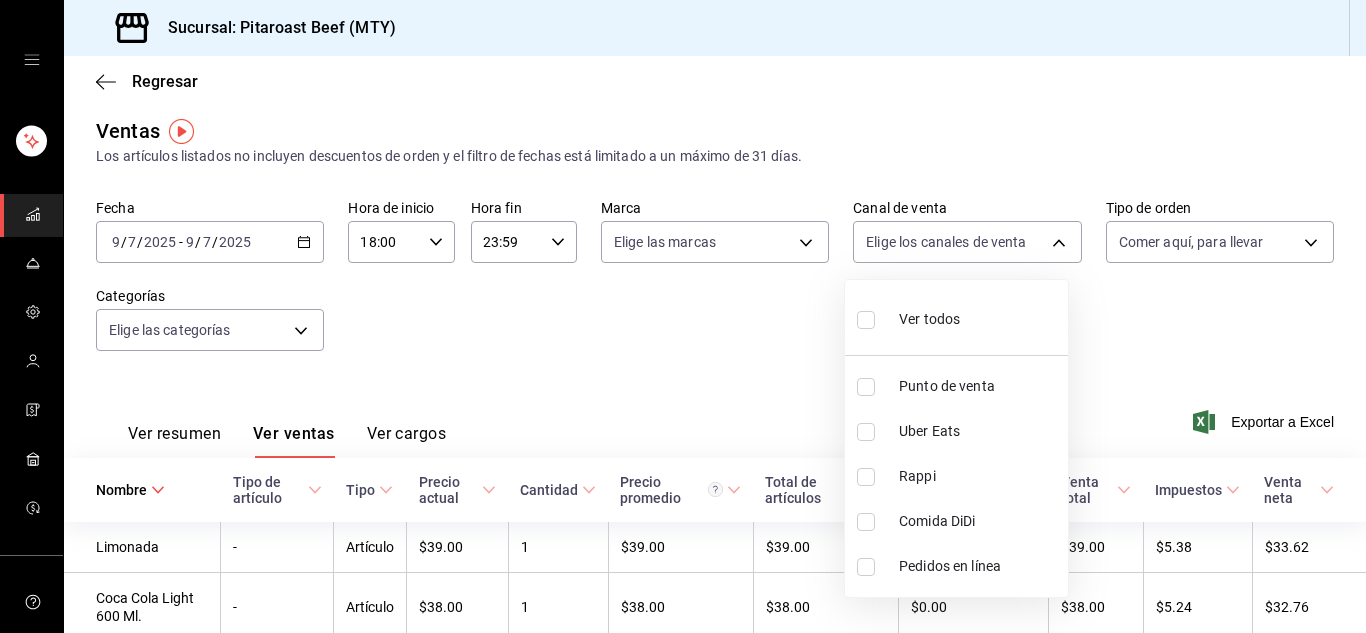 click on "Punto de venta" at bounding box center [956, 386] 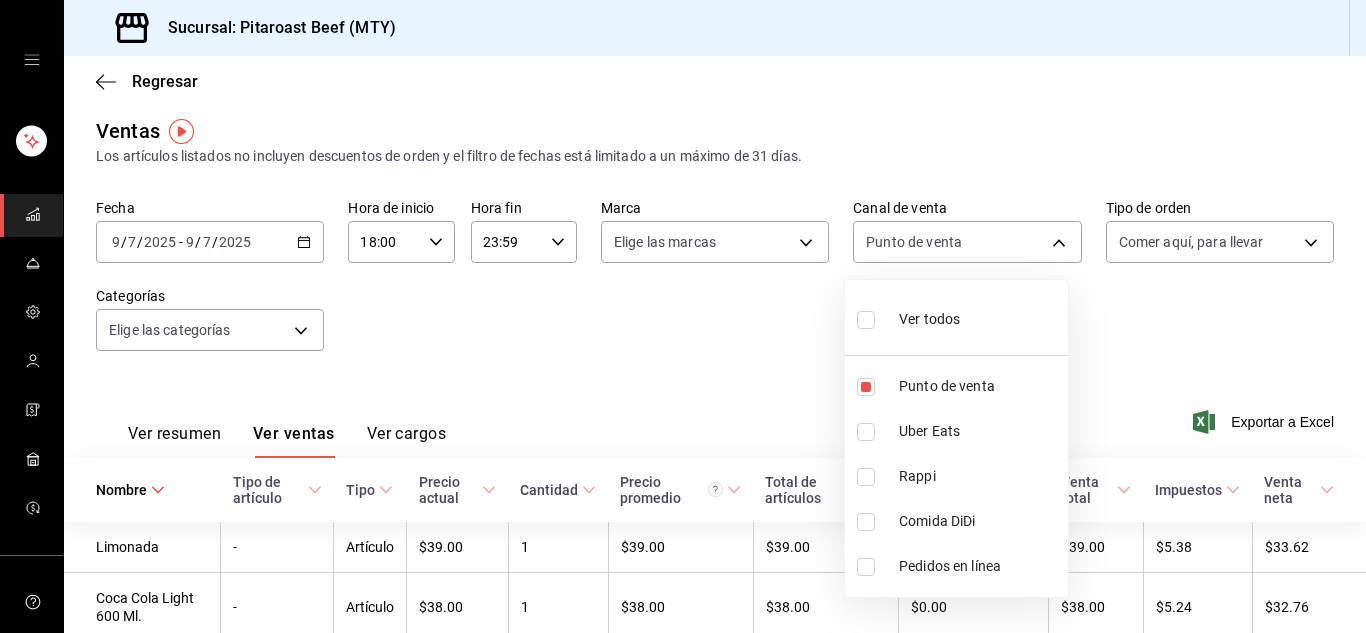 click at bounding box center (683, 316) 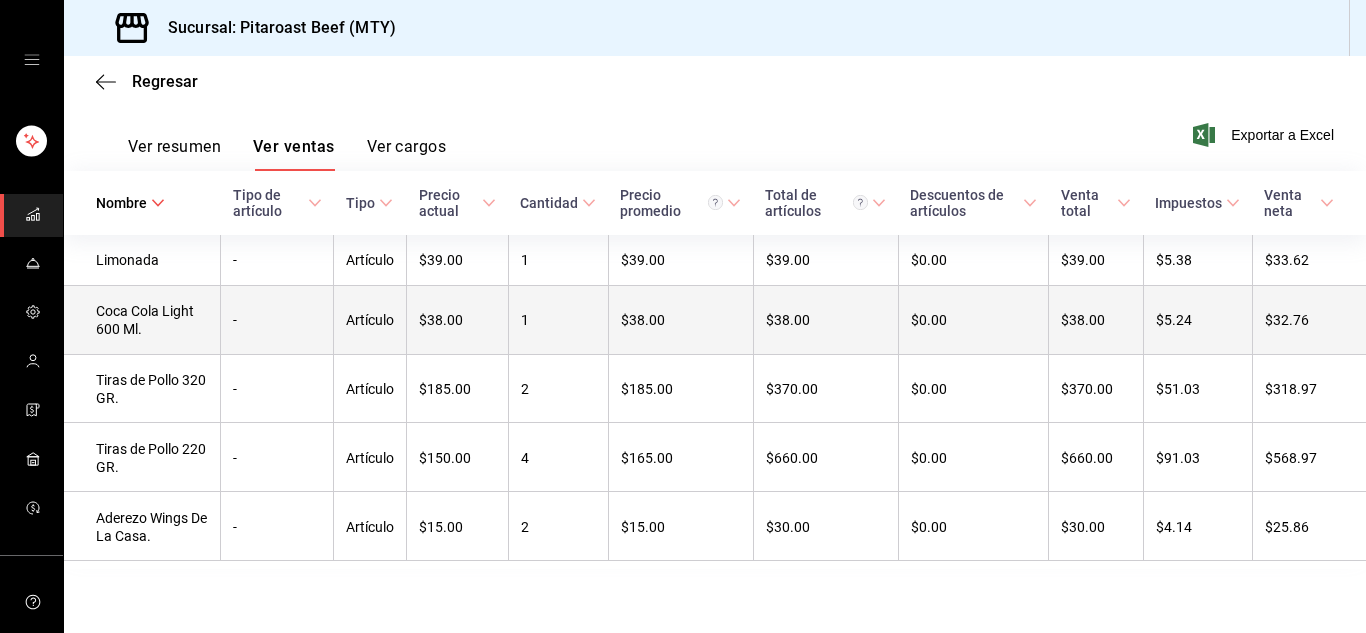 scroll, scrollTop: 0, scrollLeft: 0, axis: both 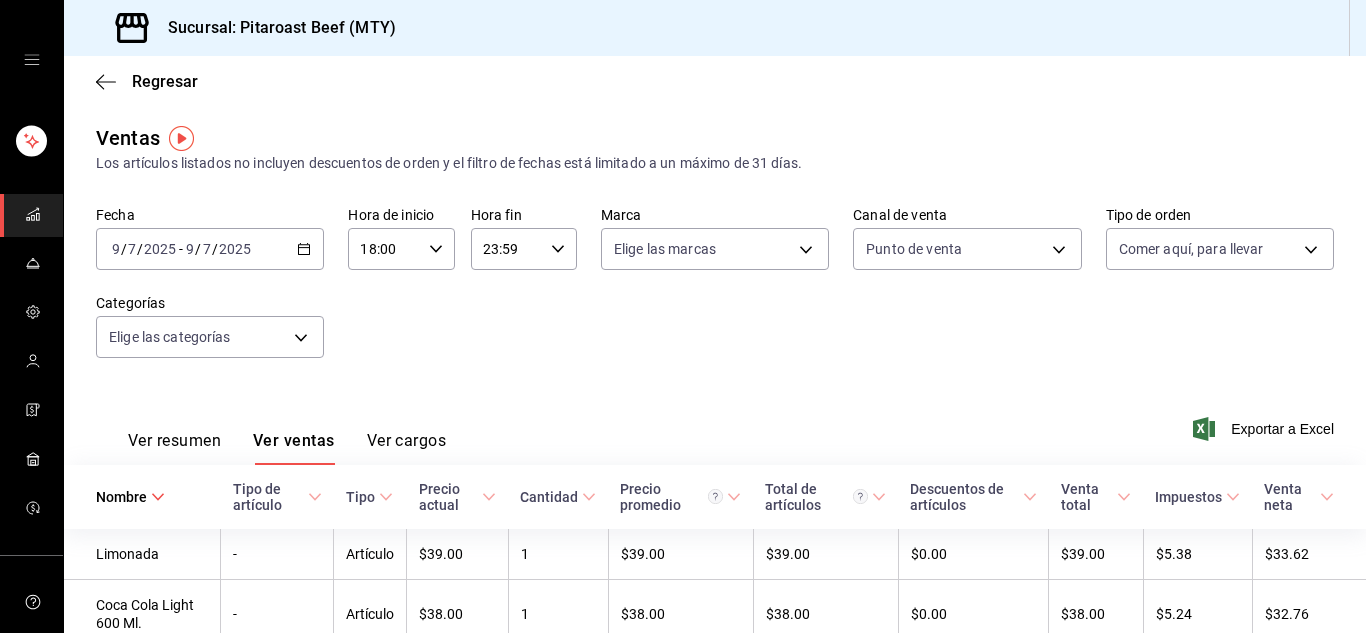 click 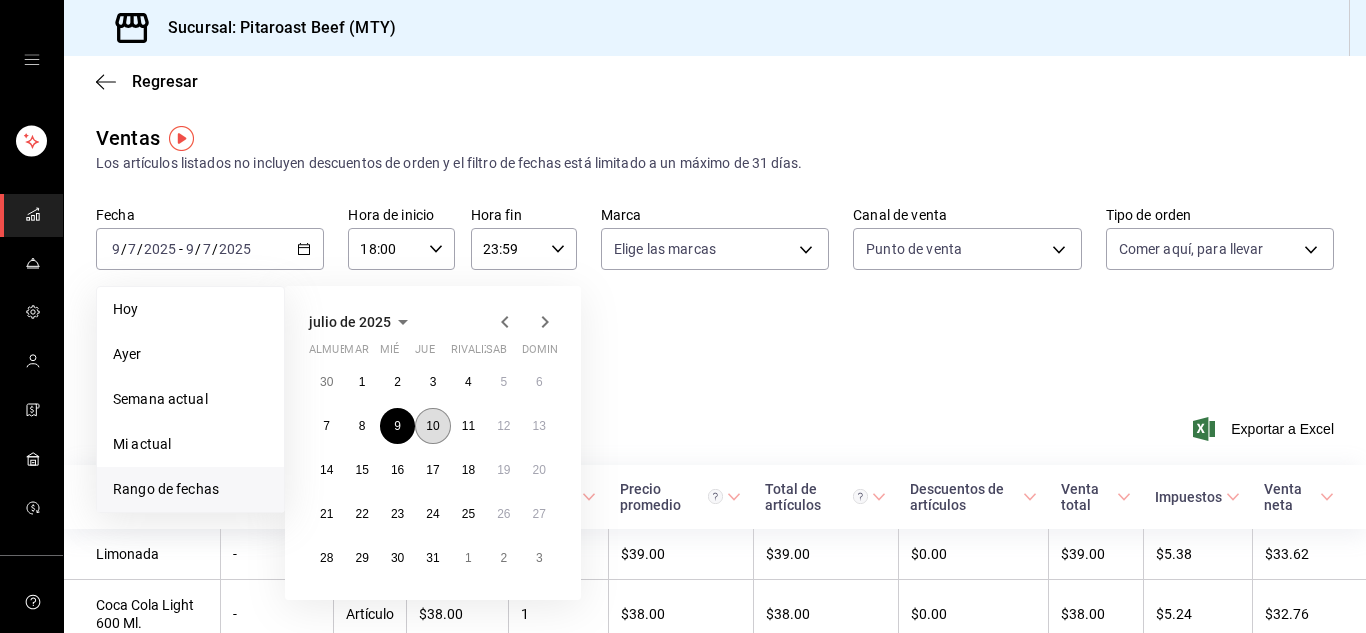 click on "10" at bounding box center [432, 426] 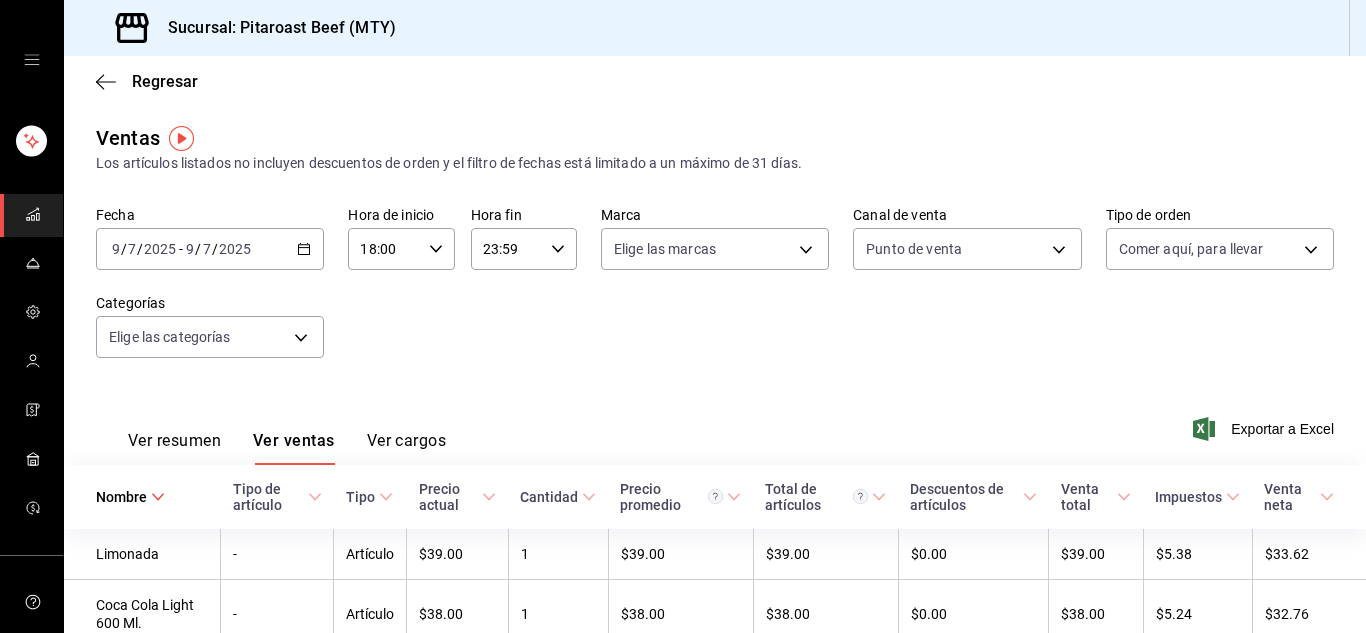 click on "Fecha 2025-07-09 9 / 7 / 2025 - 2025-07-09 9 / 7 / 2025 Hora de inicio 18:00 Hora de inicio Hora fin 23:59 Hora fin Marca Elige las marcas Canal de venta Punto de venta PARROT Tipo de orden Comer aquí, para llevar a3677177-7cab-421c-bcc3-27ac8065ce5a,be702ab1-acce-4fad-b927-24980271d35d Categorías Elige las categorías" at bounding box center (715, 294) 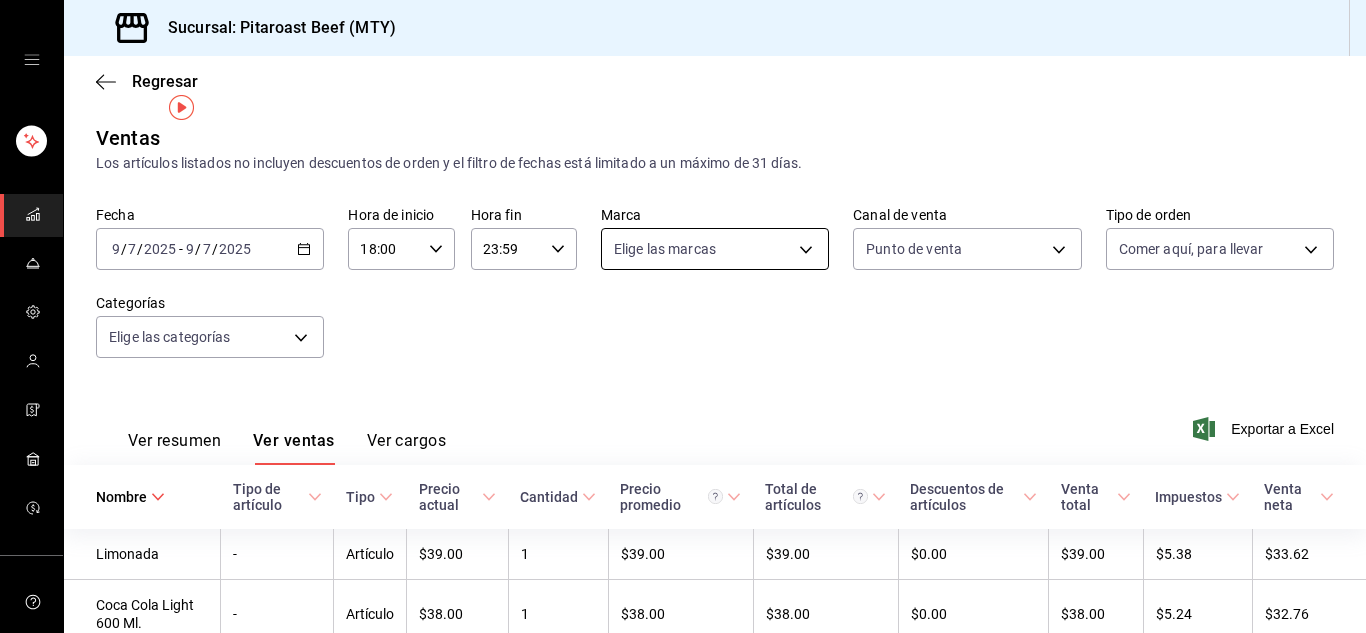 scroll, scrollTop: 31, scrollLeft: 0, axis: vertical 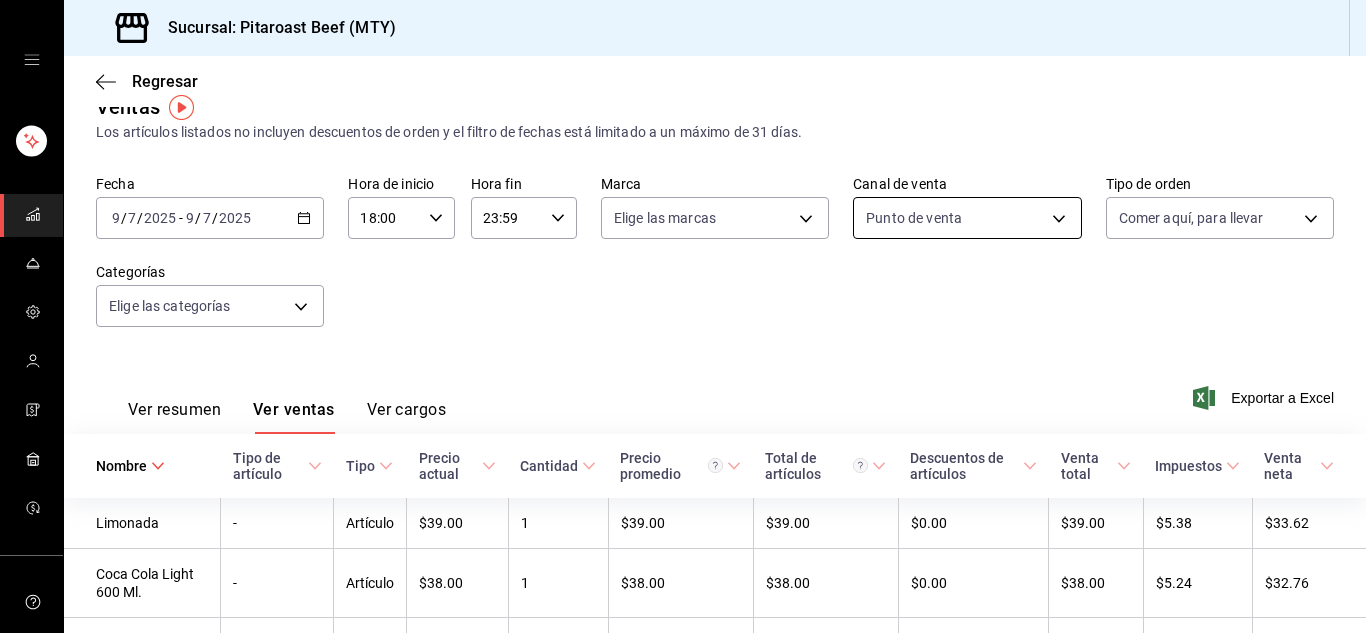 click on "Sucursal: Pitaroast Beef (MTY) Regresar Ventas Los artículos listados no incluyen descuentos de orden y el filtro de fechas está limitado a un máximo de 31 días. Fecha 2025-07-09 9 / 7 / 2025 - 2025-07-09 9 / 7 / 2025 Hora de inicio 18:00 Hora de inicio Hora fin 23:59 Hora fin Marca Elige las marcas Canal de venta Punto de venta PARROT Tipo de orden Comer aquí, para llevar a3677177-7cab-421c-bcc3-27ac8065ce5a,be702ab1-acce-4fad-b927-24980271d35d Categorías Elige las categorías Ver resumen Ver ventas Ver cargos Exportar a Excel Nombre Tipo de artículo Tipo Precio actual Cantidad Precio promedio   Total de artículos   Descuentos de artículos Venta total Impuestos Venta neta Limonada - Artículo $39.00 1 $39.00 $39.00 $0.00 $39.00 $5.38 $33.62 Coca Cola Light 600 Ml. - Artículo $38.00 1 $38.00 $38.00 $0.00 $38.00 $5.24 $32.76 Tiras de Pollo 320 GR. - Artículo $185.00 2 $185.00 $370.00 $0.00 $370.00 $51.03 $318.97 Tiras de Pollo 220 GR. - Artículo $150.00 4 $165.00 $660.00 $0.00 $660.00 $91.03 - 2" at bounding box center (683, 316) 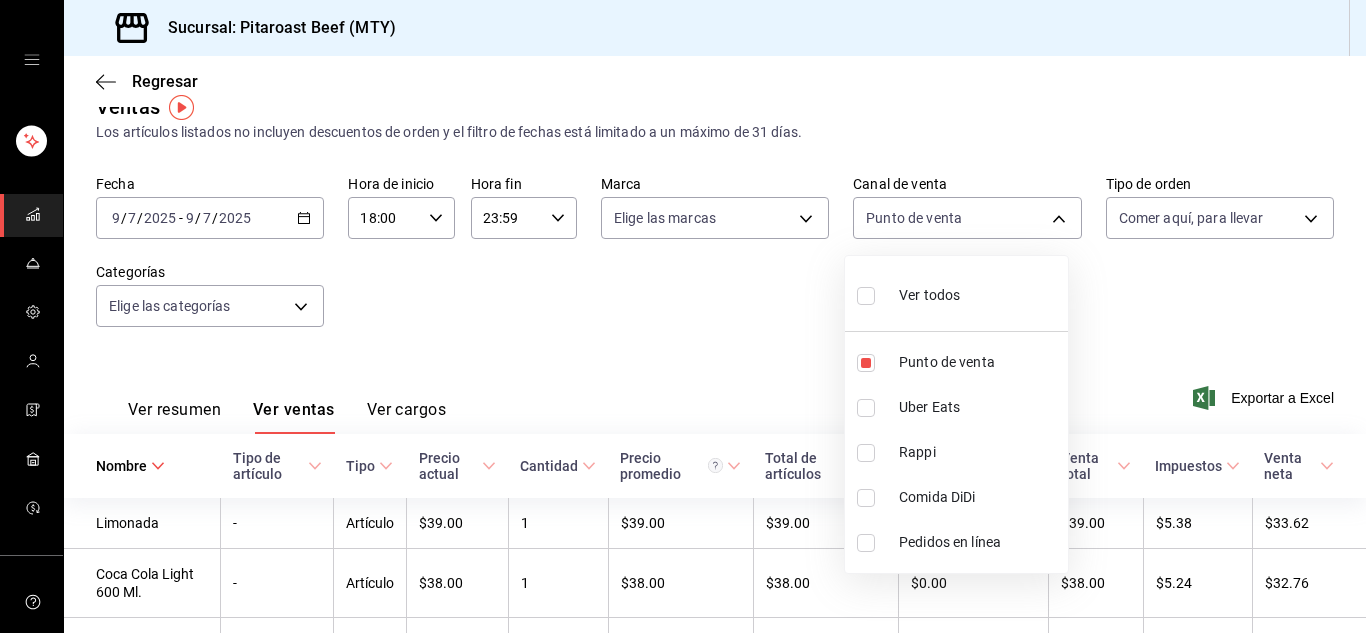 click at bounding box center (683, 316) 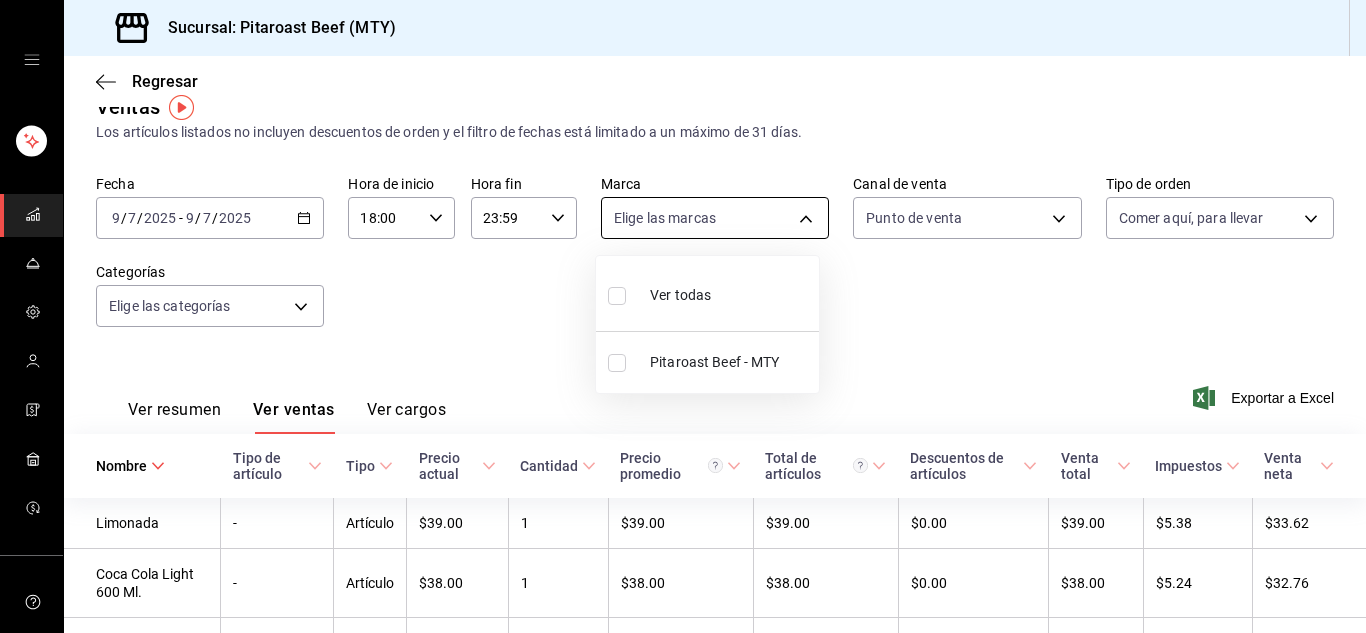 click on "Sucursal: Pitaroast Beef (MTY) Regresar Ventas Los artículos listados no incluyen descuentos de orden y el filtro de fechas está limitado a un máximo de 31 días. Fecha 2025-07-09 9 / 7 / 2025 - 2025-07-09 9 / 7 / 2025 Hora de inicio 18:00 Hora de inicio Hora fin 23:59 Hora fin Marca Elige las marcas Canal de venta Punto de venta PARROT Tipo de orden Comer aquí, para llevar a3677177-7cab-421c-bcc3-27ac8065ce5a,be702ab1-acce-4fad-b927-24980271d35d Categorías Elige las categorías Ver resumen Ver ventas Ver cargos Exportar a Excel Nombre Tipo de artículo Tipo Precio actual Cantidad Precio promedio   Total de artículos   Descuentos de artículos Venta total Impuestos Venta neta Limonada - Artículo $39.00 1 $39.00 $39.00 $0.00 $39.00 $5.38 $33.62 Coca Cola Light 600 Ml. - Artículo $38.00 1 $38.00 $38.00 $0.00 $38.00 $5.24 $32.76 Tiras de Pollo 320 GR. - Artículo $185.00 2 $185.00 $370.00 $0.00 $370.00 $51.03 $318.97 Tiras de Pollo 220 GR. - Artículo $150.00 4 $165.00 $660.00 $0.00 $660.00 $91.03 - 2" at bounding box center [683, 316] 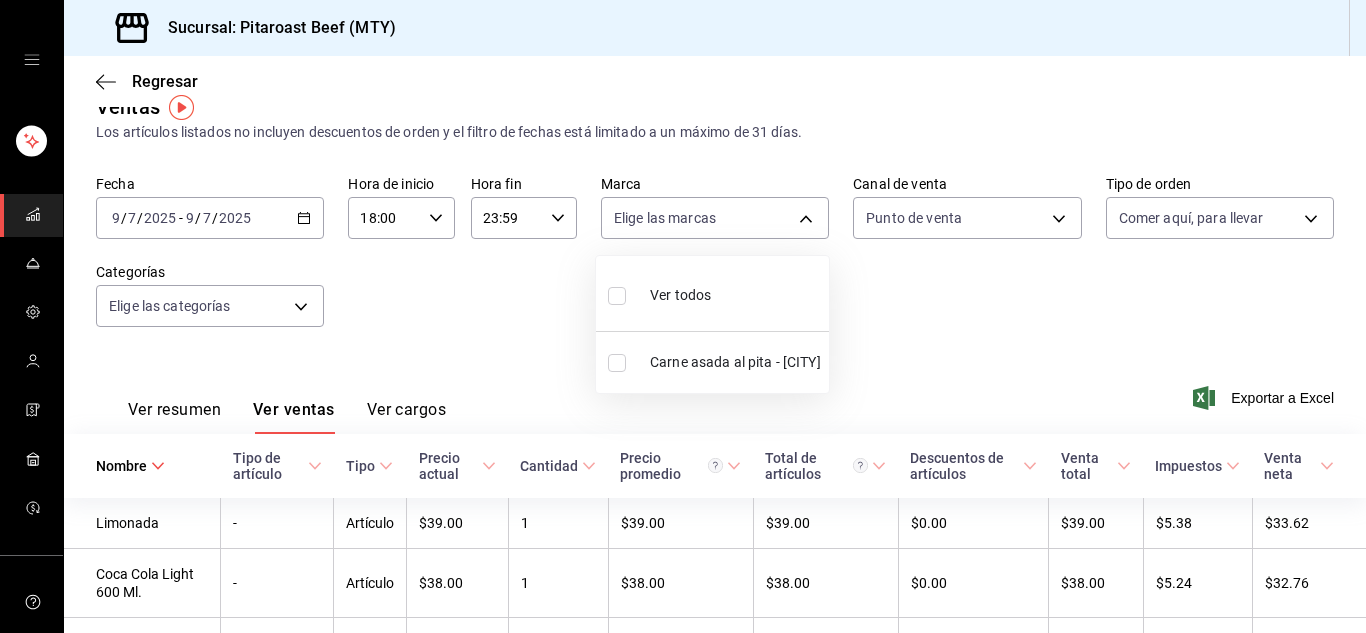 click at bounding box center (683, 316) 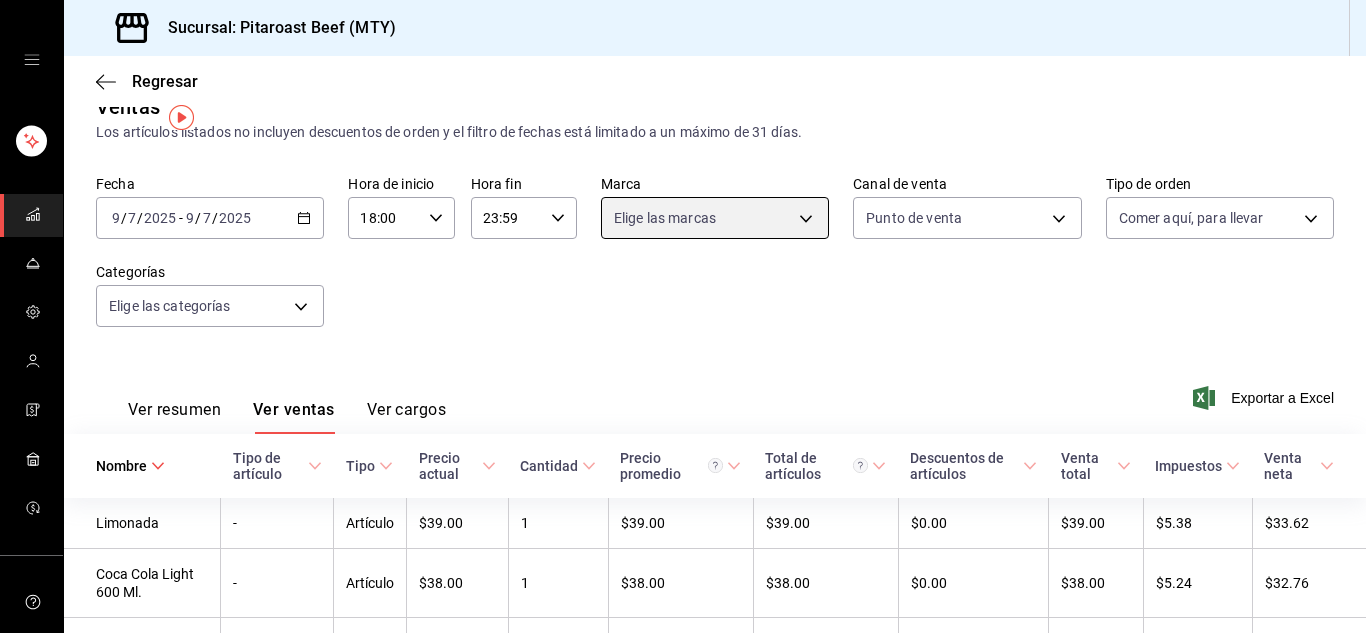 scroll, scrollTop: 21, scrollLeft: 0, axis: vertical 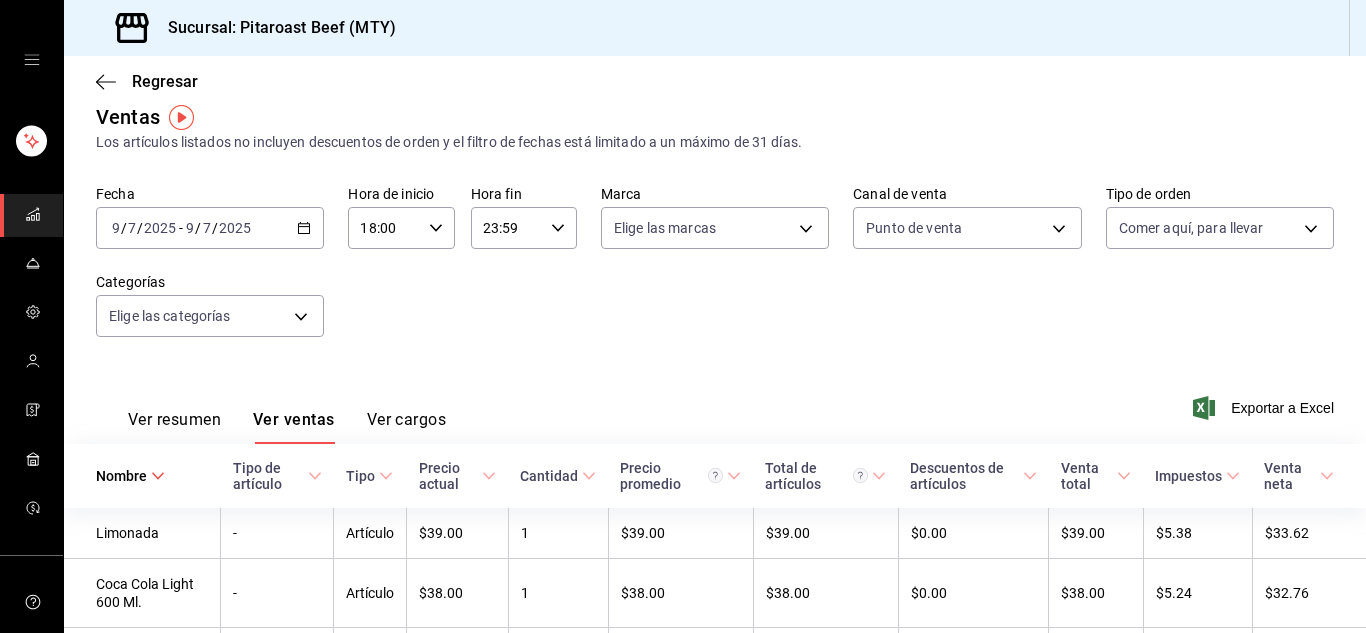click on "2025-07-09 9 / 7 / 2025 - 2025-07-09 9 / 7 / 2025" at bounding box center [210, 228] 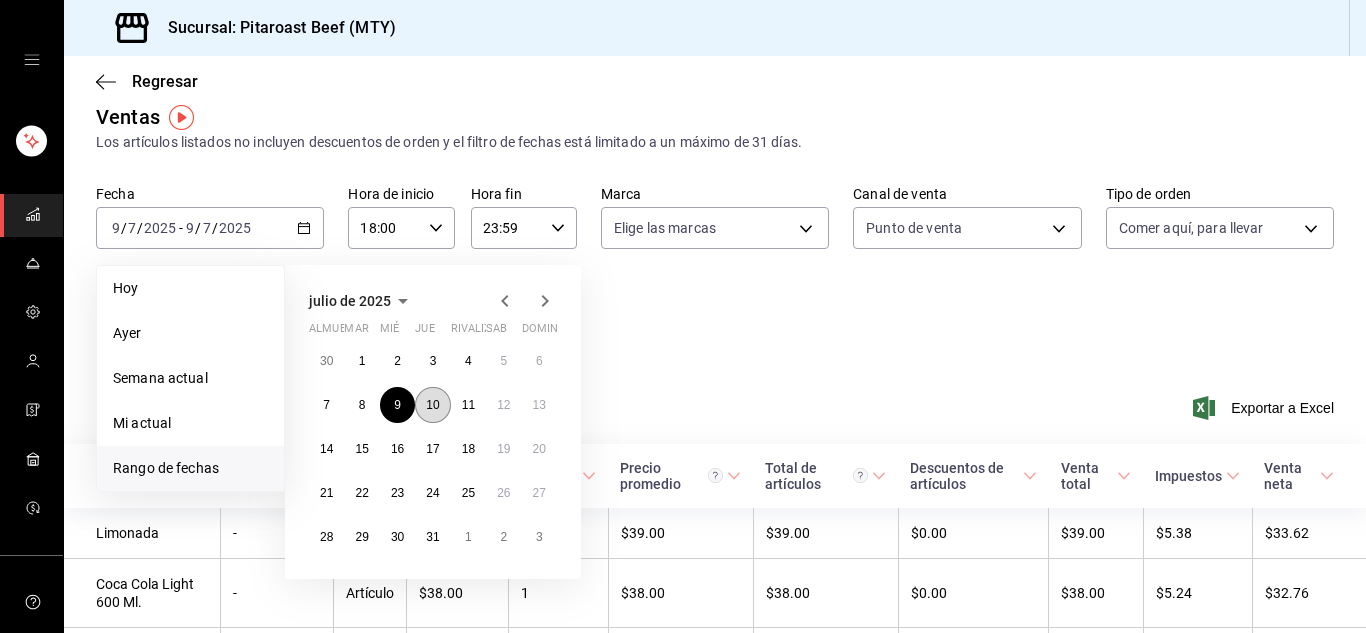 click on "10" at bounding box center (432, 405) 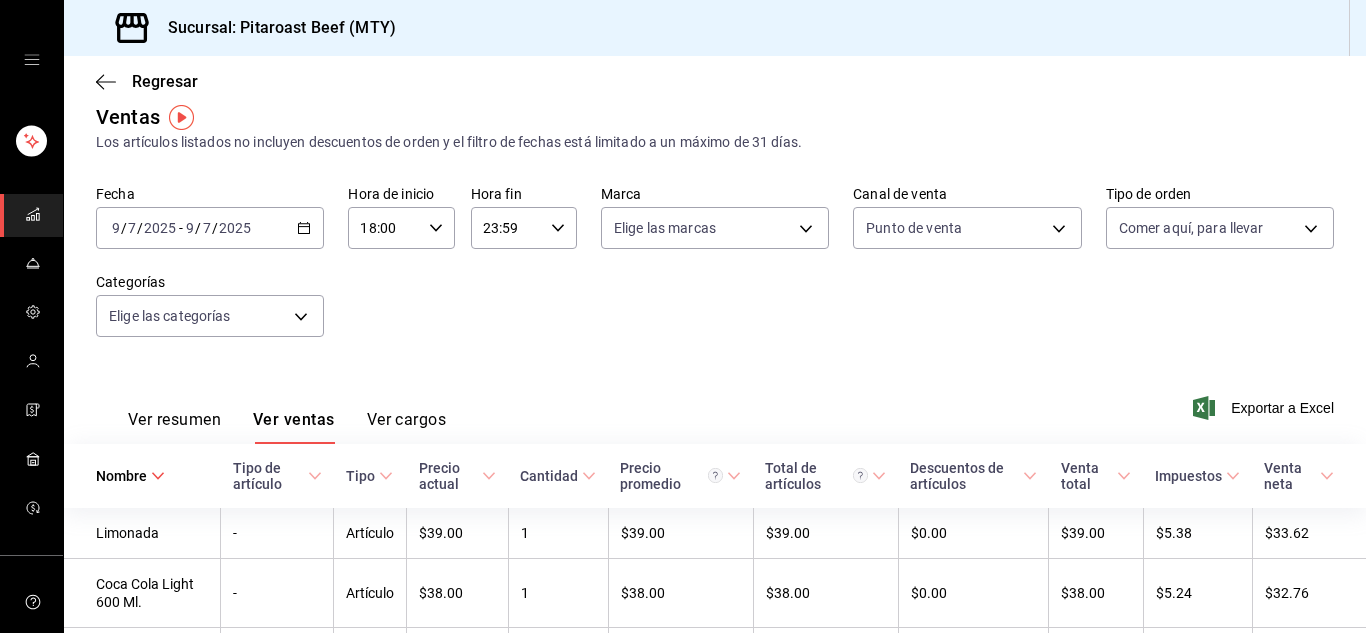click 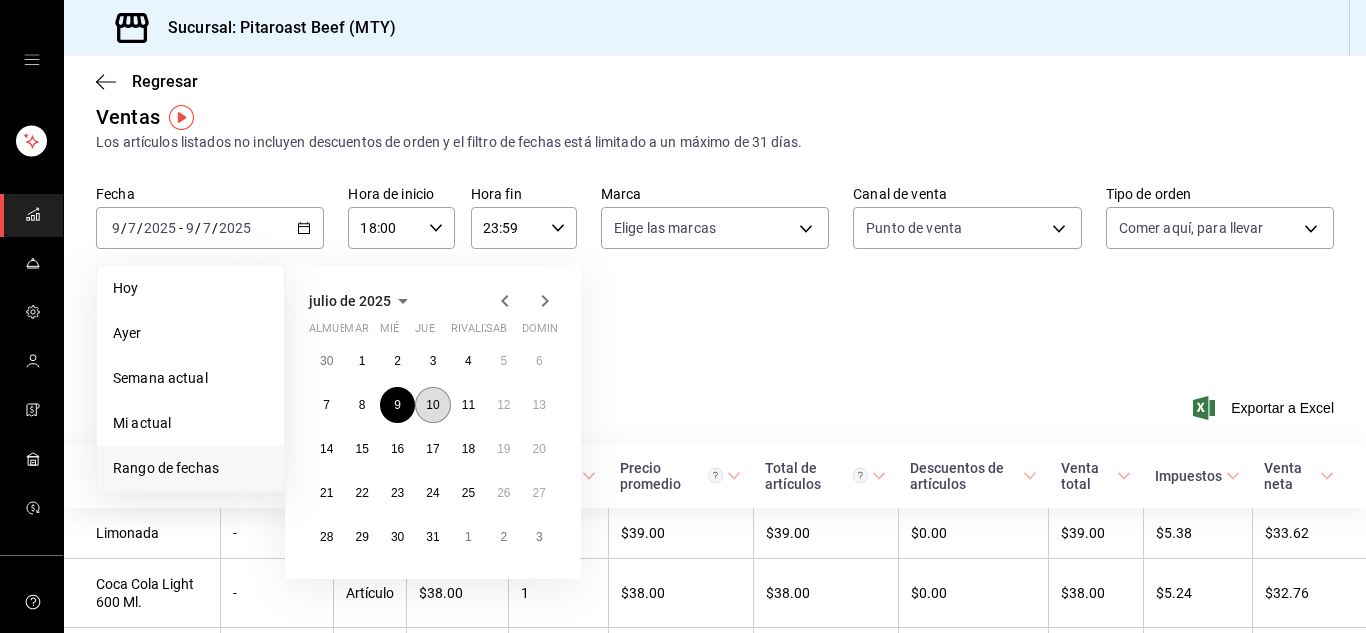 click on "10" at bounding box center [432, 405] 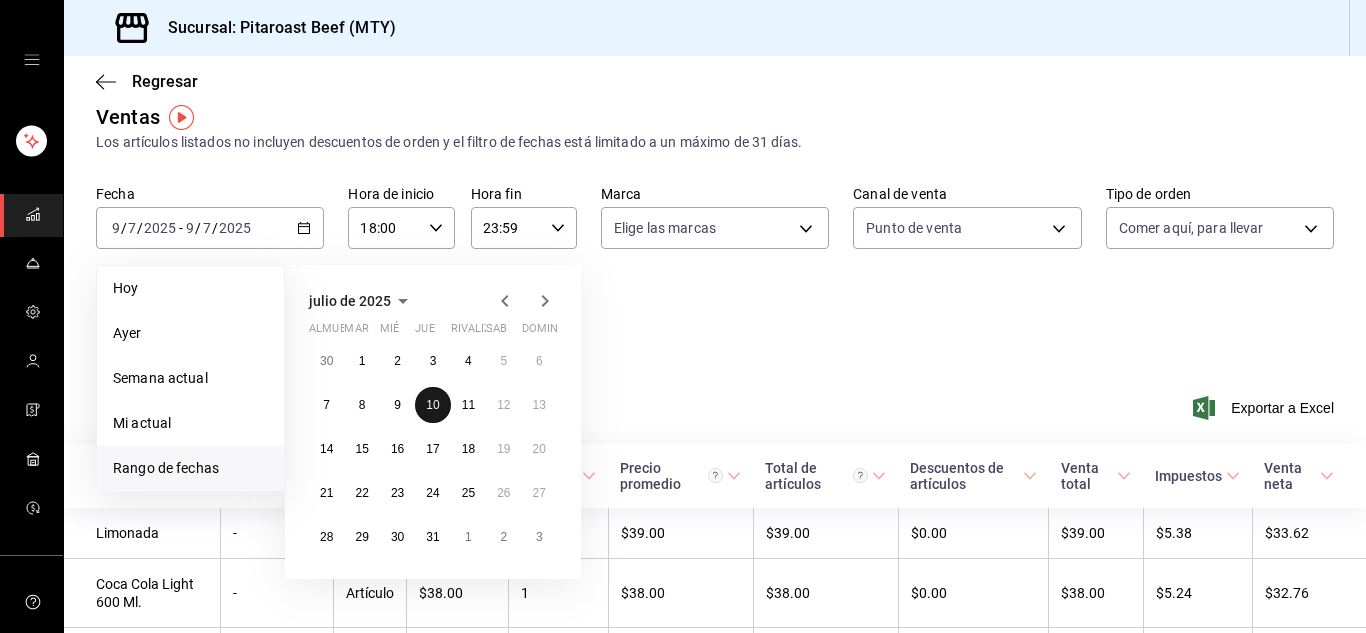 click on "10" at bounding box center [432, 405] 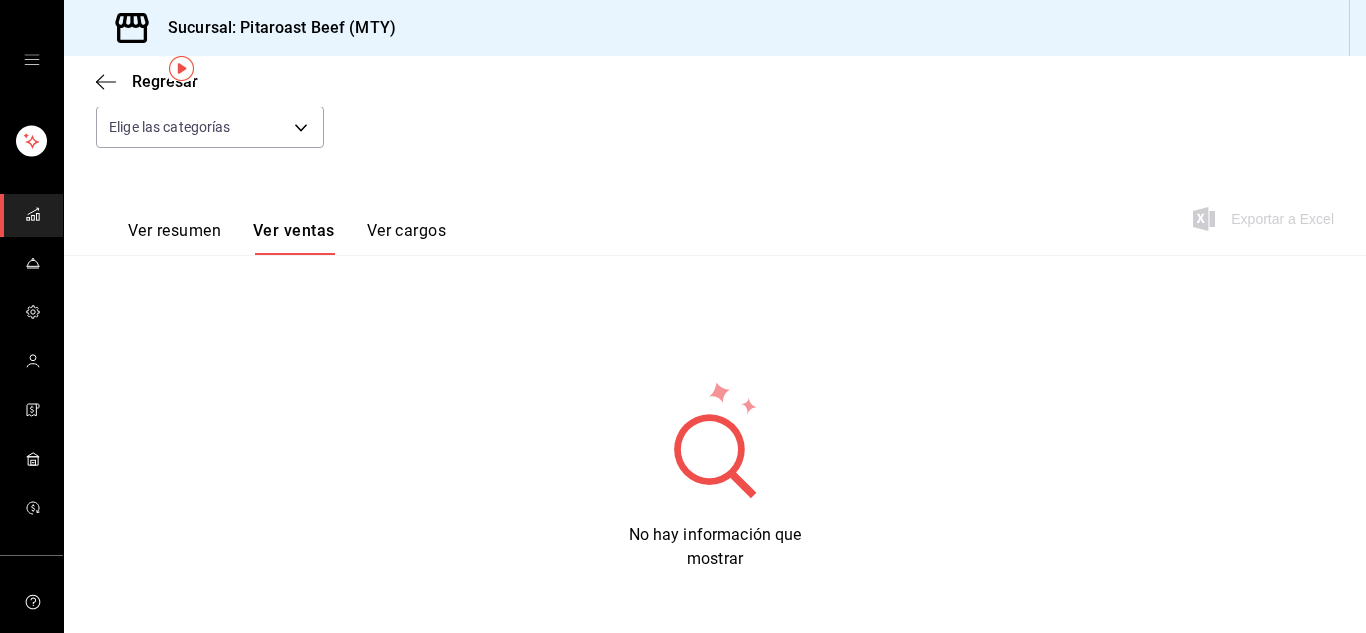 scroll, scrollTop: 0, scrollLeft: 0, axis: both 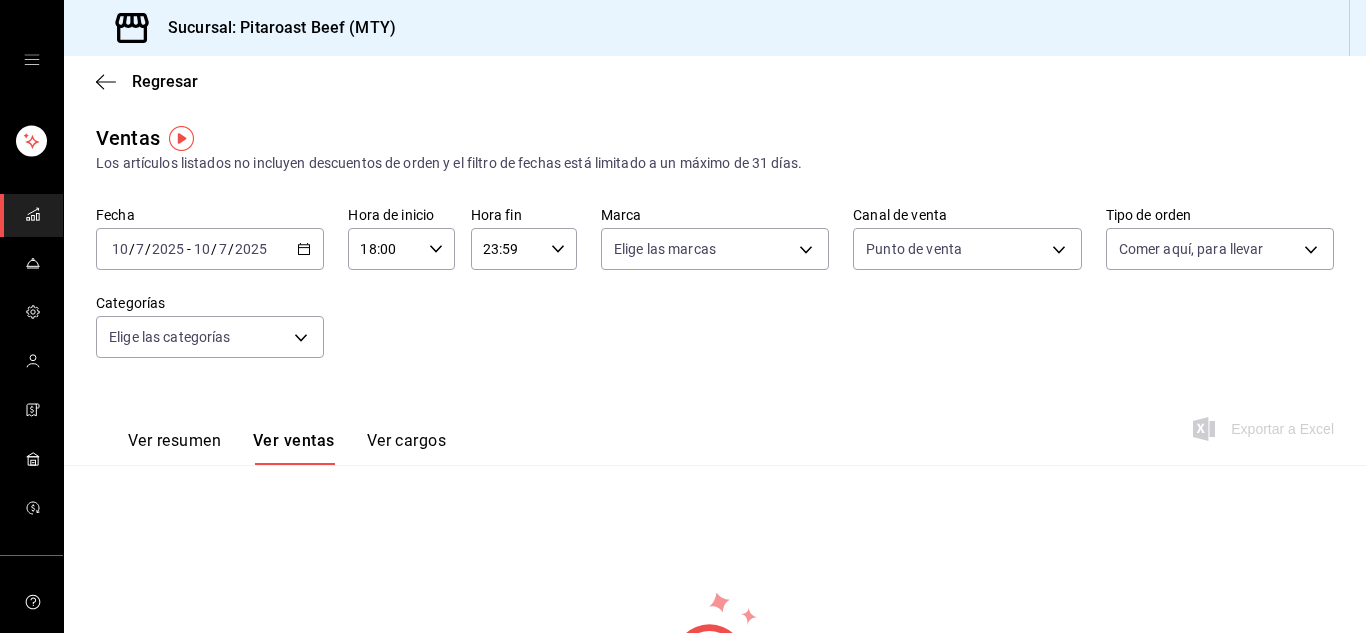 click 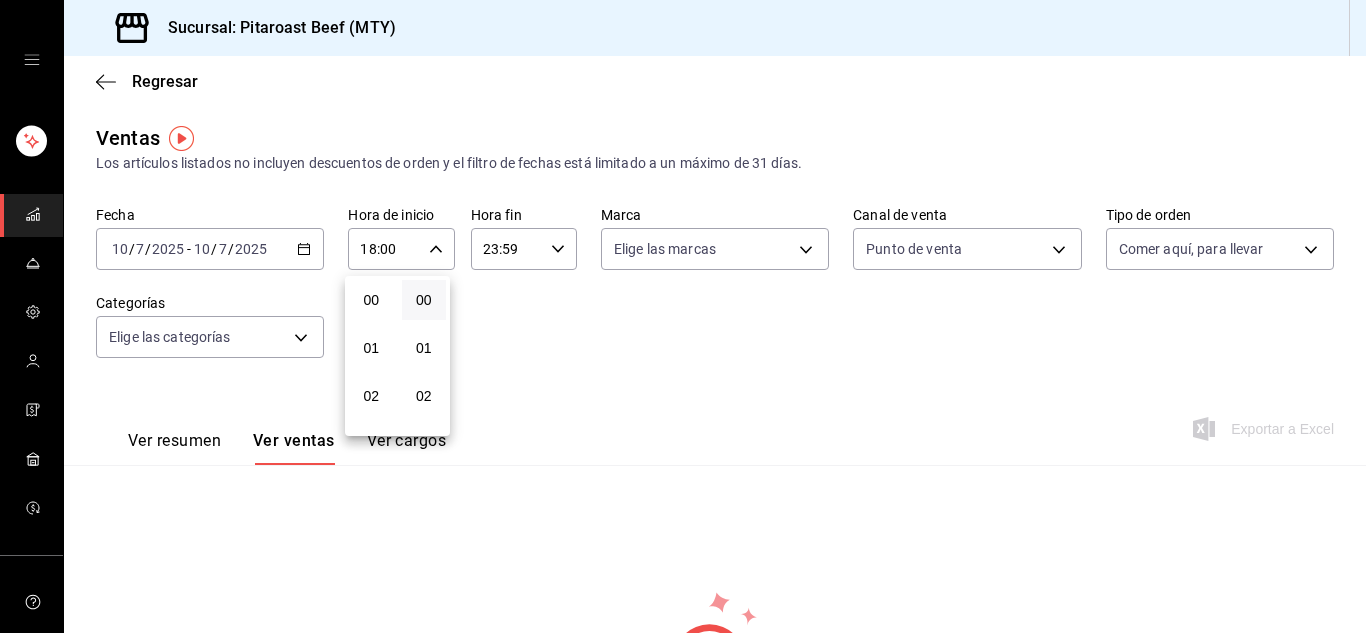 scroll, scrollTop: 864, scrollLeft: 0, axis: vertical 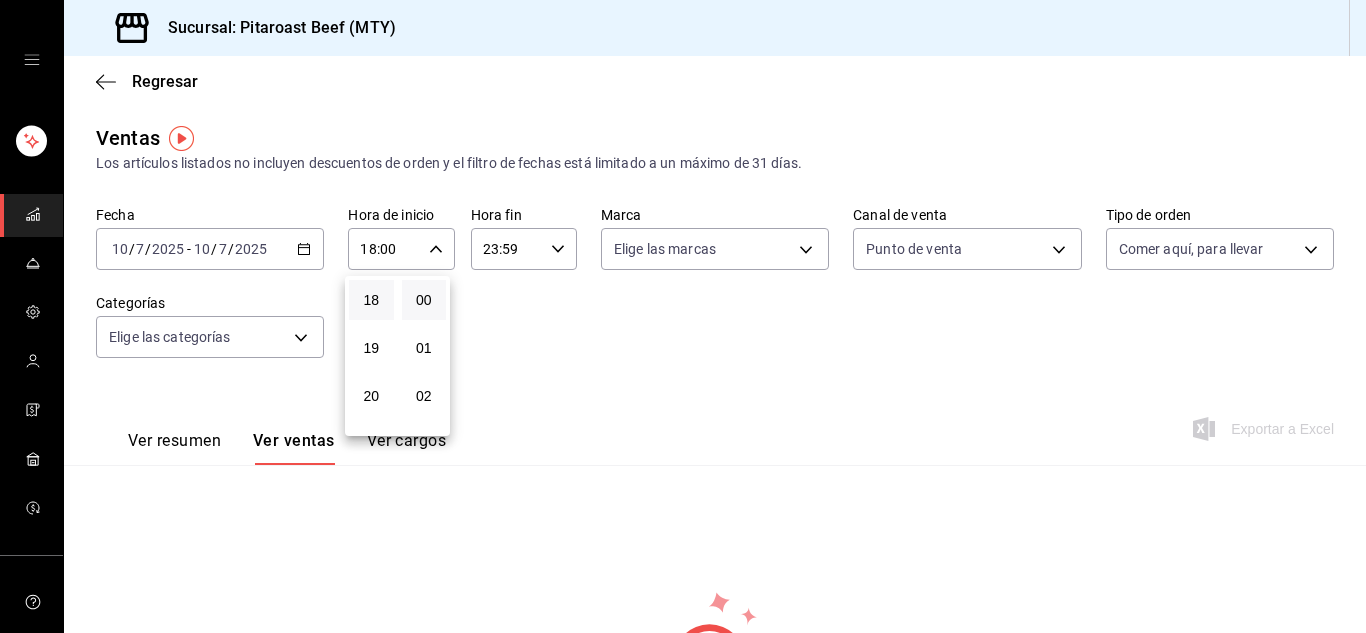 click at bounding box center [683, 316] 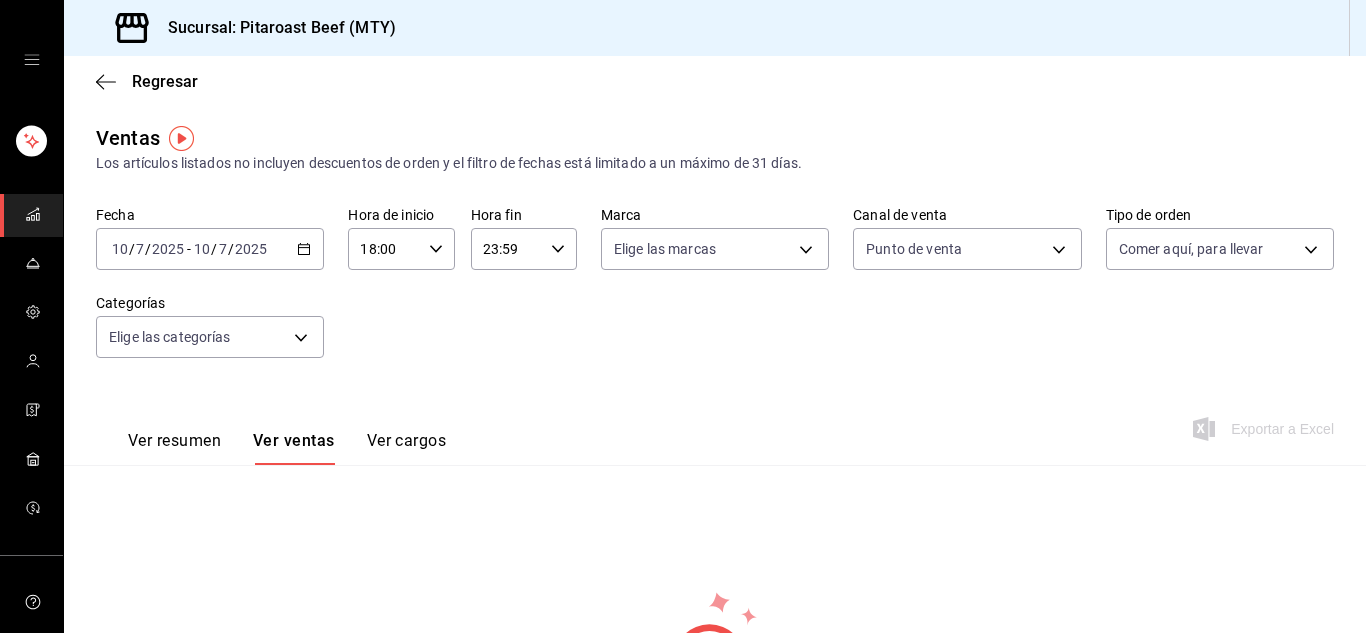 click 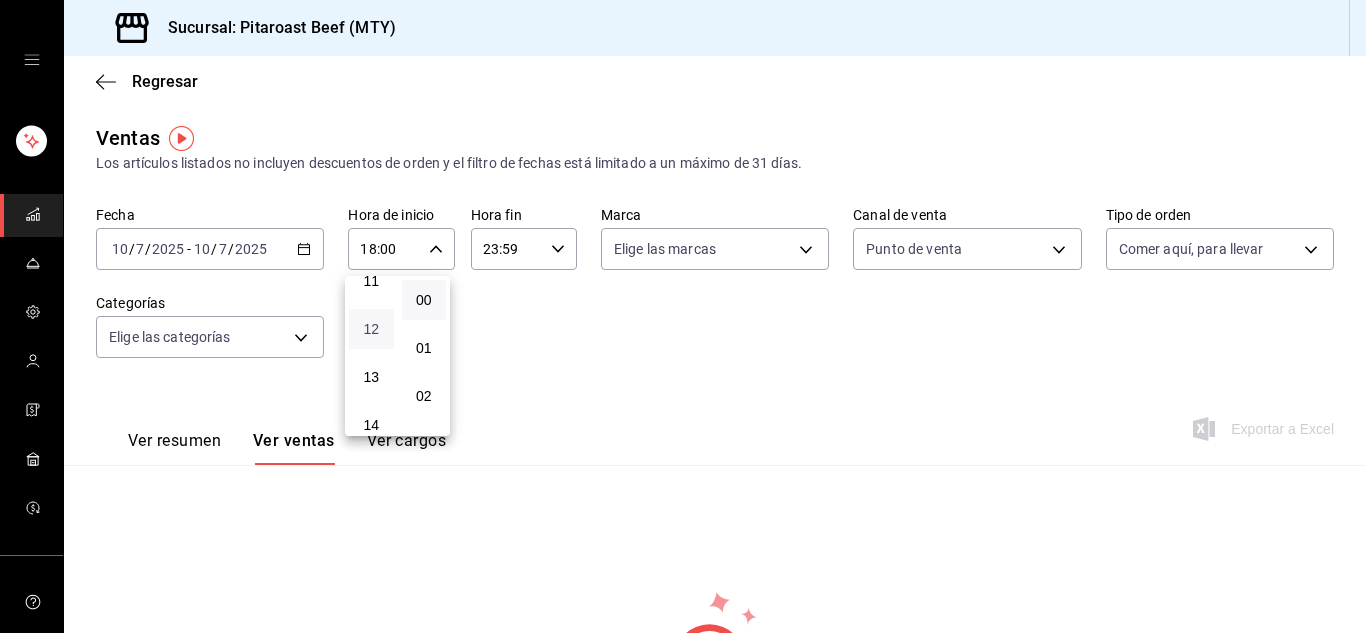 scroll, scrollTop: 524, scrollLeft: 0, axis: vertical 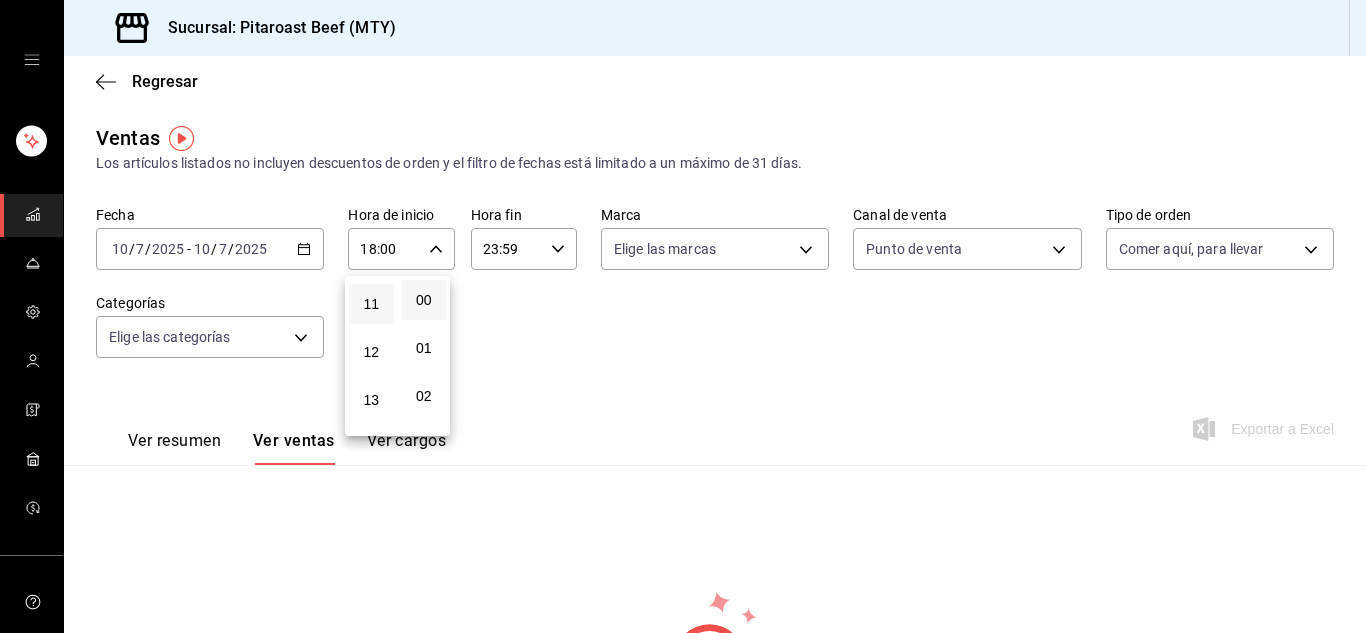click on "11" at bounding box center (371, 304) 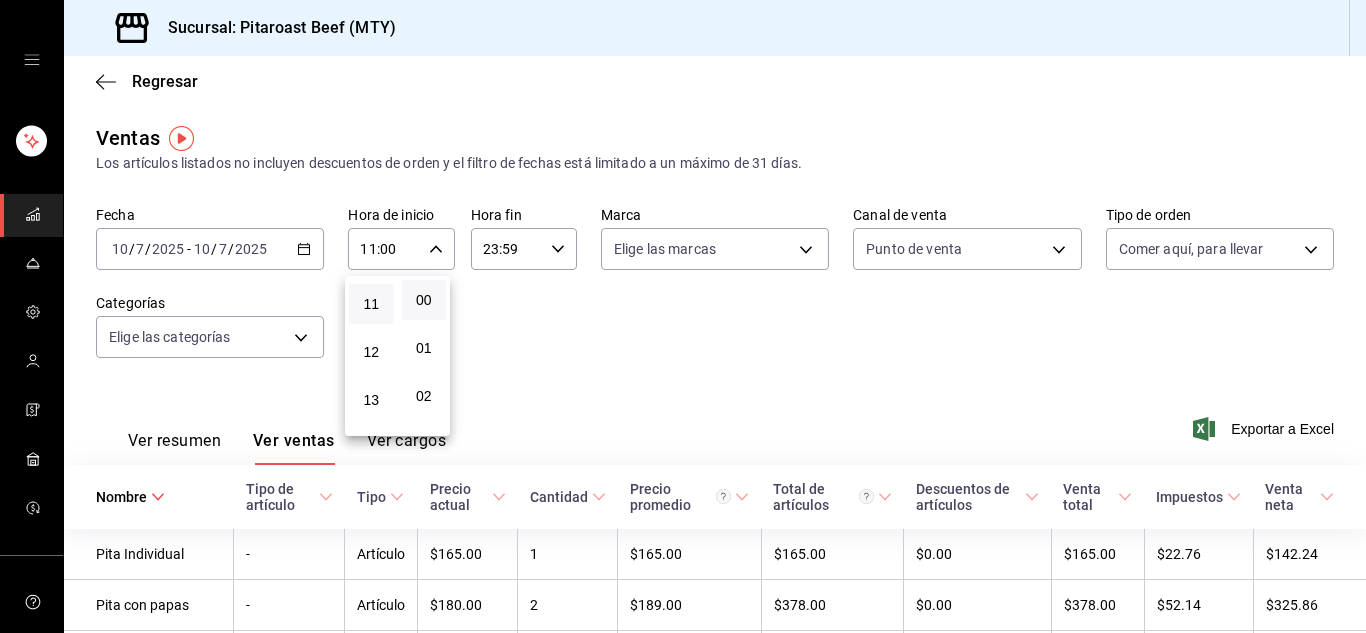 click at bounding box center [683, 316] 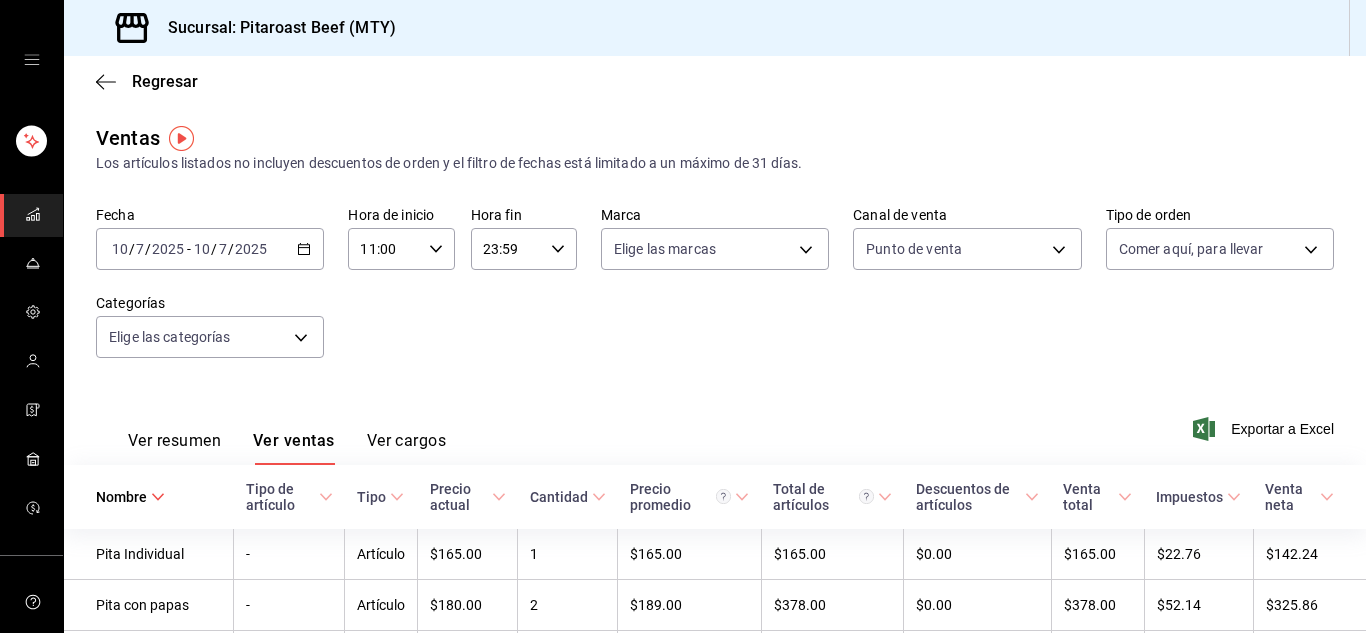 type 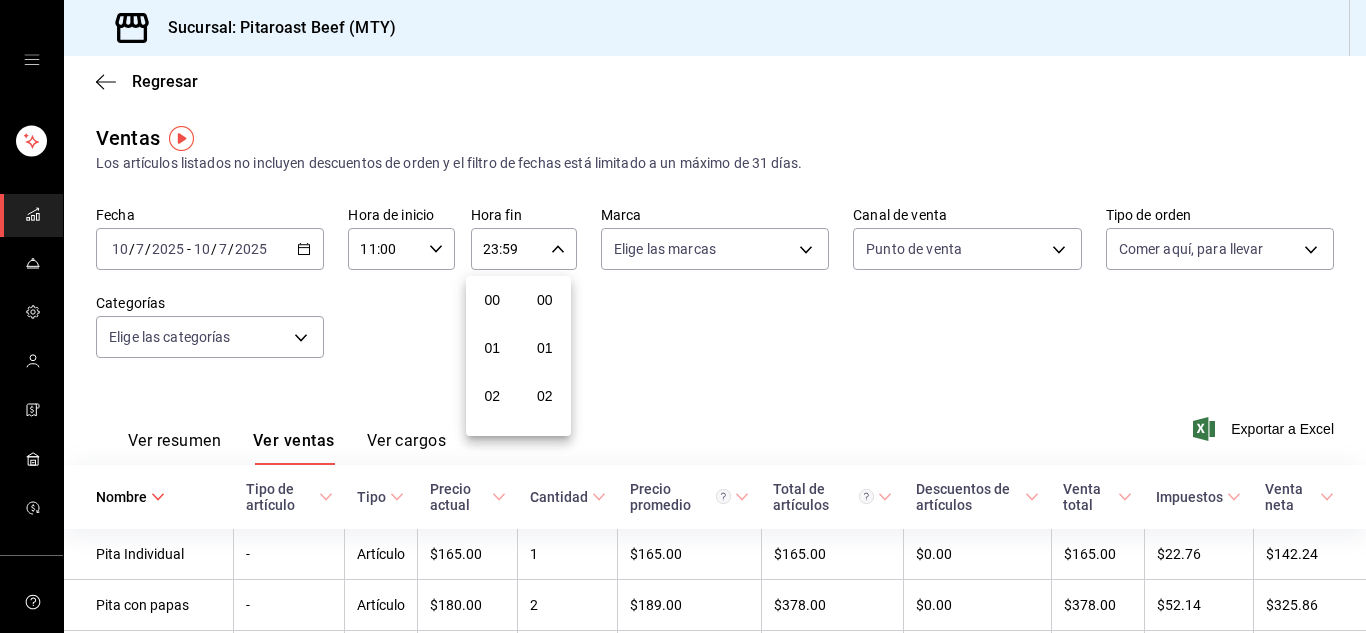 scroll, scrollTop: 992, scrollLeft: 0, axis: vertical 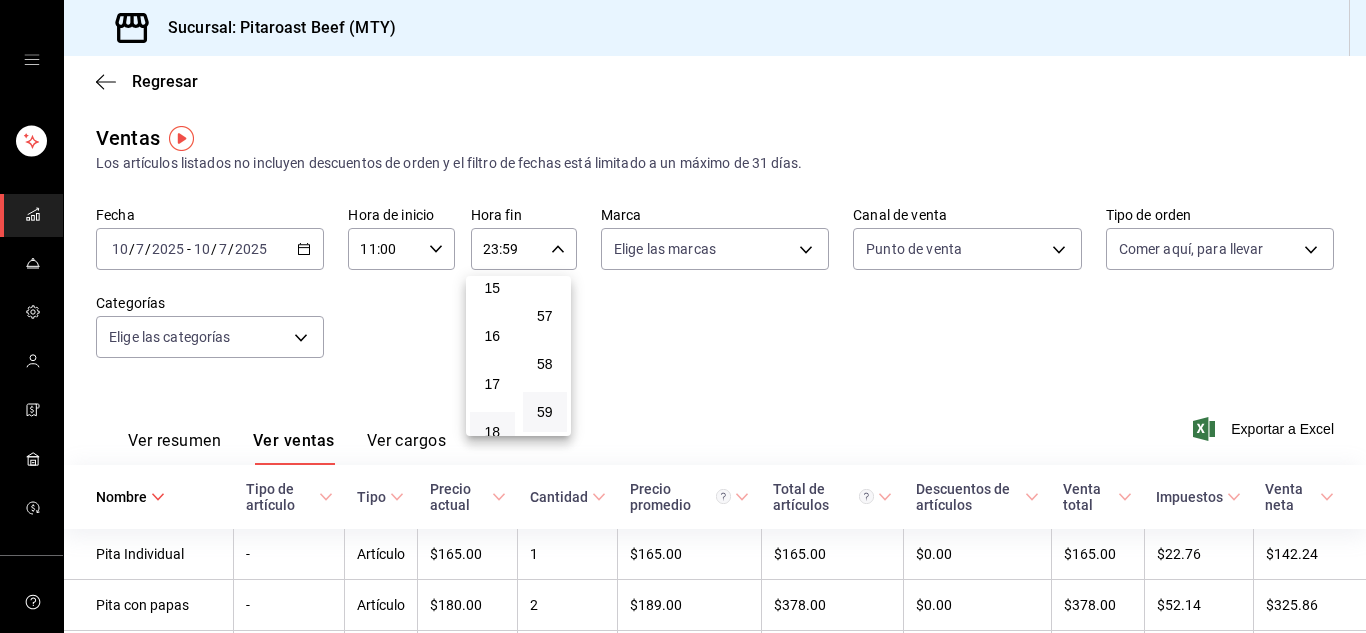 type 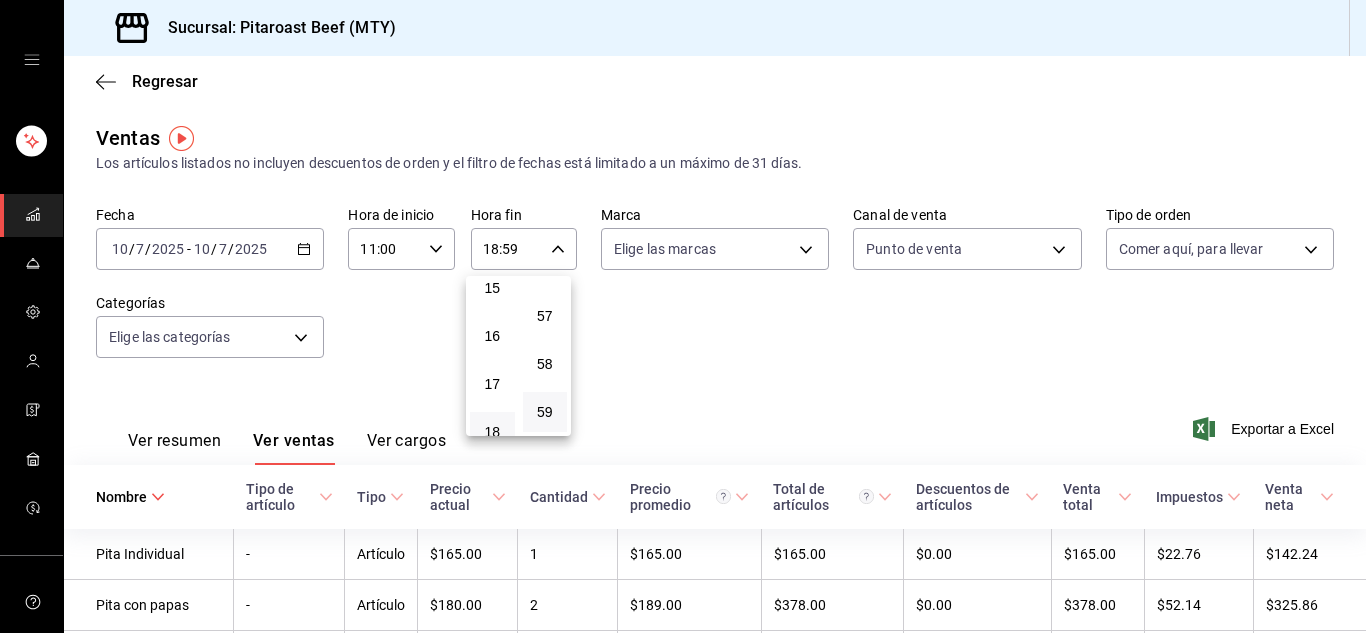 click at bounding box center (683, 316) 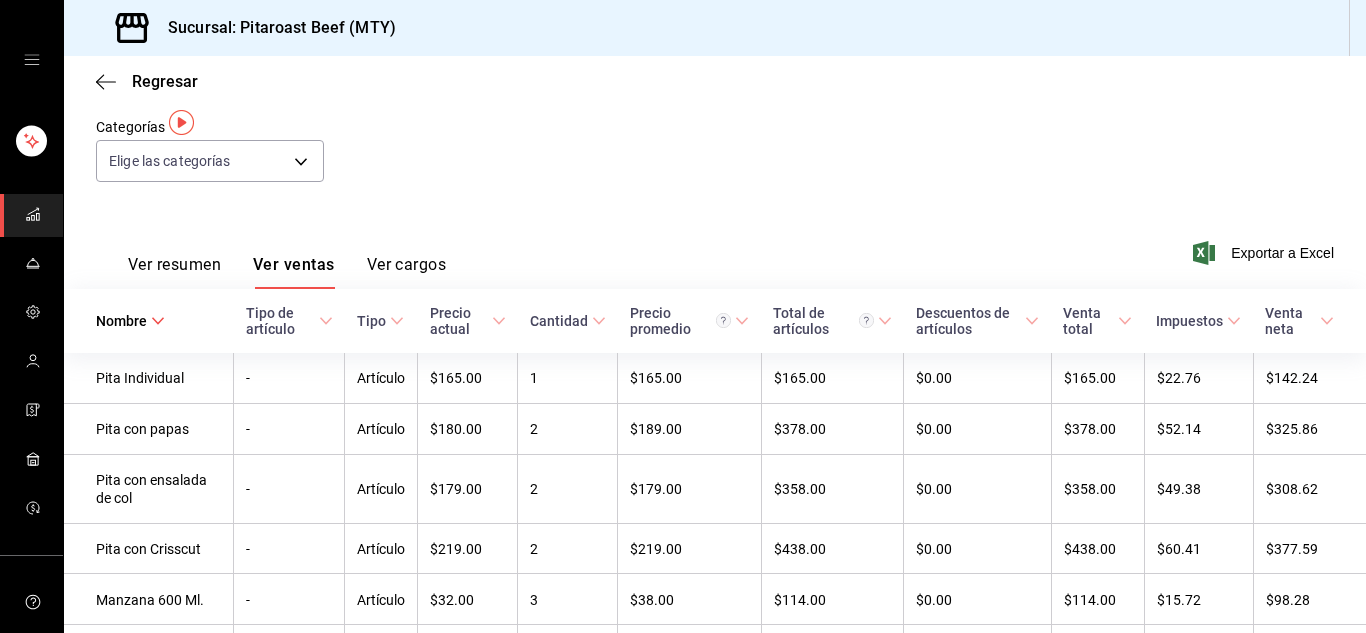 scroll, scrollTop: 0, scrollLeft: 0, axis: both 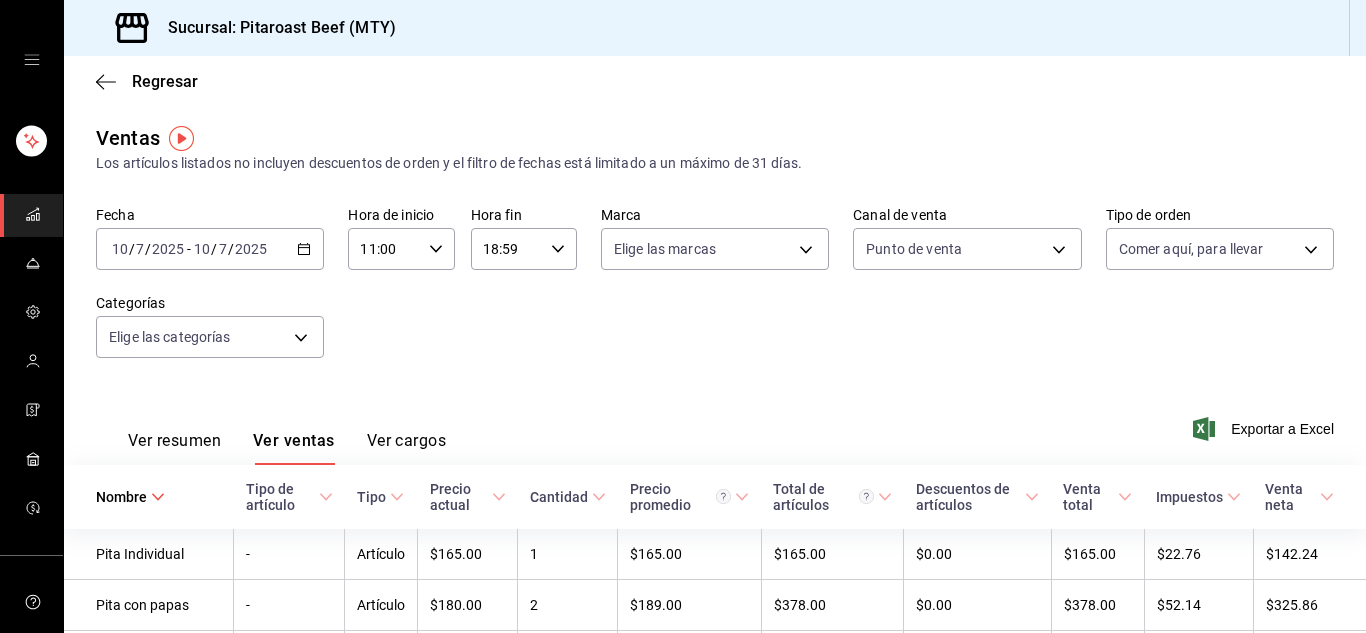 click on "18:59 Hora fin" at bounding box center (524, 249) 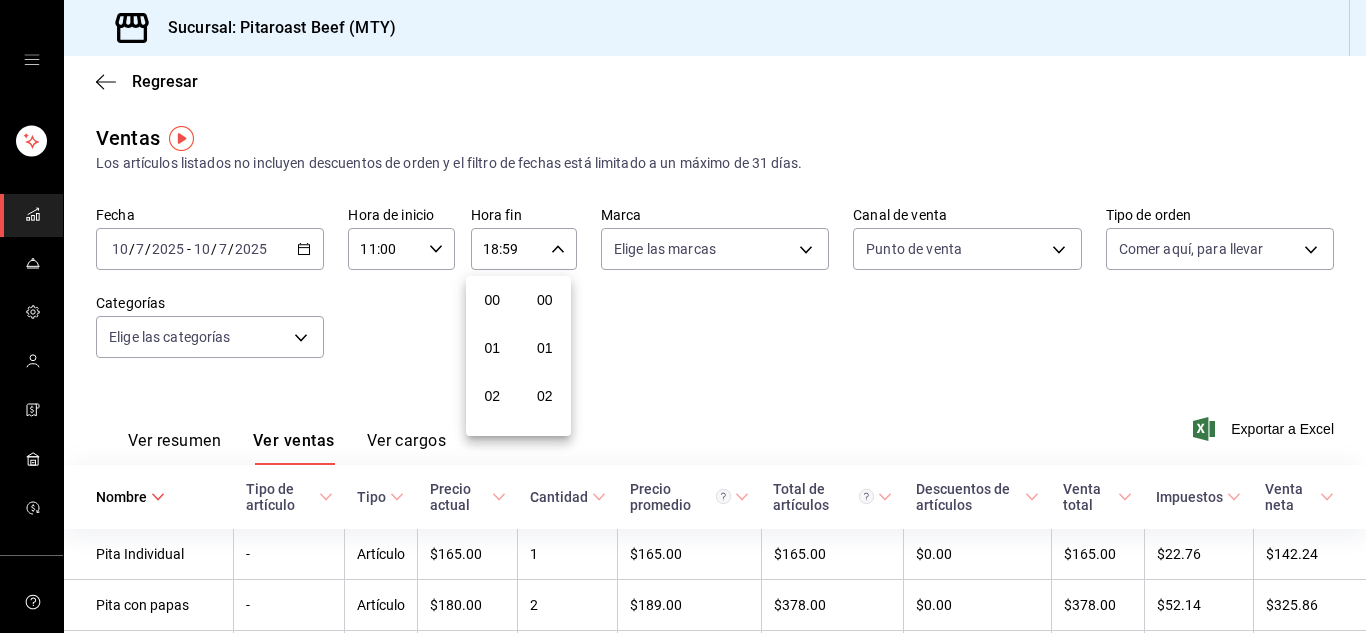 scroll, scrollTop: 864, scrollLeft: 0, axis: vertical 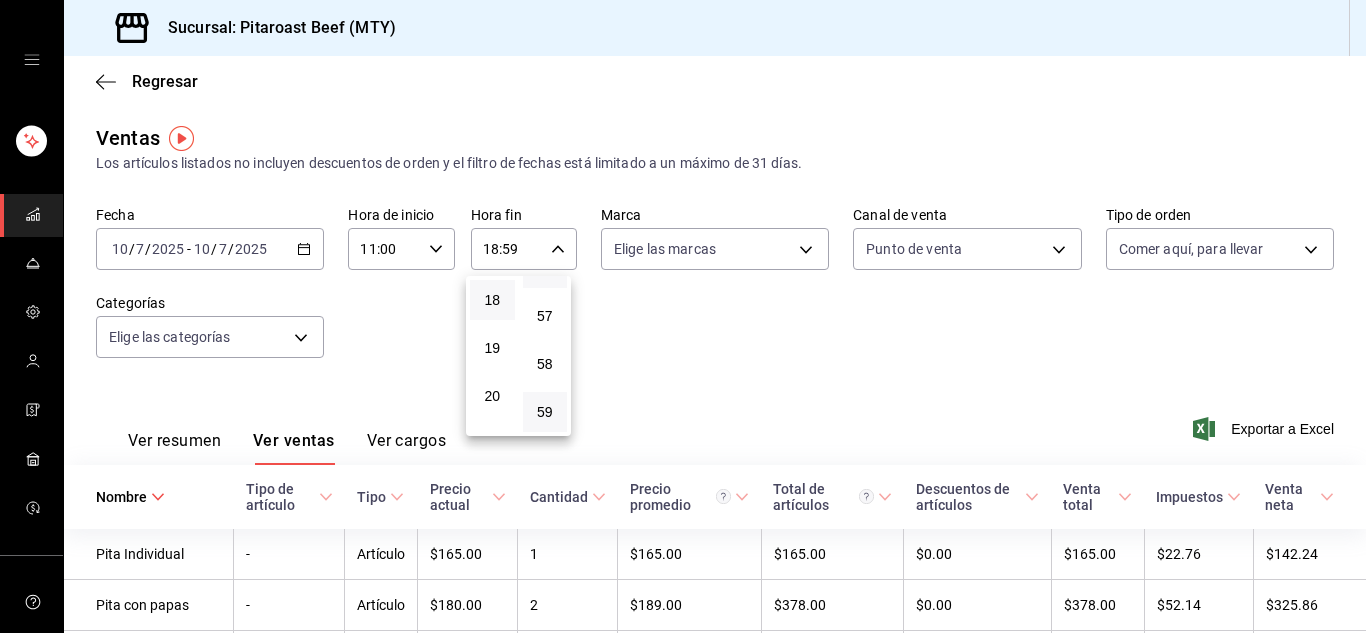 click on "56" at bounding box center [545, 268] 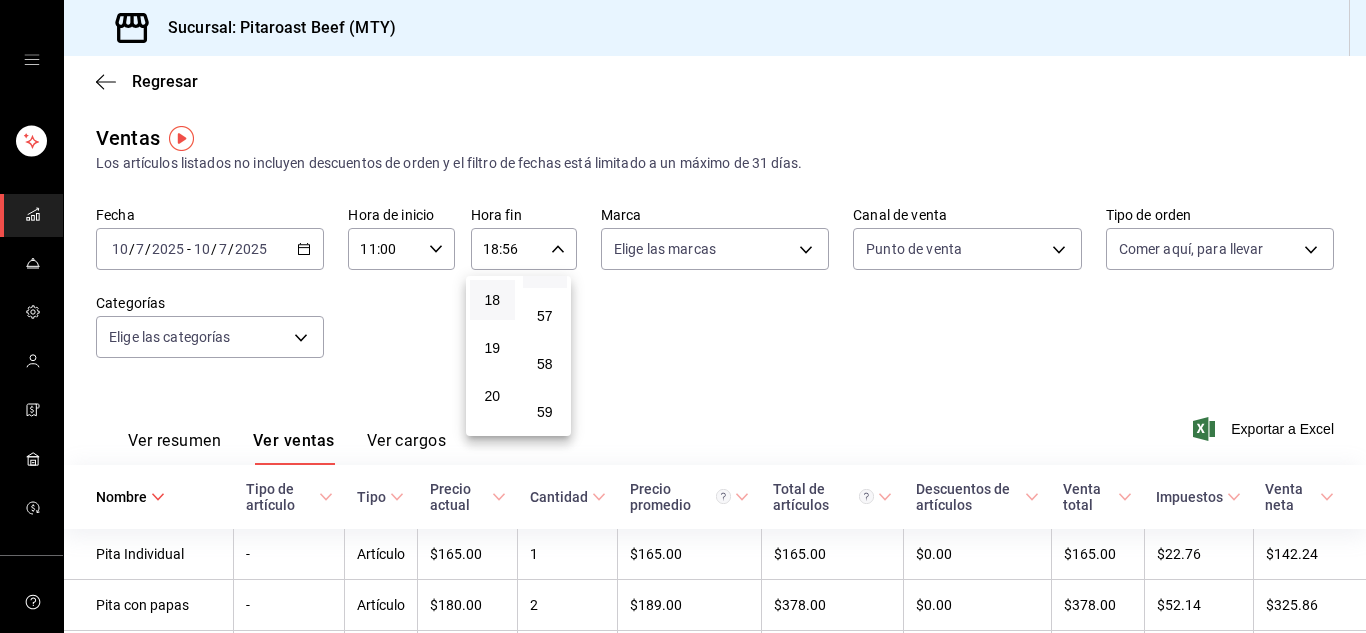 type 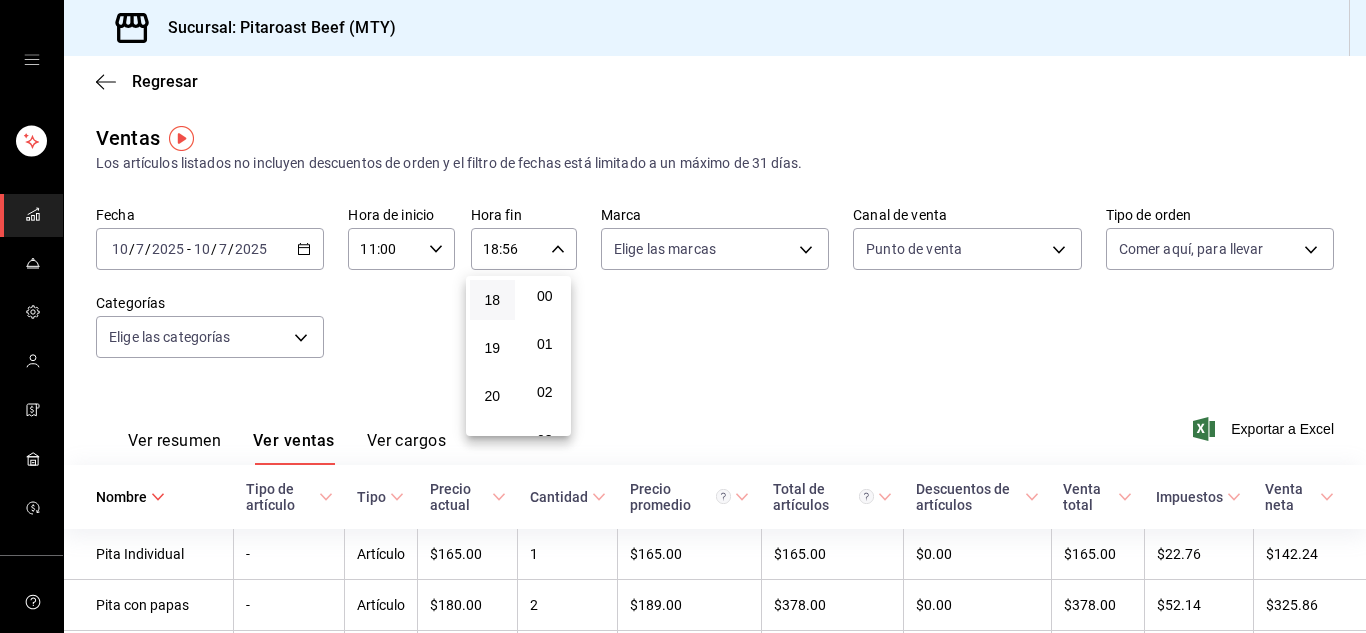 scroll, scrollTop: 0, scrollLeft: 0, axis: both 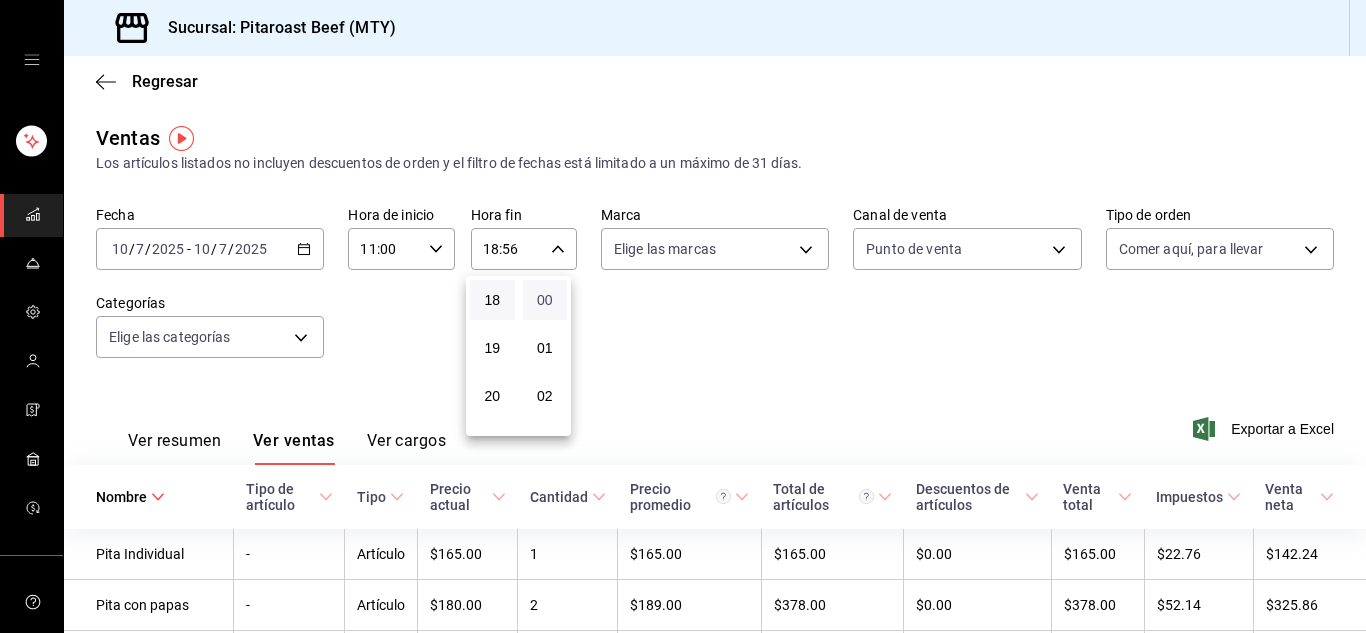 click on "00" at bounding box center (545, 300) 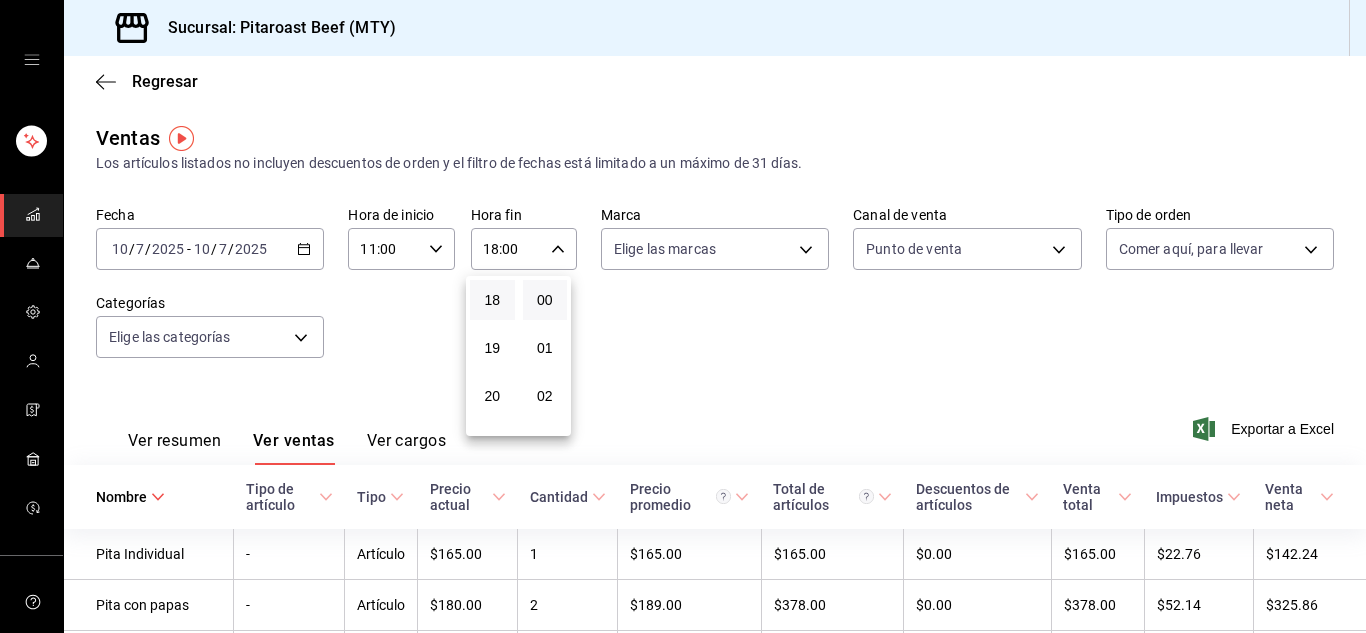 click at bounding box center (683, 316) 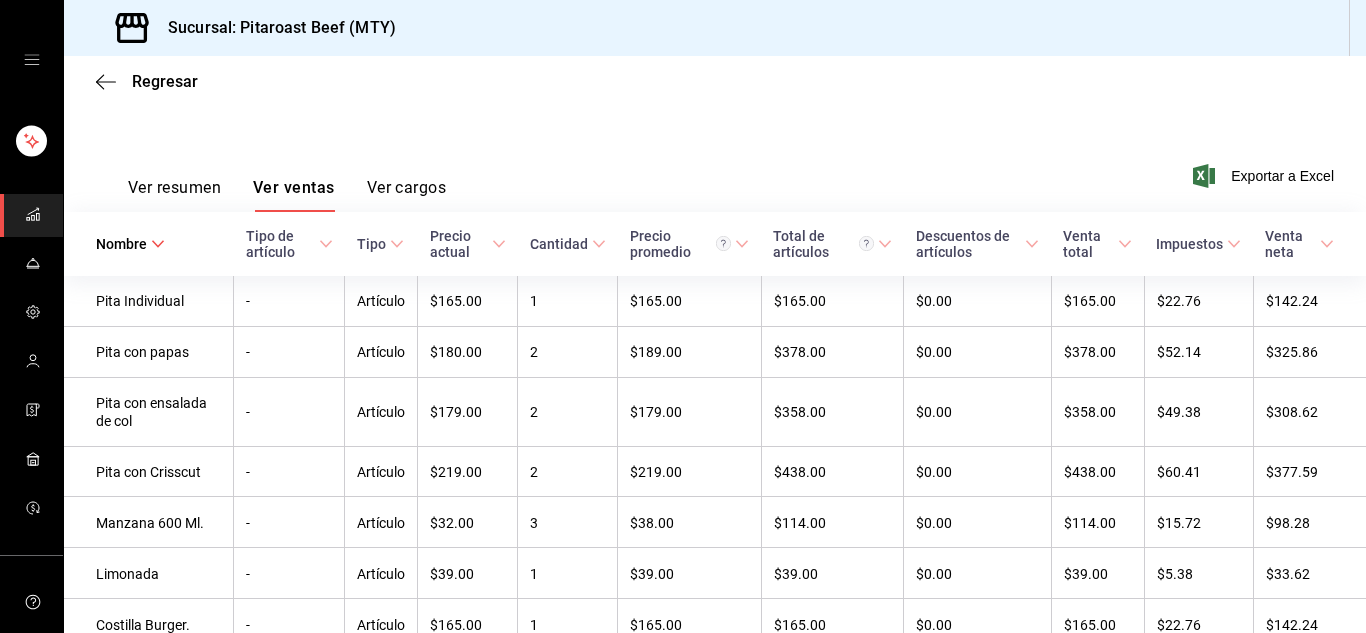 scroll, scrollTop: 40, scrollLeft: 0, axis: vertical 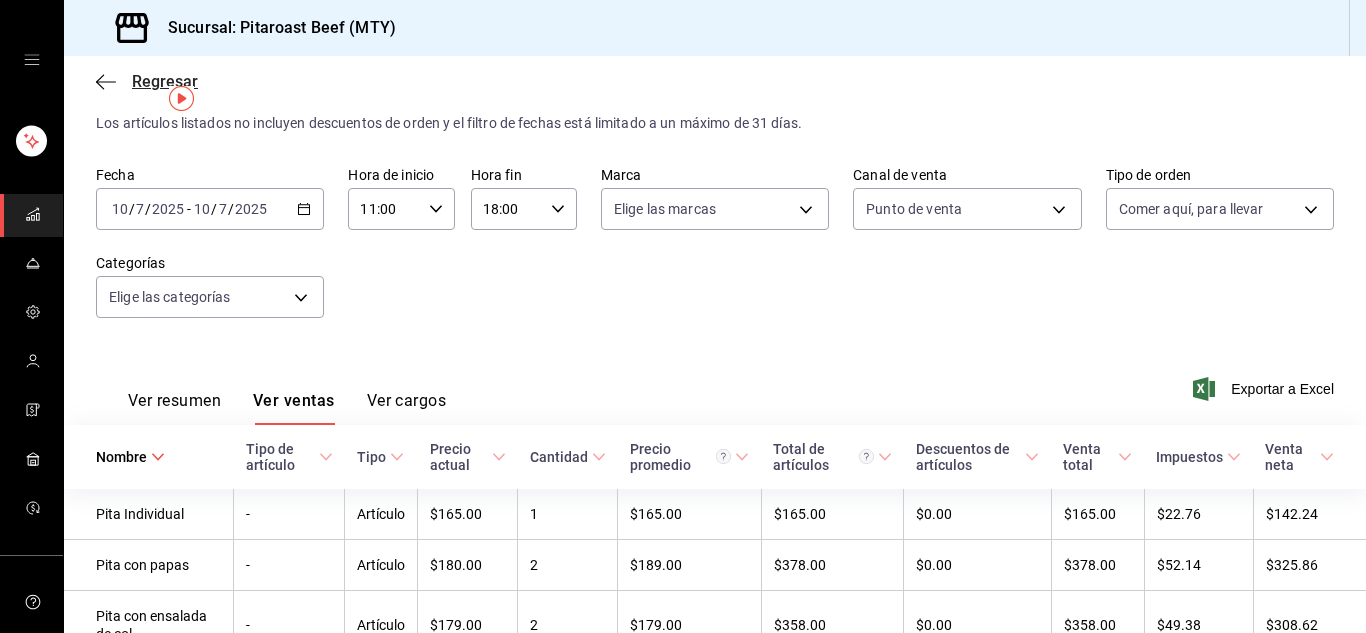 click 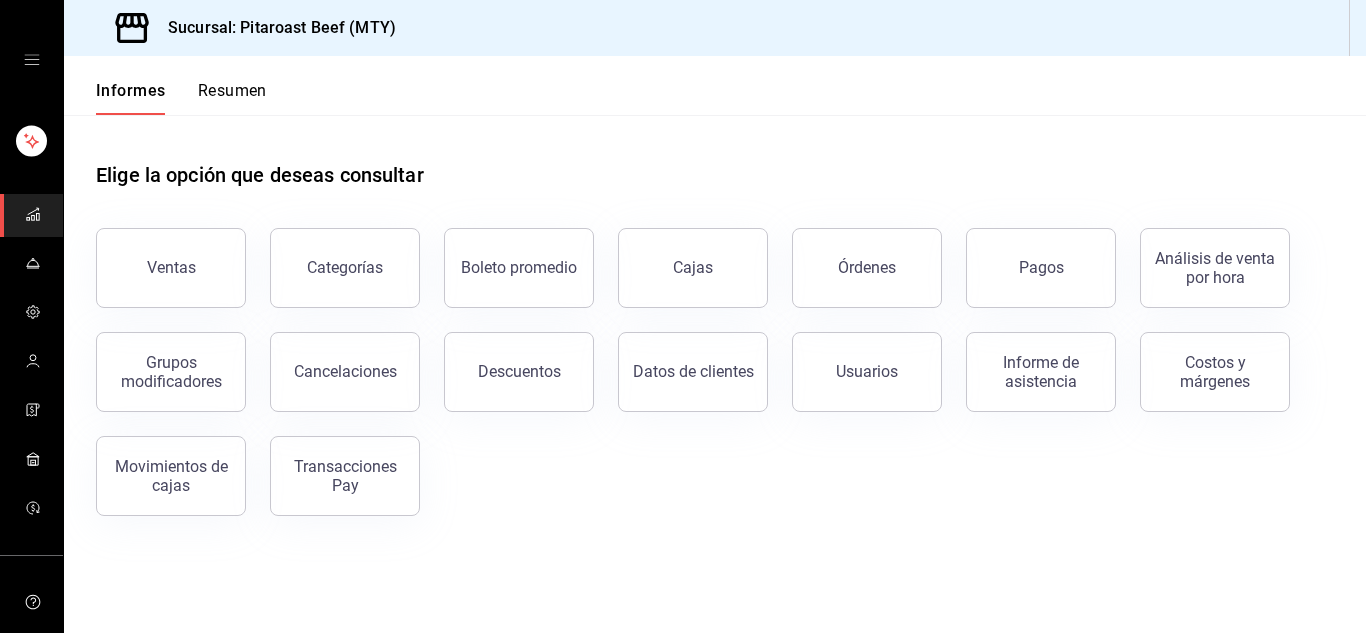 click at bounding box center [31, 60] 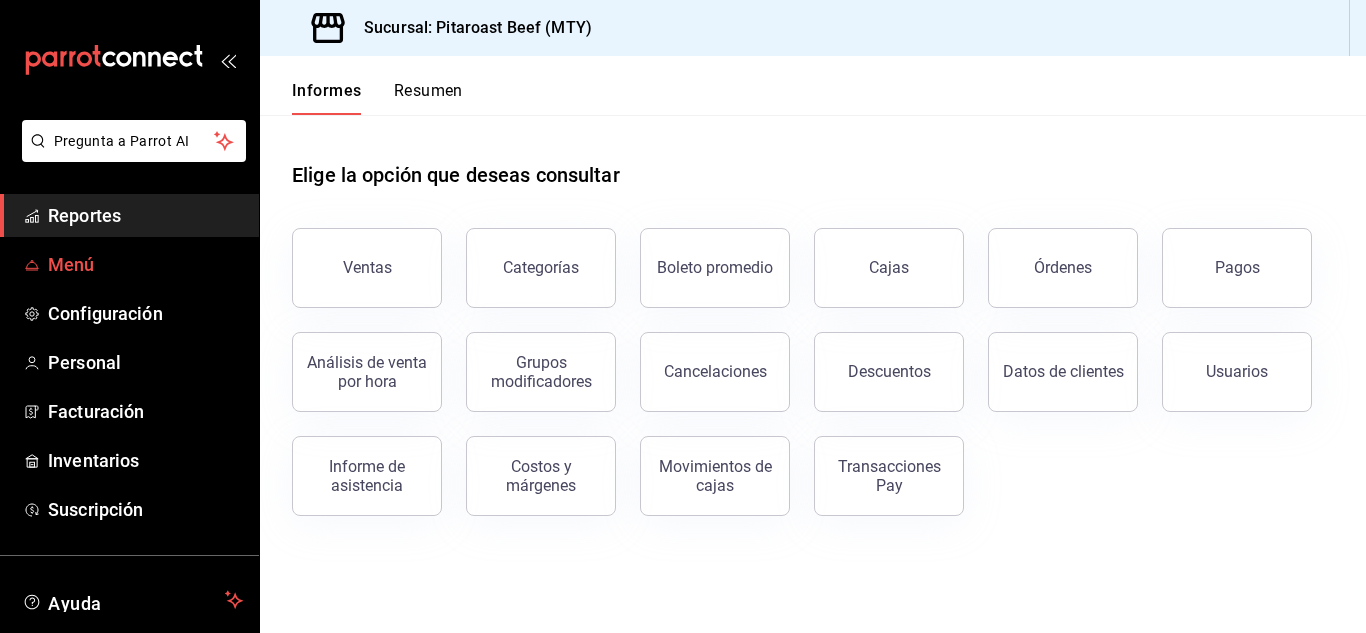 click on "Menú" at bounding box center [145, 264] 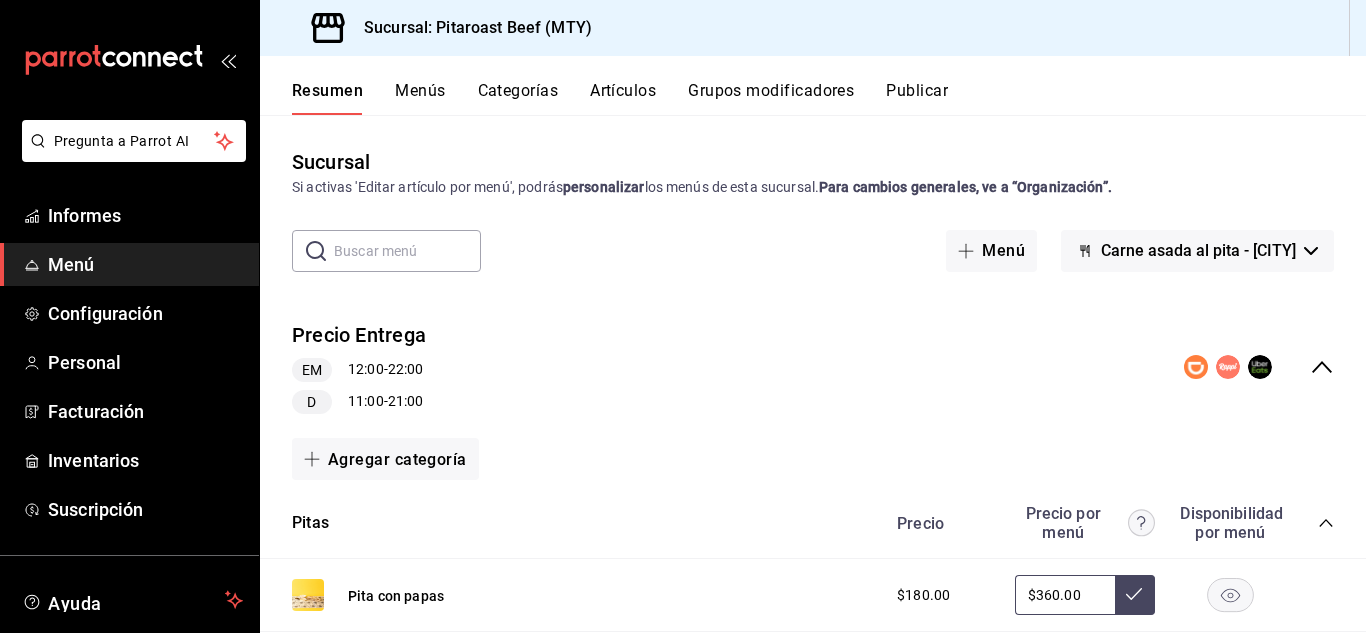 click on "Resumen" at bounding box center (327, 90) 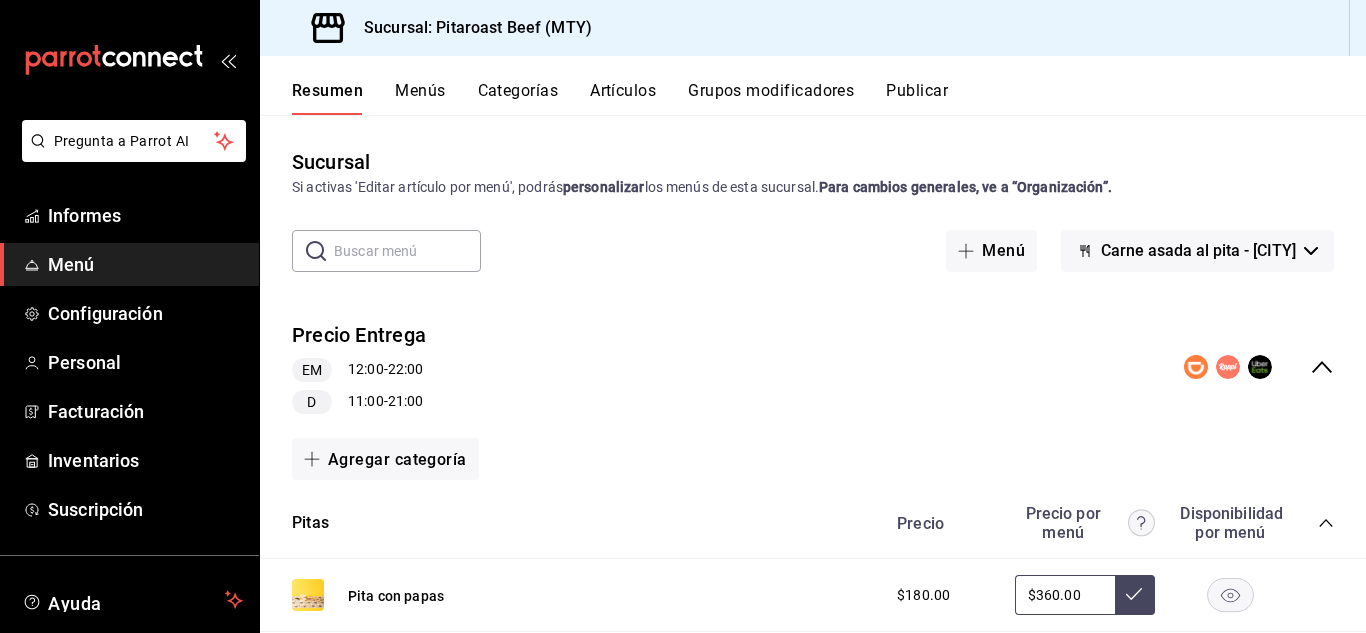 click on "Menús" at bounding box center [420, 90] 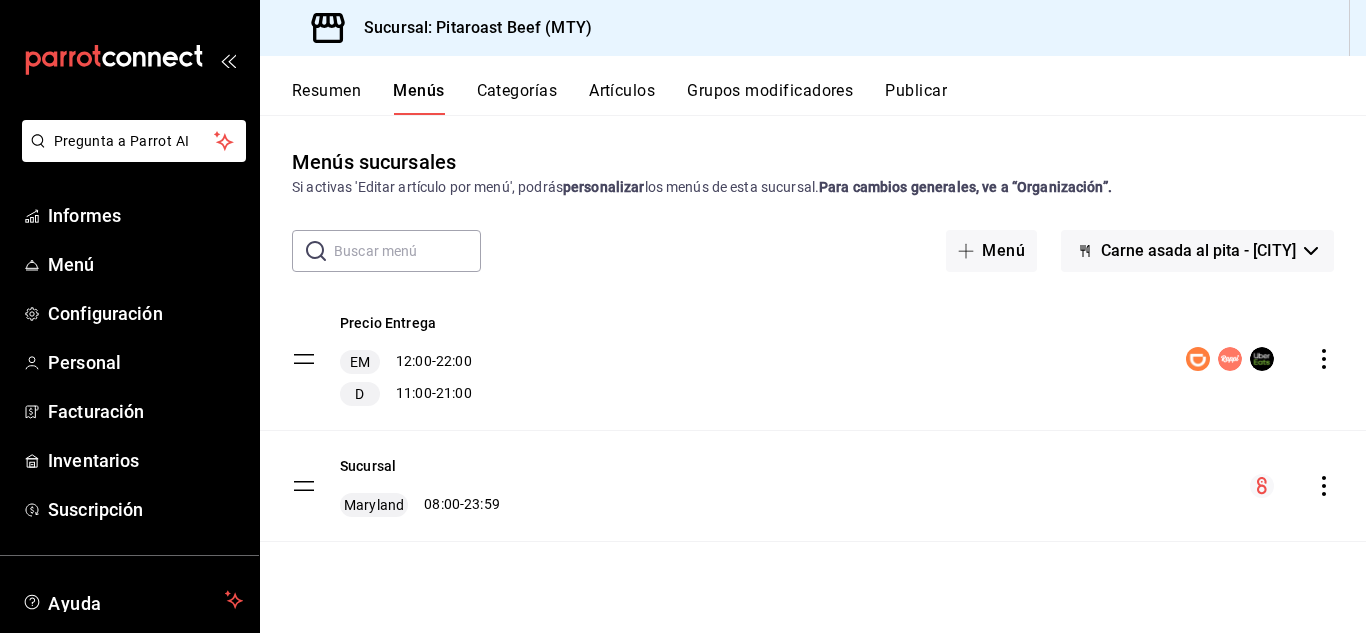 click on "Categorías" at bounding box center [517, 90] 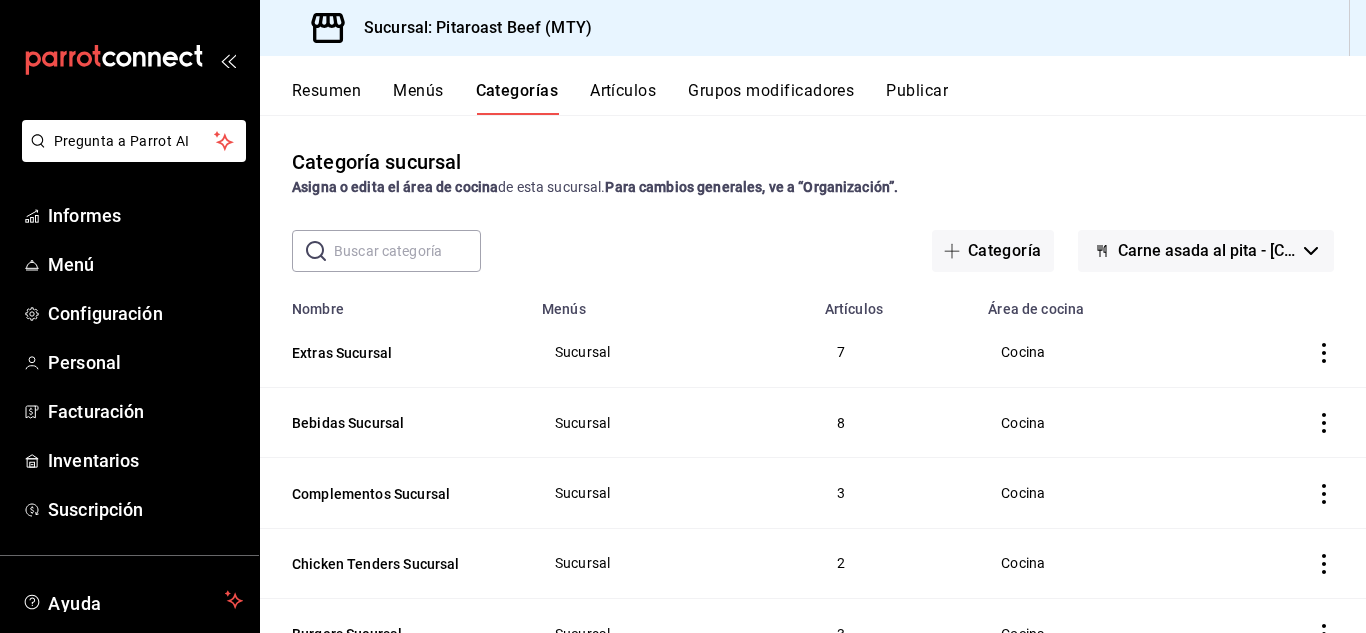 click 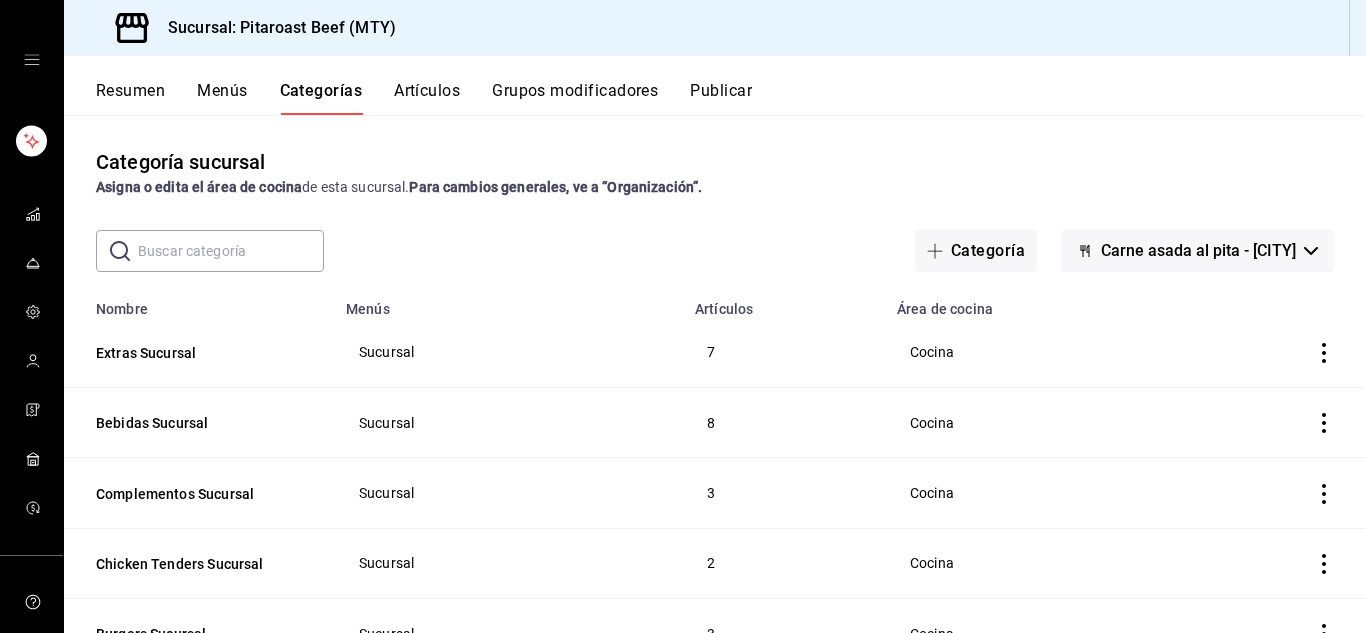click on "Resumen" at bounding box center (130, 90) 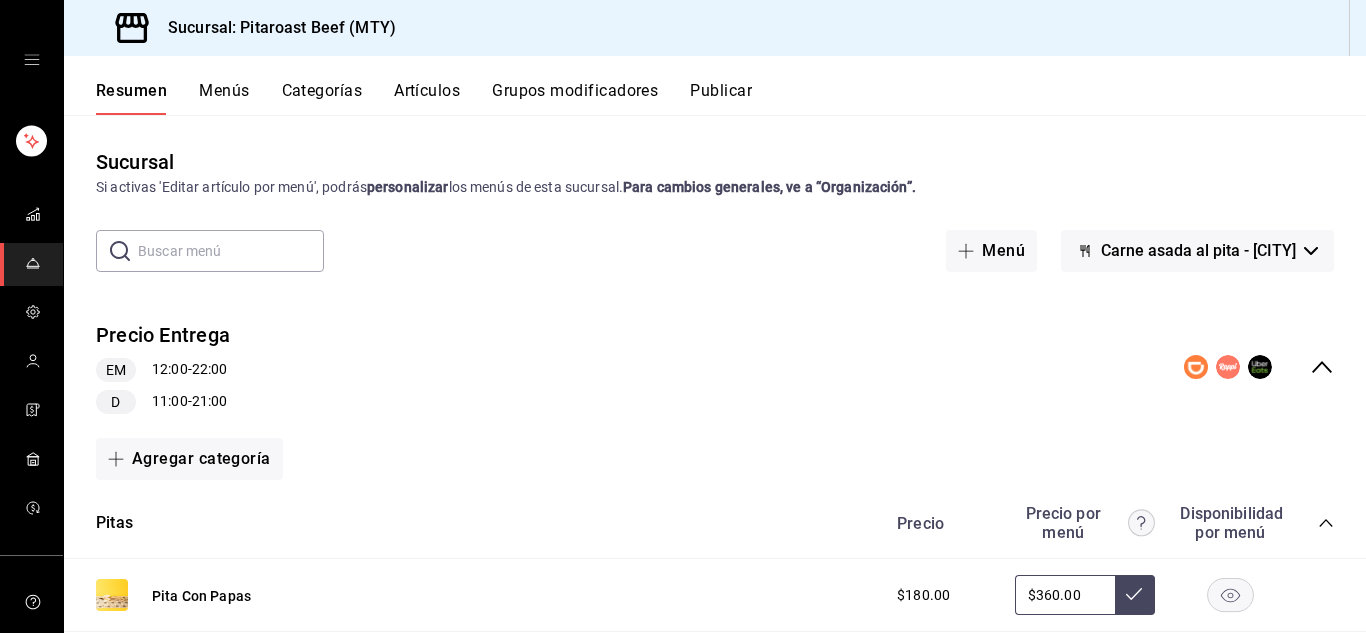 click 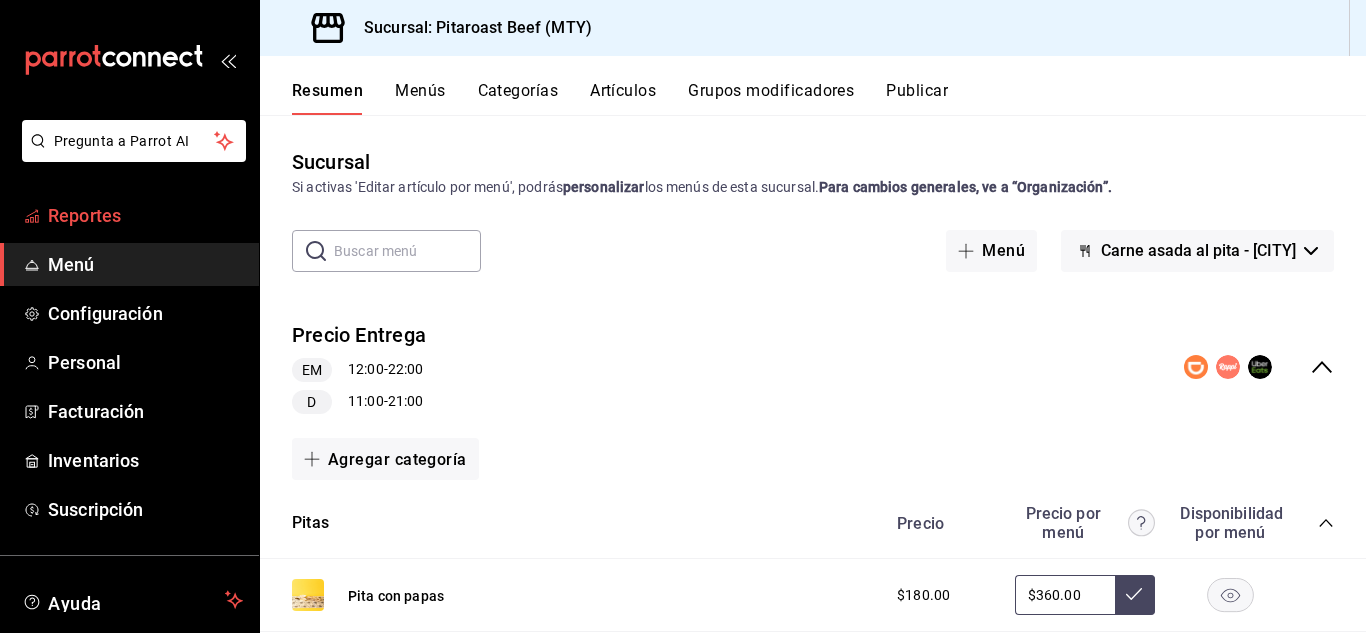 click on "Reportes" at bounding box center [145, 215] 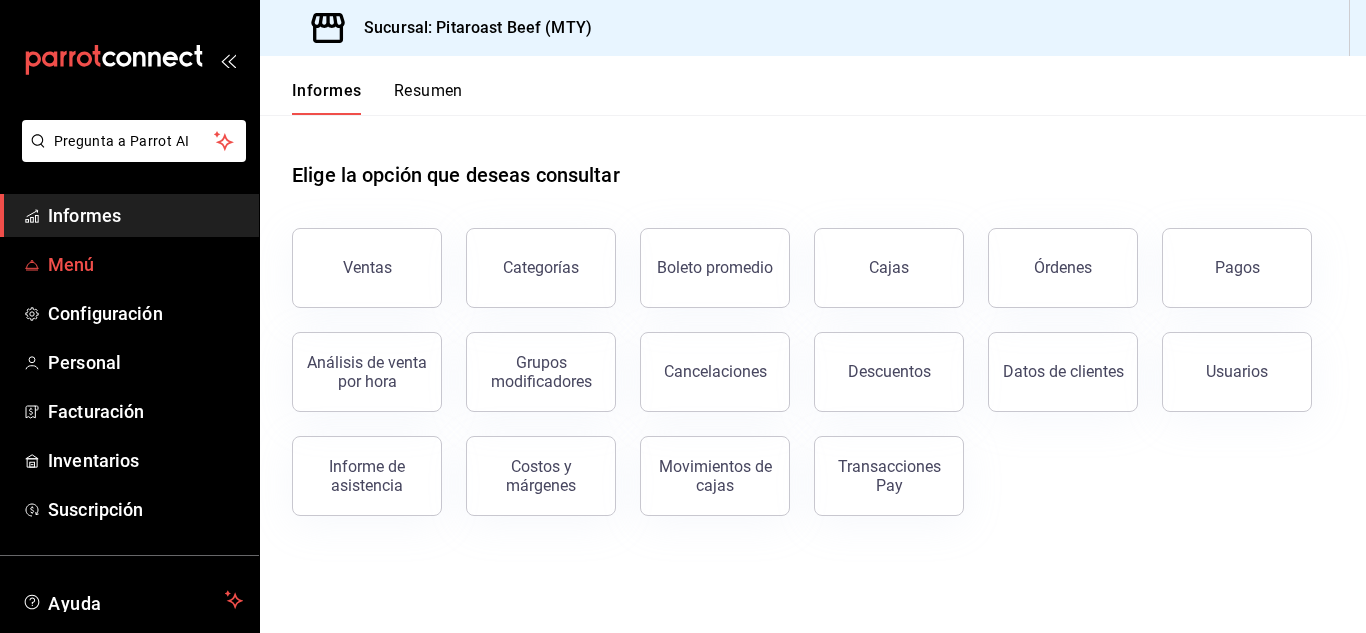 click on "Menú" at bounding box center [71, 264] 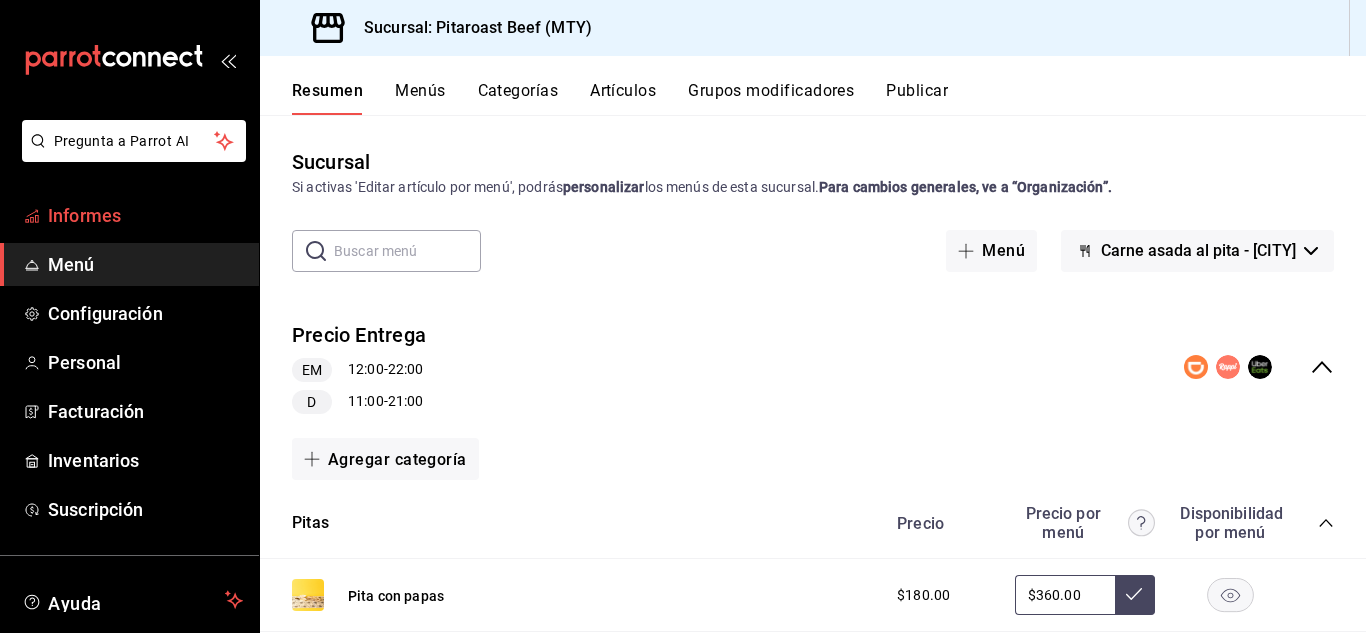 click on "Informes" at bounding box center [84, 215] 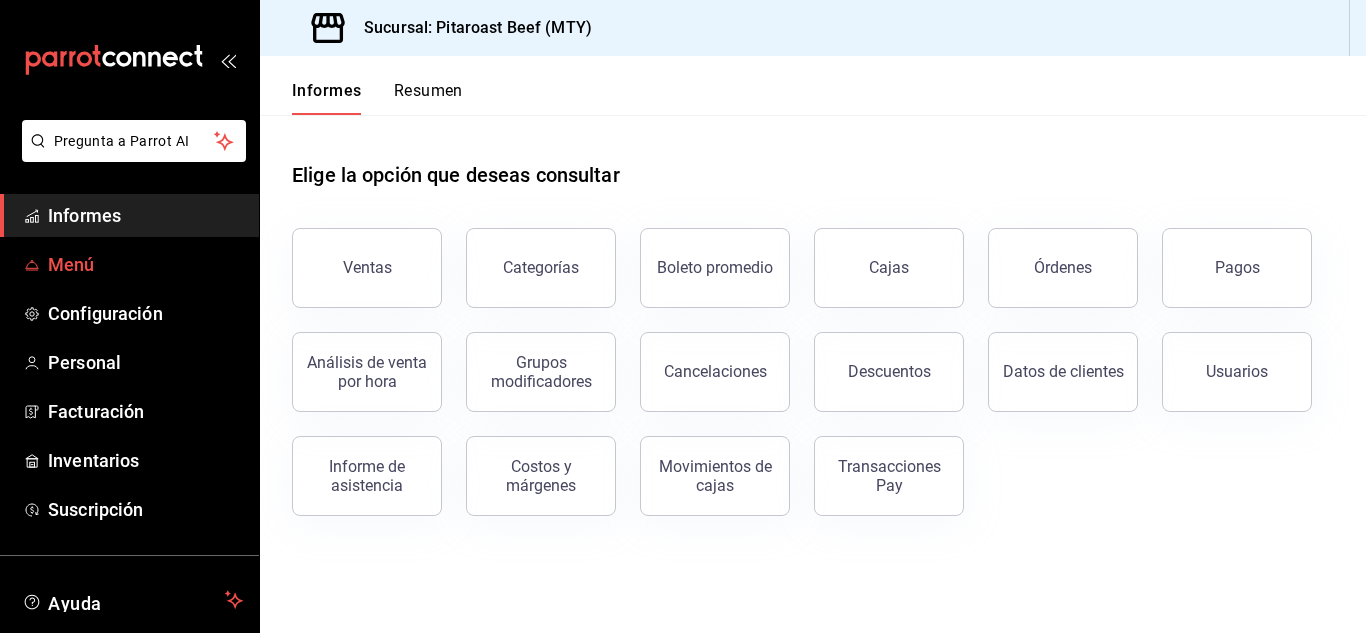 click on "Menú" at bounding box center [71, 264] 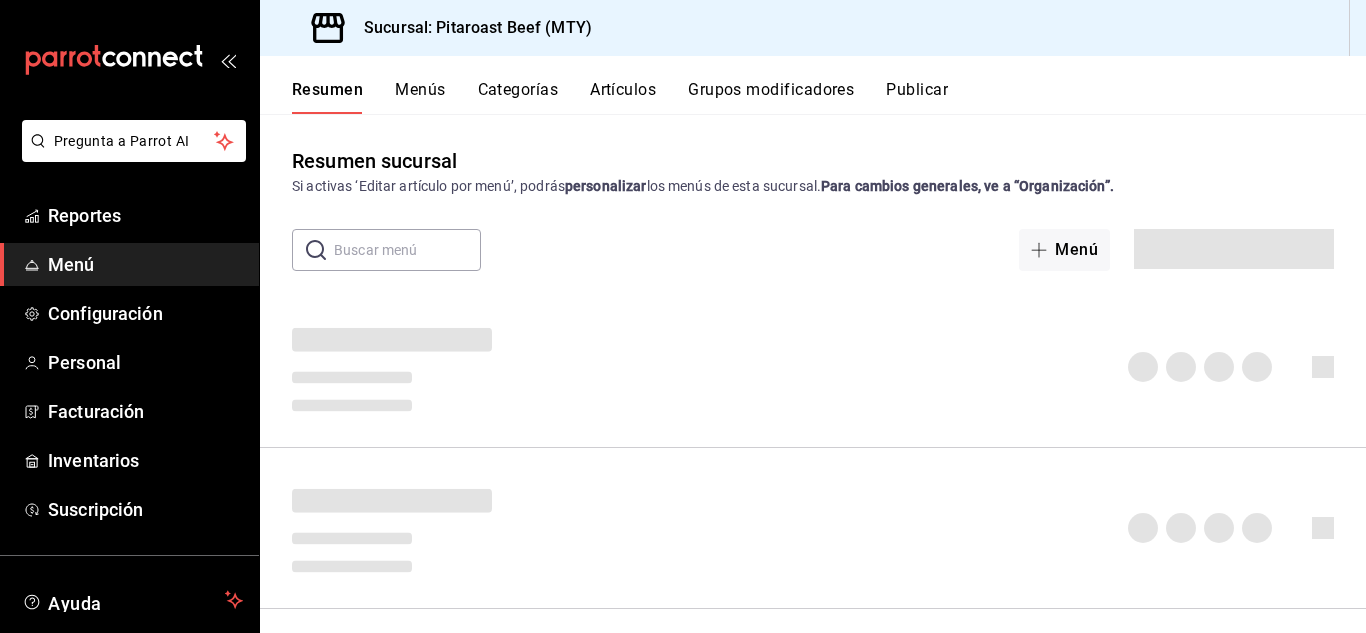 click on "Categorías" at bounding box center (518, 97) 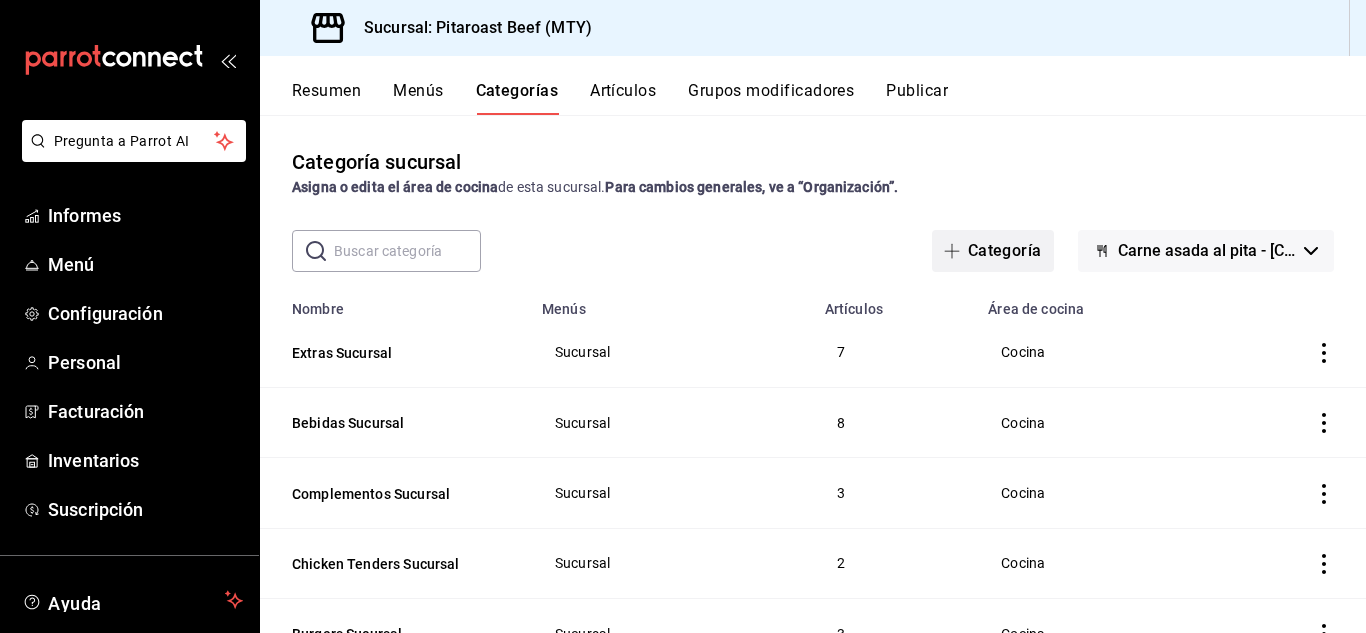 click on "Categoría" at bounding box center (1005, 250) 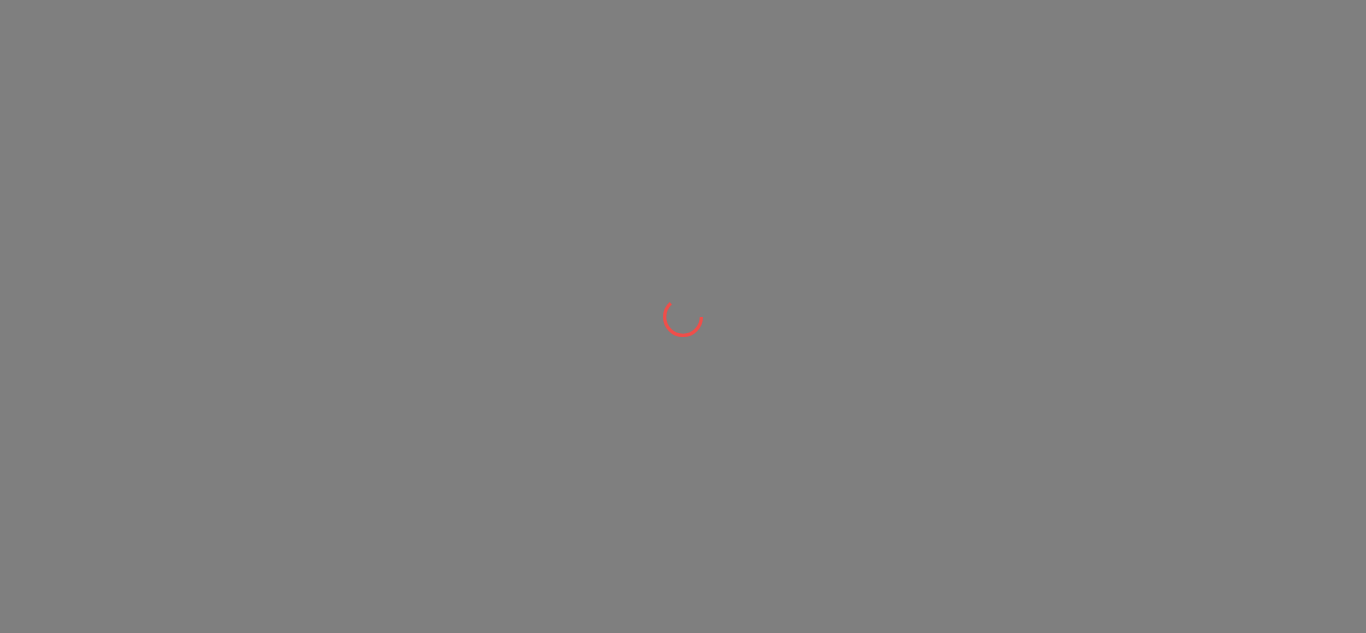 scroll, scrollTop: 0, scrollLeft: 0, axis: both 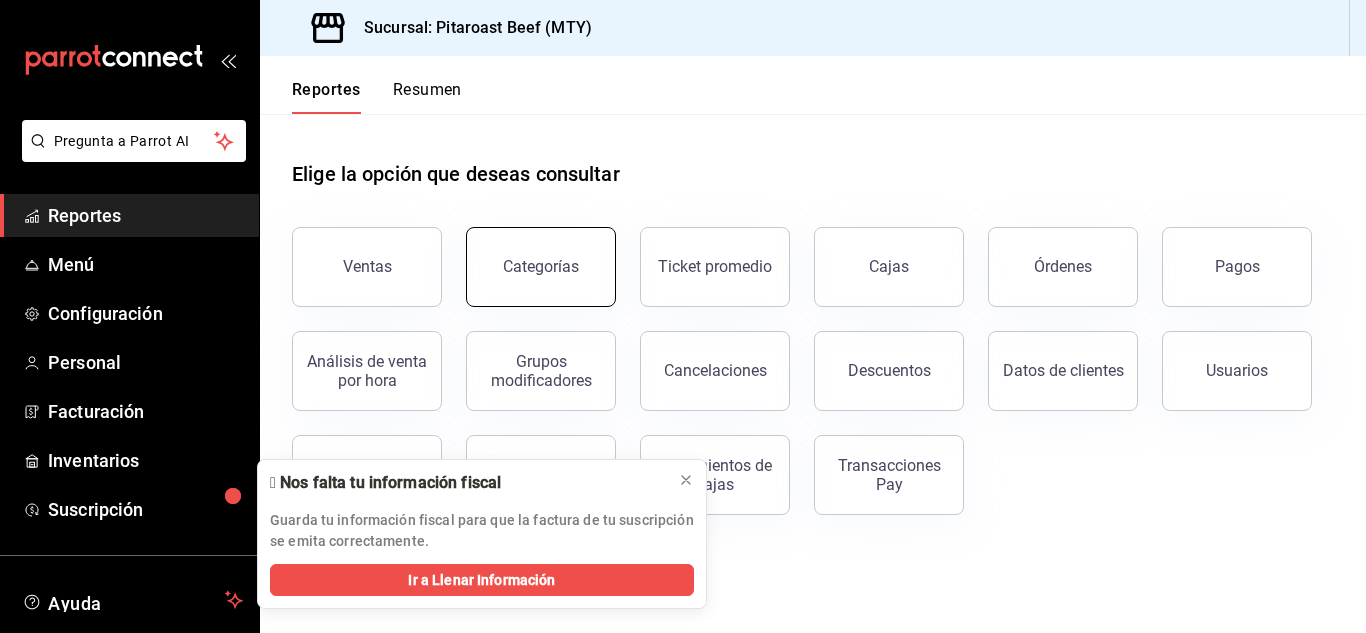 click on "Categorías" at bounding box center [541, 266] 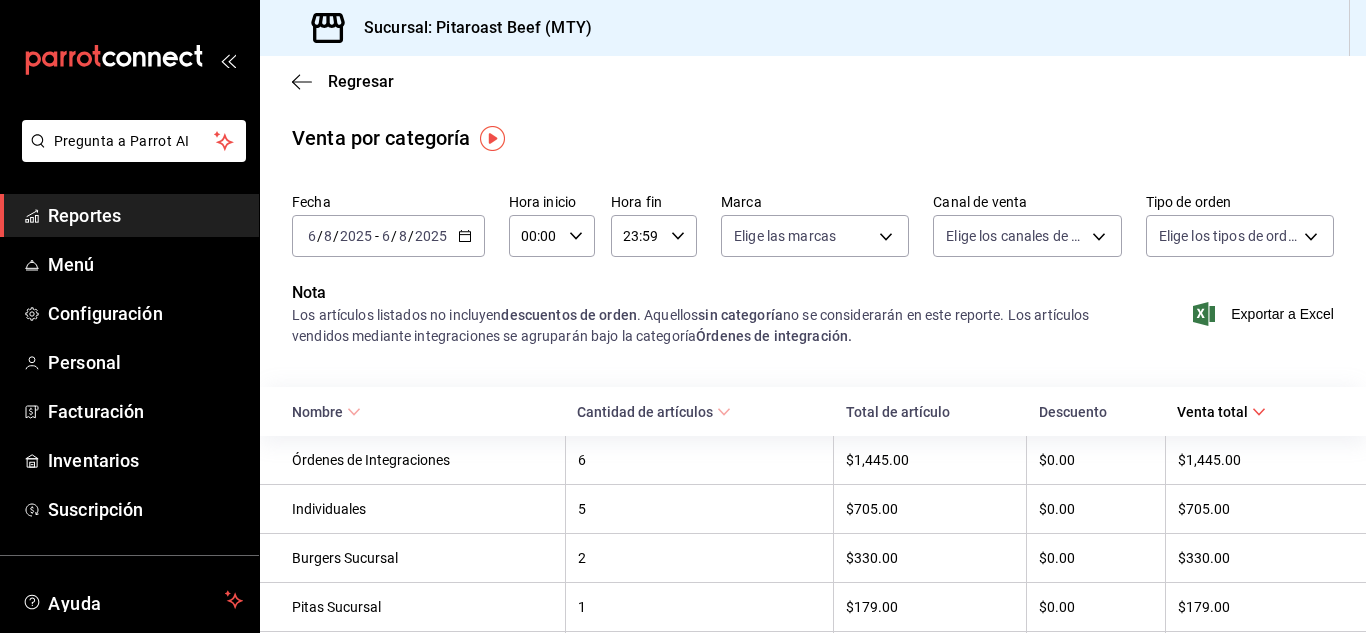 click on "Reportes" at bounding box center (145, 215) 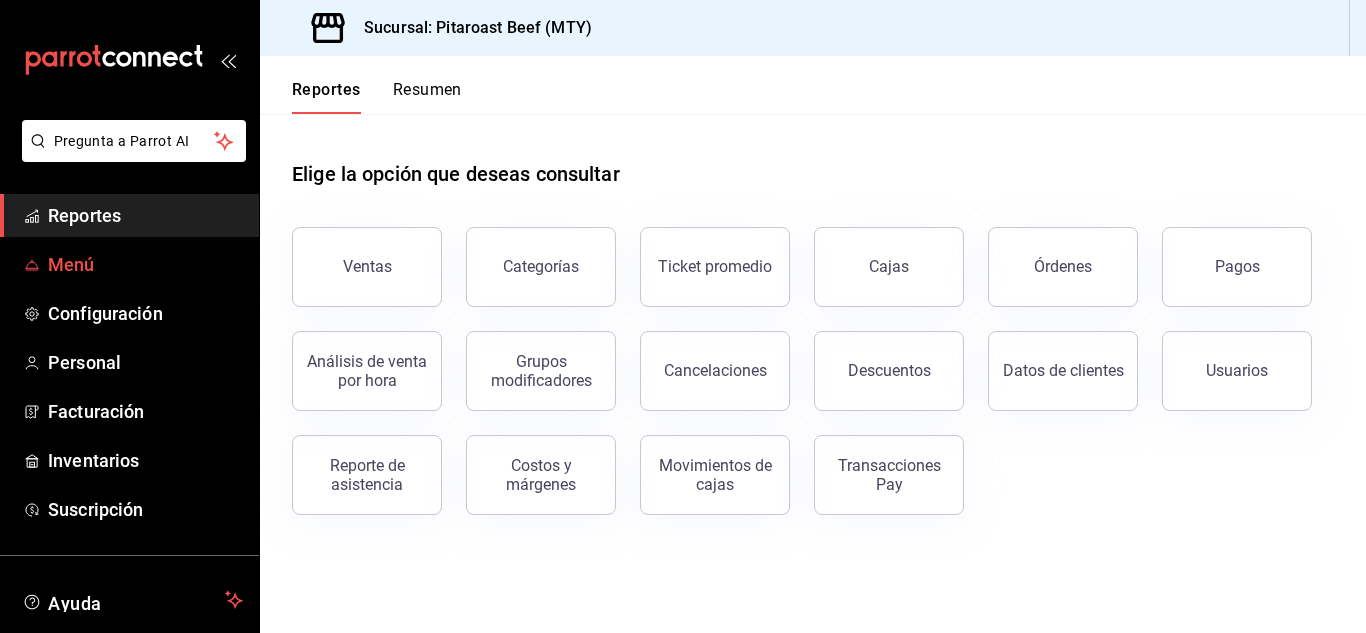 click on "Menú" at bounding box center [145, 264] 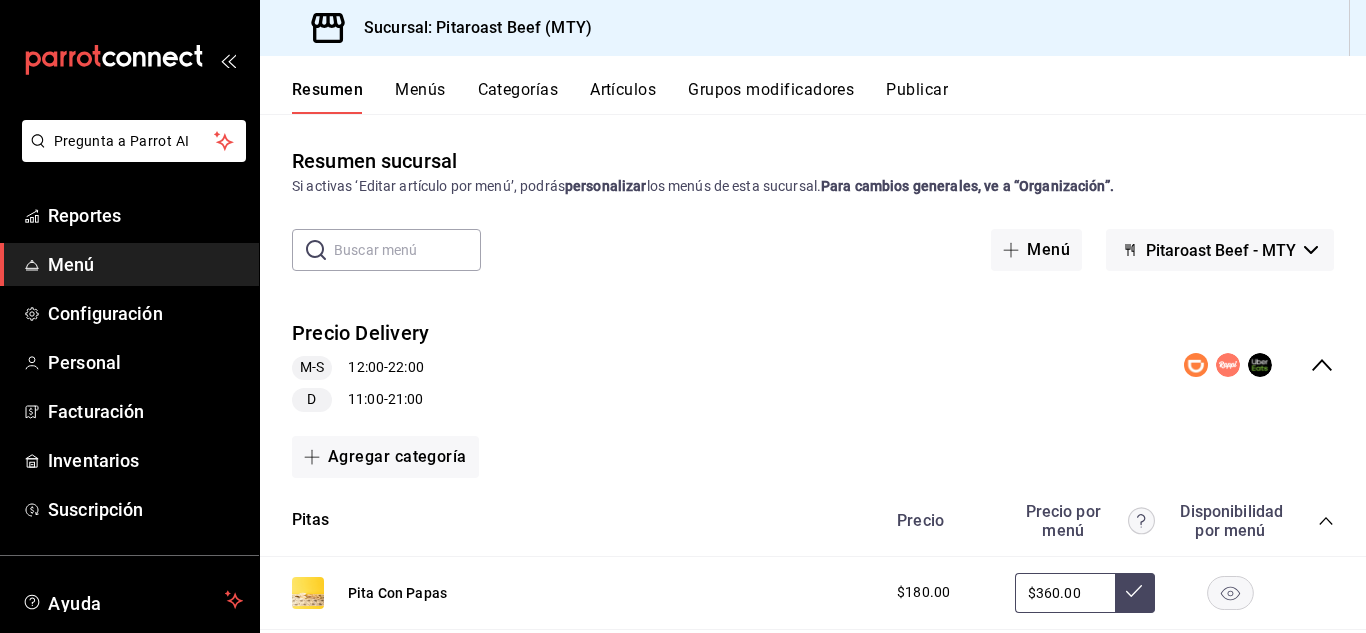 click on "Categorías" at bounding box center (518, 97) 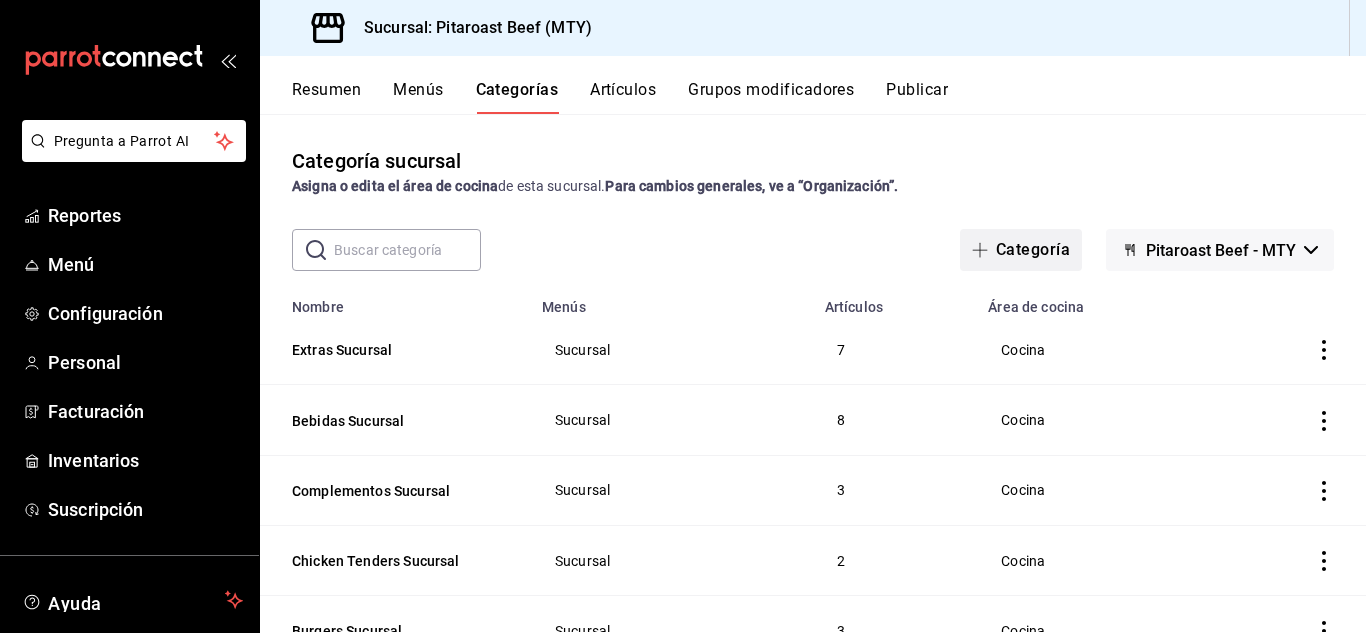 click on "Categoría" at bounding box center [1021, 250] 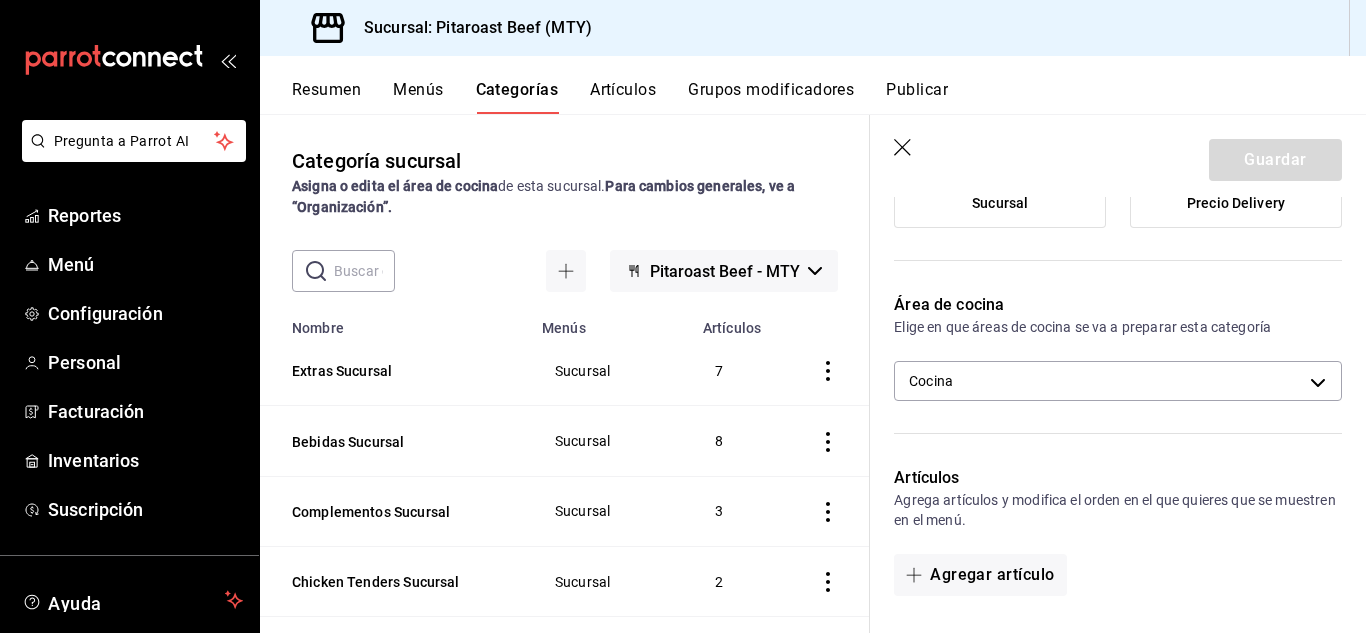 scroll, scrollTop: 240, scrollLeft: 0, axis: vertical 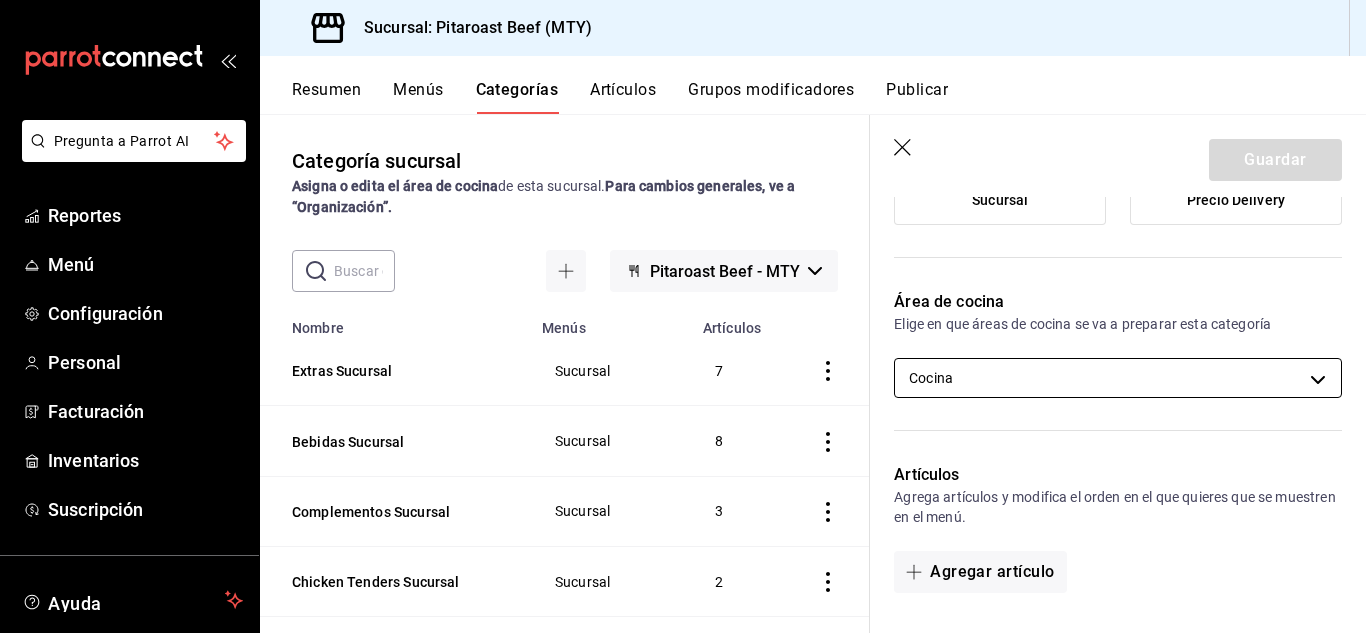 type on "descuento" 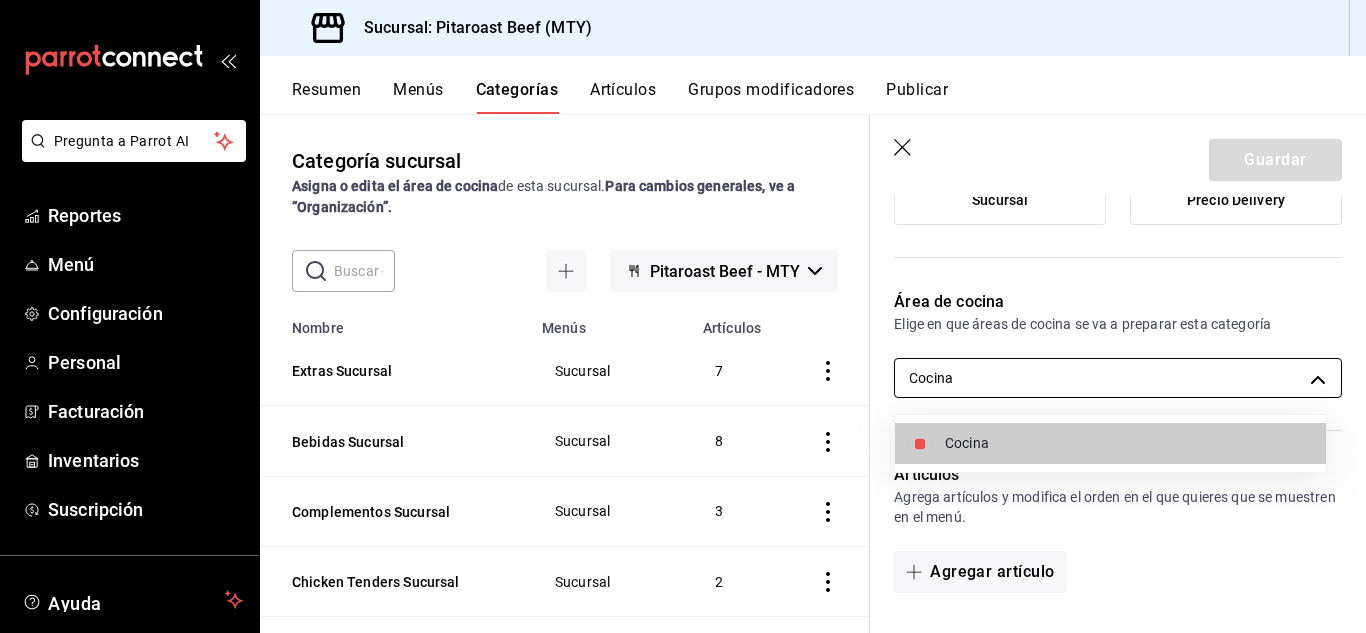 click on "Pregunta a Parrot AI Reportes   Menú   Configuración   Personal   Facturación   Inventarios   Suscripción   Ayuda Recomienda Parrot   Johana Tellez   Sugerir nueva función   Sucursal: Pitaroast Beef (MTY) Resumen Menús Categorías Artículos Grupos modificadores Publicar Categoría sucursal Asigna o edita el área de cocina  de esta sucursal.  Para cambios generales, ve a “Organización”. ​ ​ Pitaroast Beef - MTY Nombre Menús Artículos Extras Sucursal Sucursal 7 Bebidas Sucursal Sucursal 8 Complementos Sucursal Sucursal 3 Chicken Tenders Sucursal Sucursal 2 Burgers Sucursal Sucursal 3 Inaguracion Sucursal 7 Burgers Precio Delivery 3 Pitas Sucursal Sucursal 4 Individuales Sucursal Precio Delivery 6 Pitas Precio Delivery 5 Extras Precio Delivery 6 Complementos Precio Delivery 3 Chicken Tenders Precio Delivery 2 Bebidas Precio Delivery 9 Guardar Nueva categoría ¿Cómo se va a llamar? descuento 10 /30 ¿Cómo se va a llamar? Elige tu menú Tu categoría se va a incluir en los menús elegidos CA-" at bounding box center (683, 316) 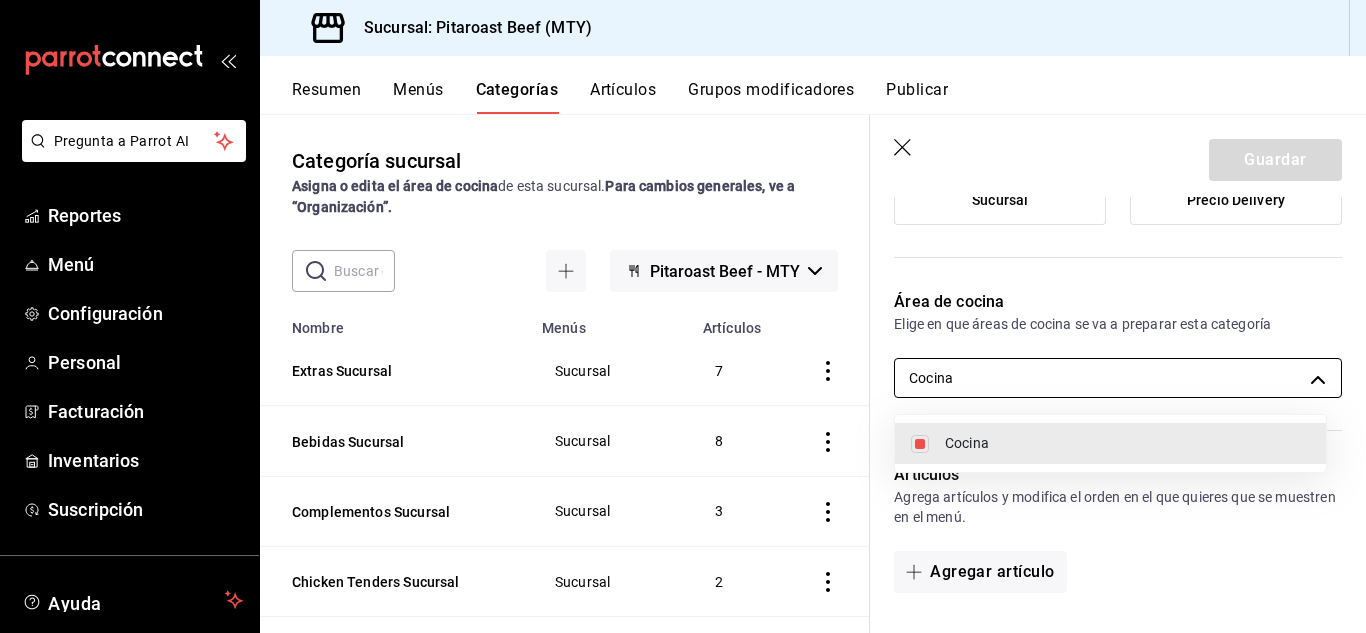 click at bounding box center (683, 316) 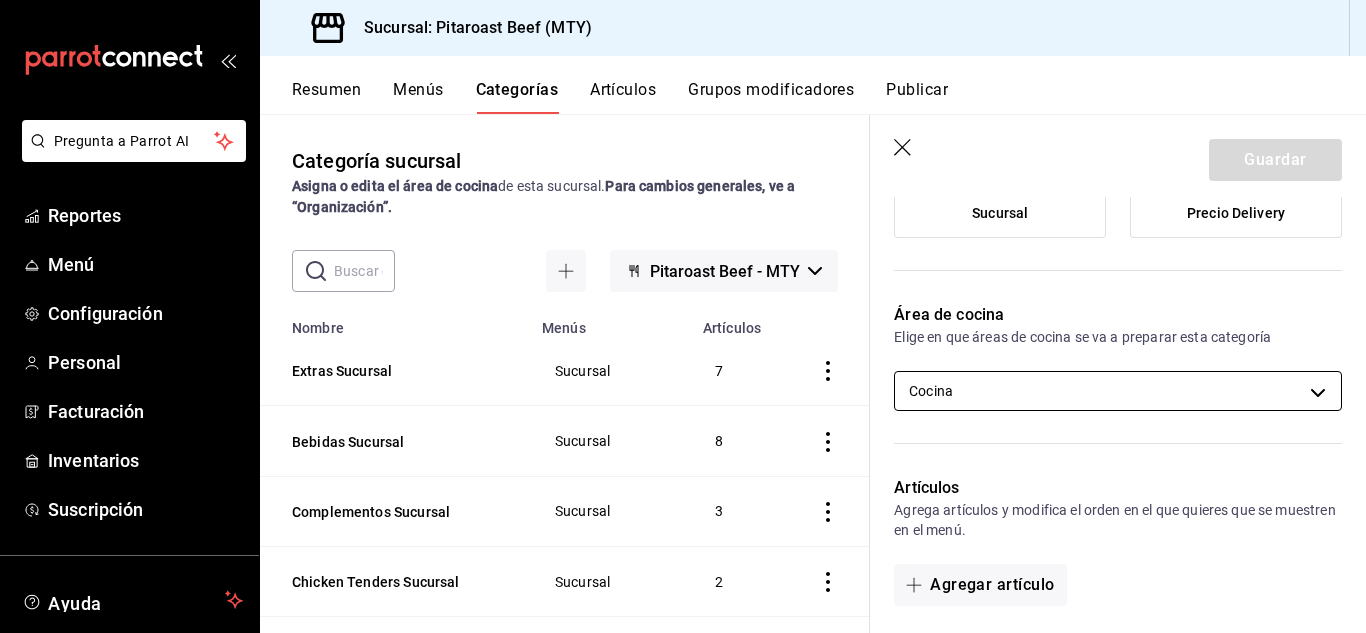 scroll, scrollTop: 0, scrollLeft: 0, axis: both 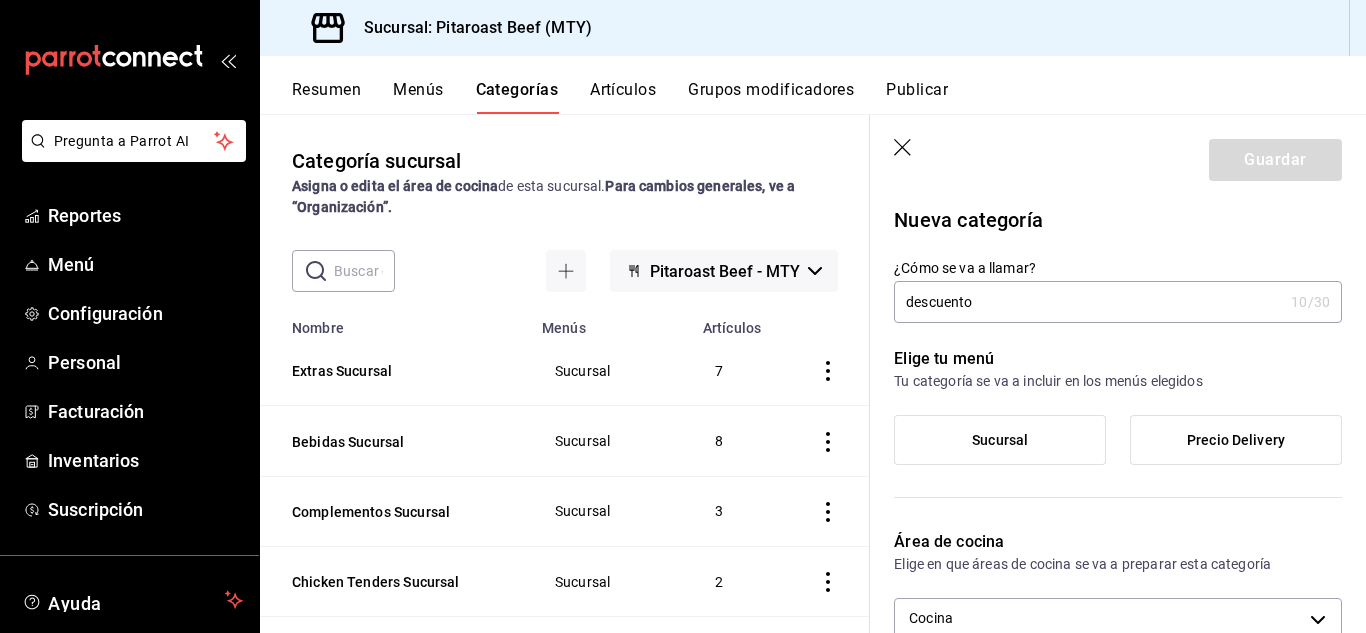 click on "Sucursal" at bounding box center [1000, 440] 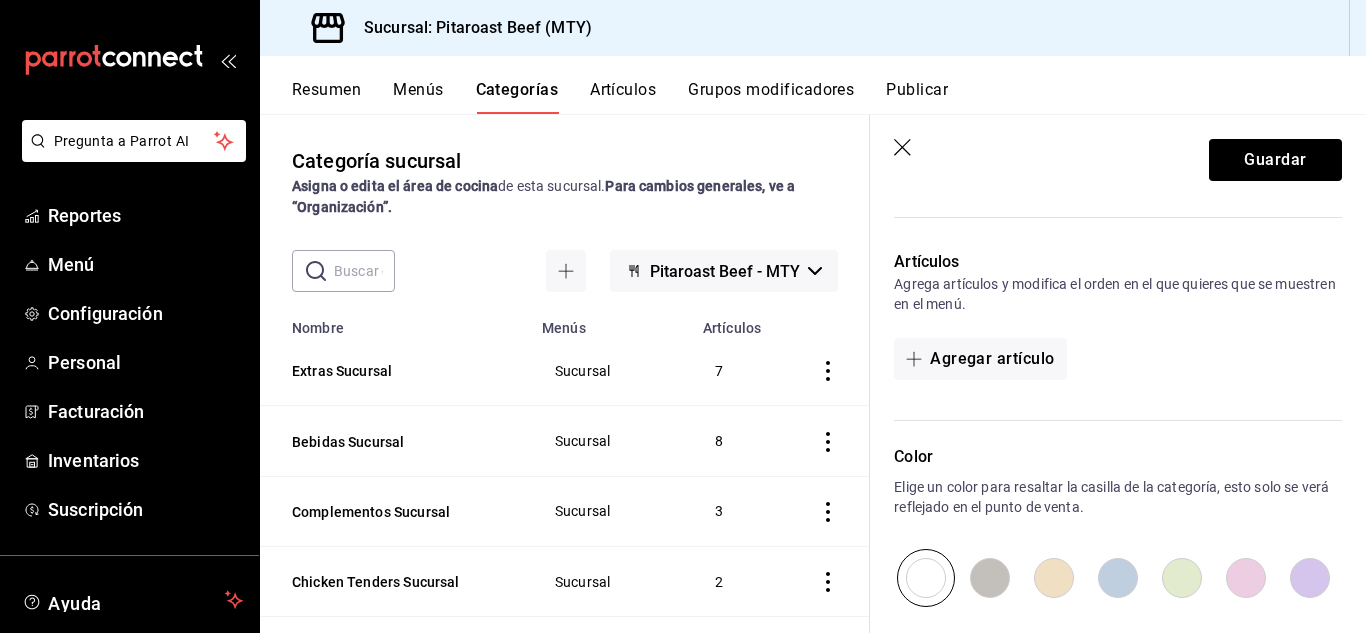 scroll, scrollTop: 493, scrollLeft: 0, axis: vertical 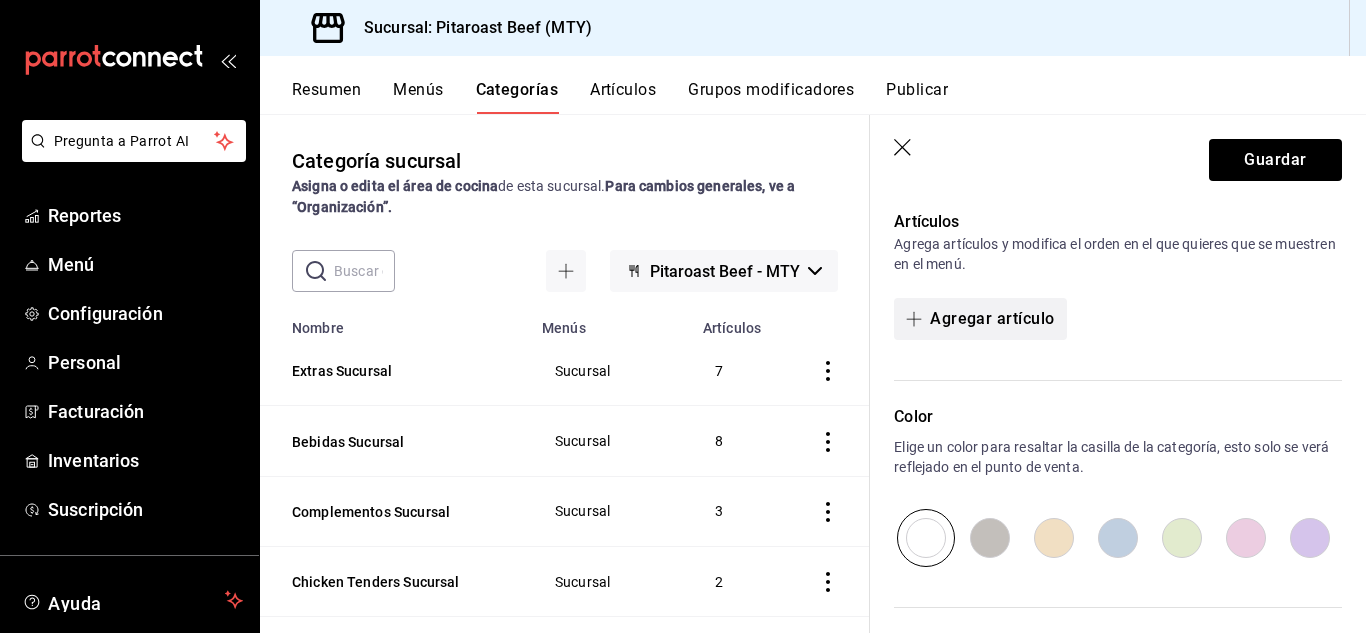 click on "Agregar artículo" at bounding box center [980, 319] 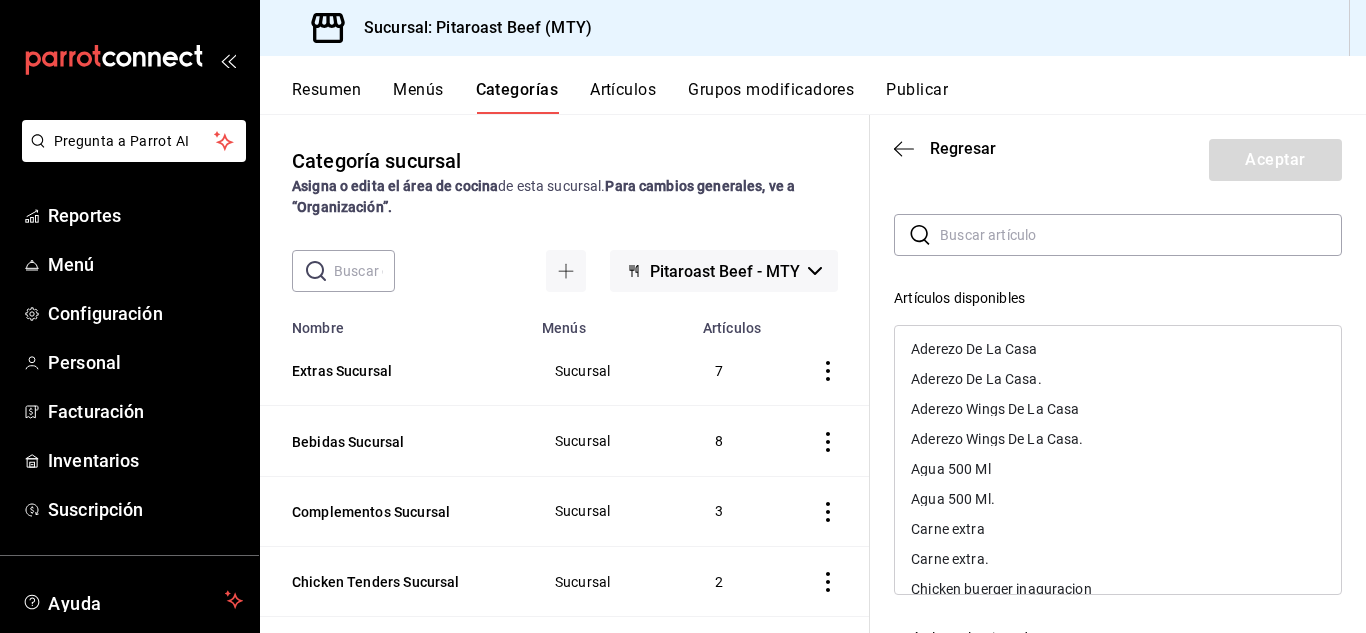 scroll, scrollTop: 80, scrollLeft: 0, axis: vertical 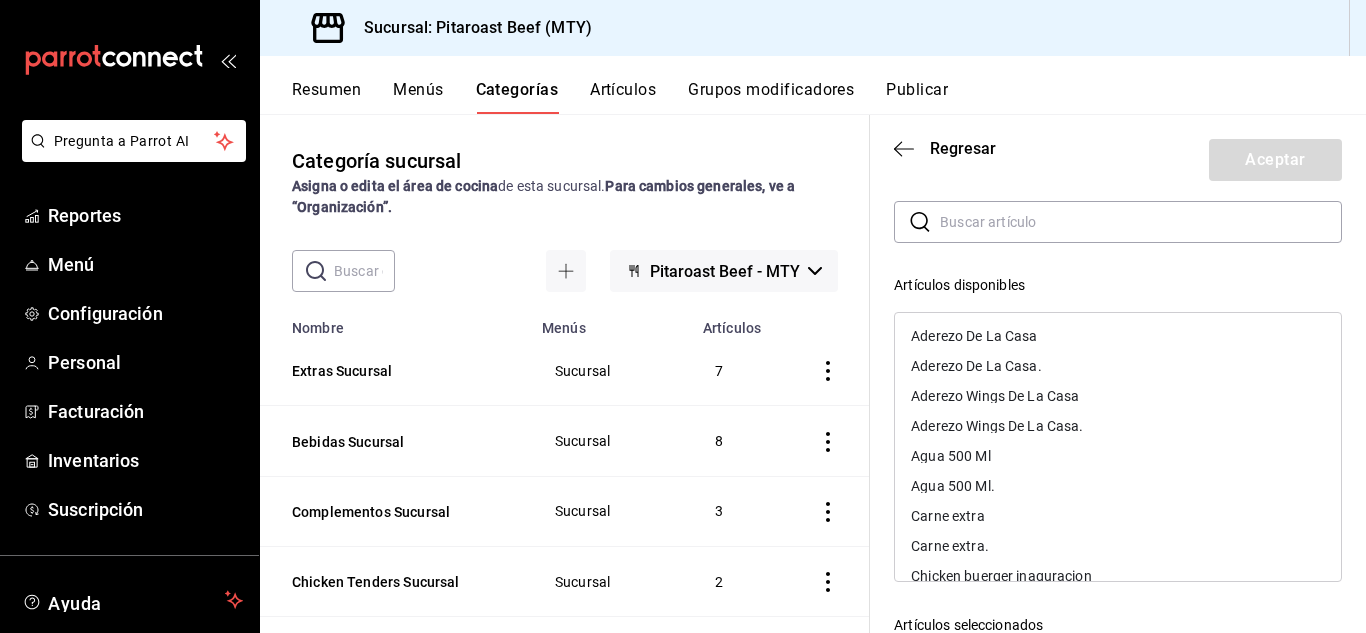 click on "​ ​ Artículos disponibles Aderezo De La Casa Aderezo De La Casa. Aderezo Wings De La Casa Aderezo Wings De La Casa. Agua 500 Ml Agua 500 Ml. Carne extra Carne extra. Chicken buerger inaguracion Chicken Burger Chicken Burger Chicken Burger Individual Chicken Burger. Chicken Tenders 220 gr Individuales Chicken Tenders 220 Gr. Chicken Tenders 220 GR. Chicken Tenders 320 gr Individuales Chicken Tenders 320 Gr. Chicken Tenders 320 GR. Coca Cola Light 600 Ml Coca Cola Light 600 Ml. Coca Cola Regular 355 Ml. Coca Cola Regular 600 Ml Combo Duo Combo Reu Costilla Burger Costilla Burger Americano Costilla Burger Chihuahua Costilla burger inaguracion Costilla Burger Individual Costilla Burger. Costilla Burger. Costilla Kids Burger Costilla Kids Burger Con Papas Costilla kids burger inaguracion Costilla Kids Burger Individual Costilla Kids Burger. Ensalada De Col Ensalada De Col. Extra queso Fanta 400 Ml Fanta 400 Ml. Jalapeños Jalapeños. Jugo de Jamaica Limonada Manzana 600 Ml Manzana 600 Ml. Papas A La Francesa" at bounding box center [1118, 558] 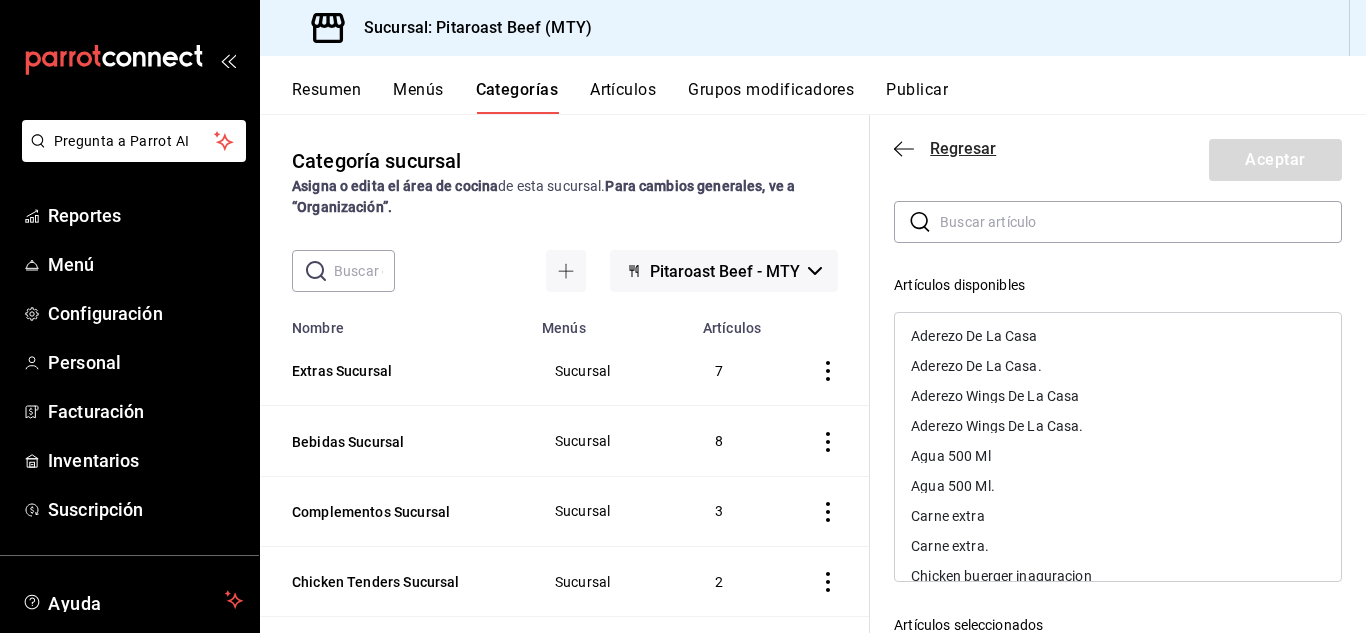 click 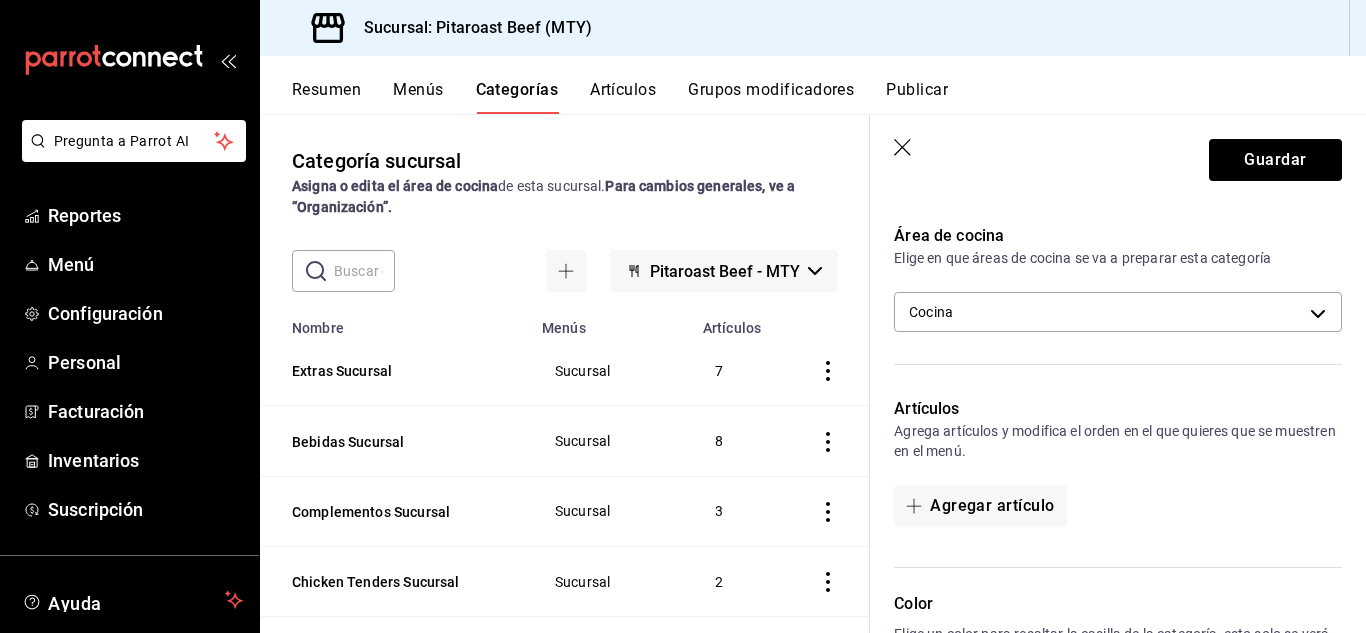 scroll, scrollTop: 320, scrollLeft: 0, axis: vertical 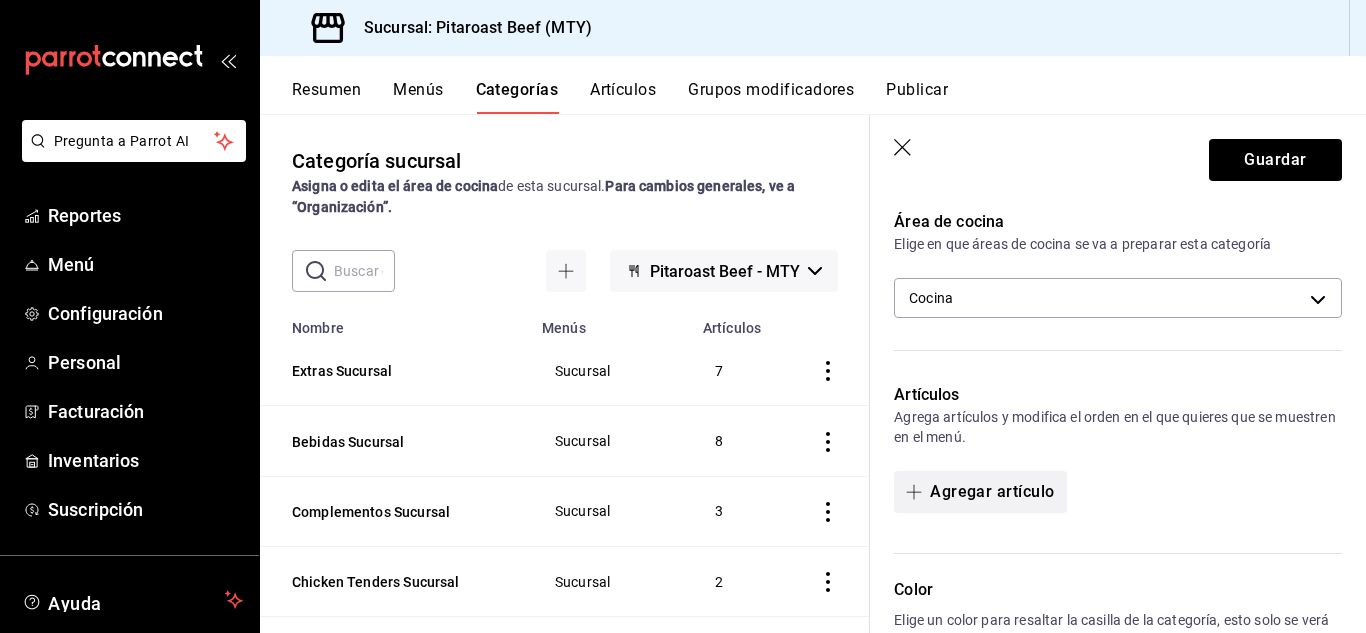 click on "Agregar artículo" at bounding box center (980, 492) 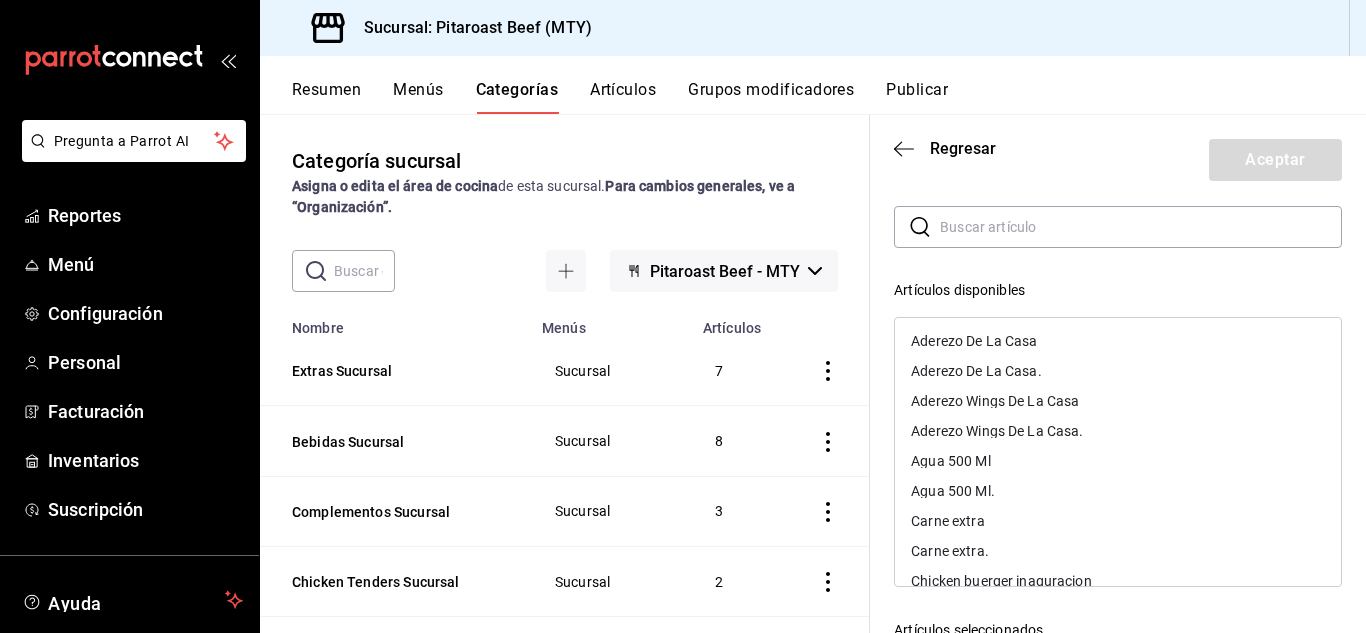 scroll, scrollTop: 133, scrollLeft: 0, axis: vertical 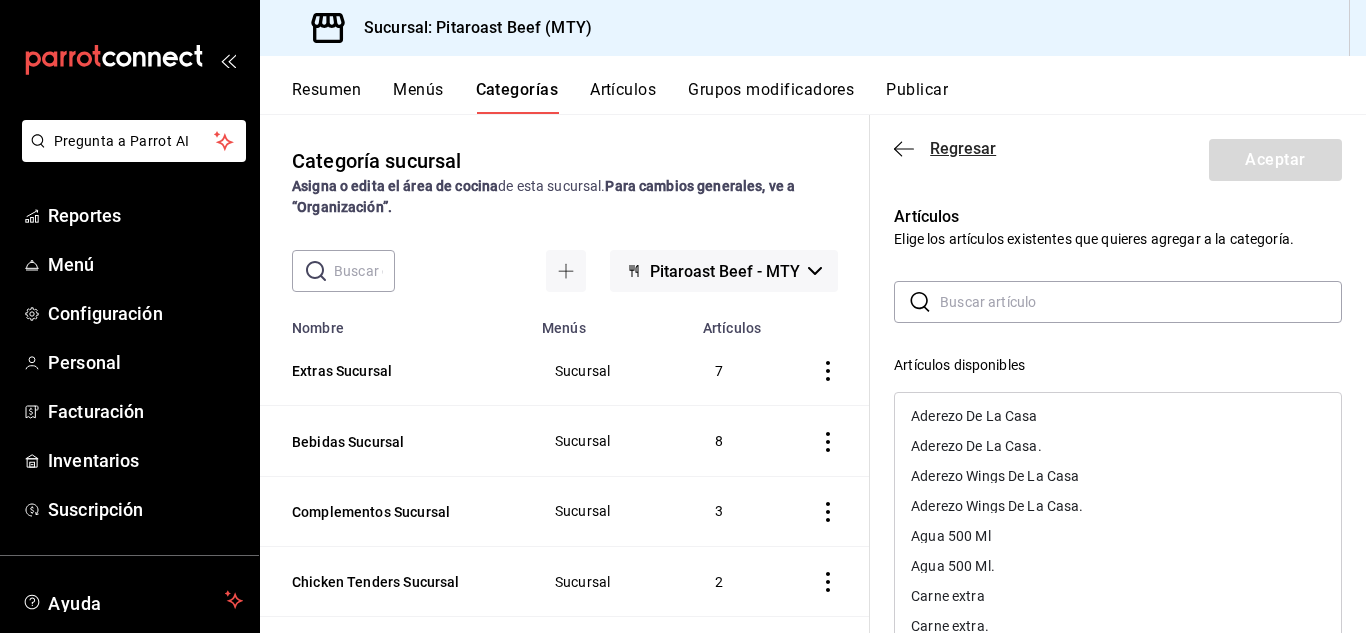 click on "Regresar" at bounding box center (963, 148) 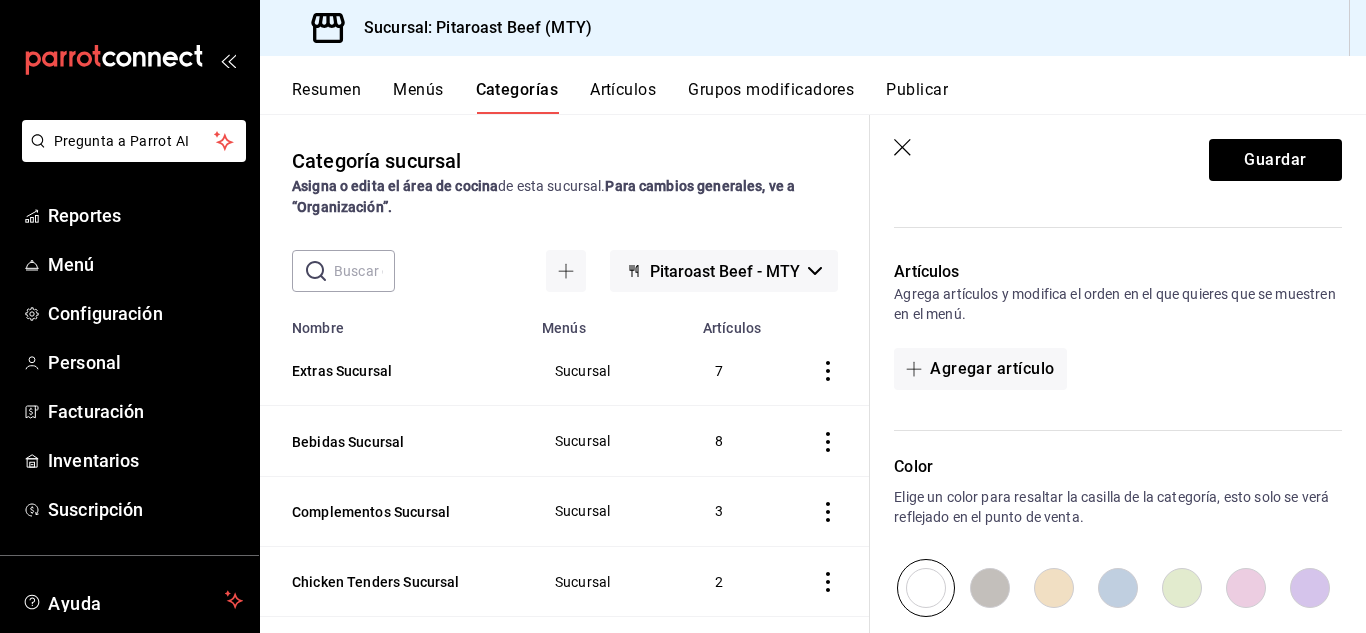 scroll, scrollTop: 480, scrollLeft: 0, axis: vertical 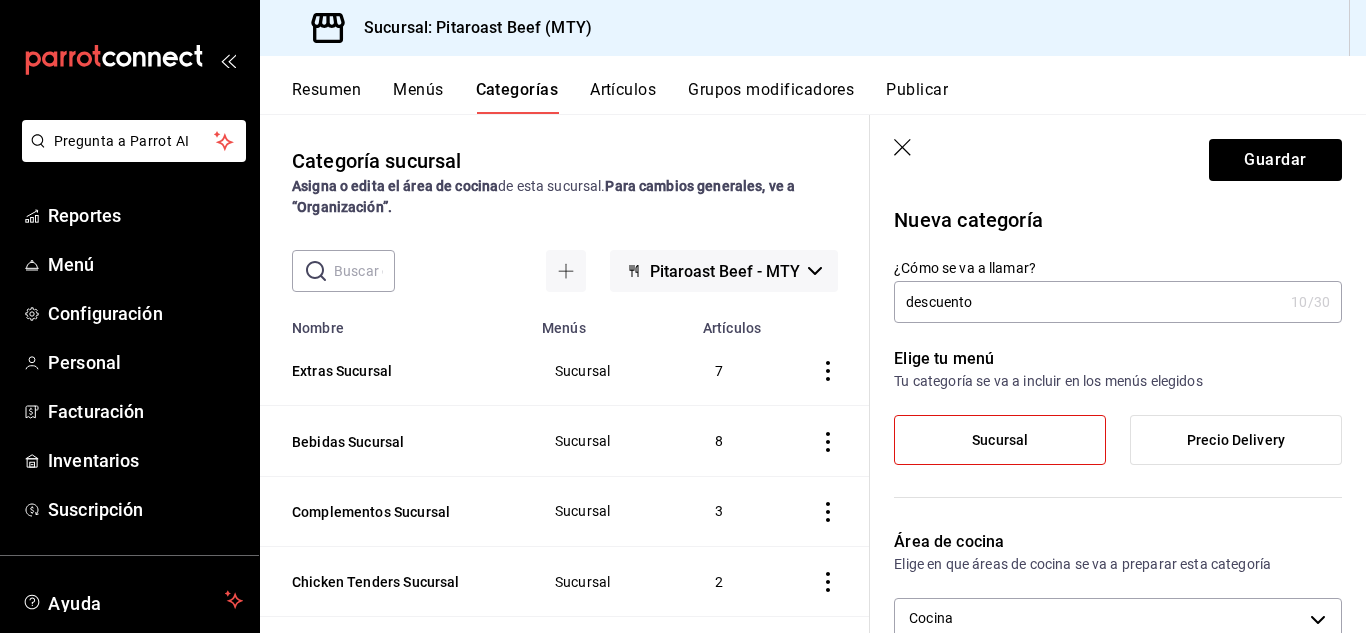 click 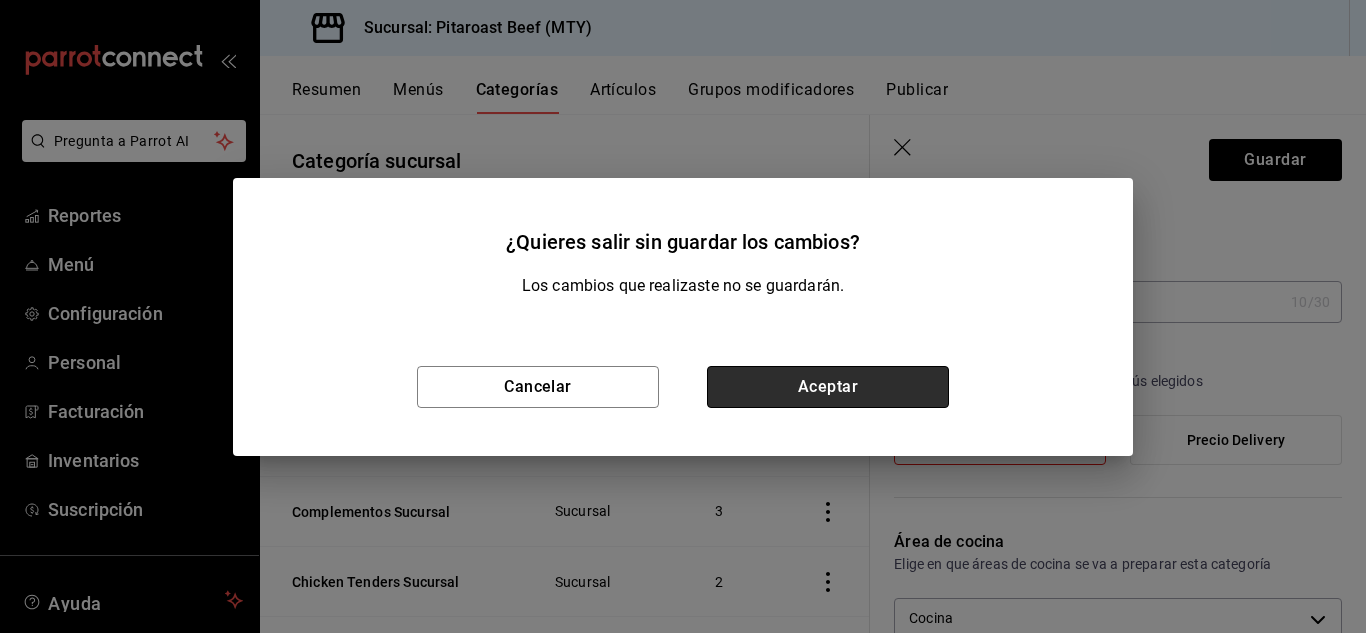 click on "Aceptar" at bounding box center (828, 387) 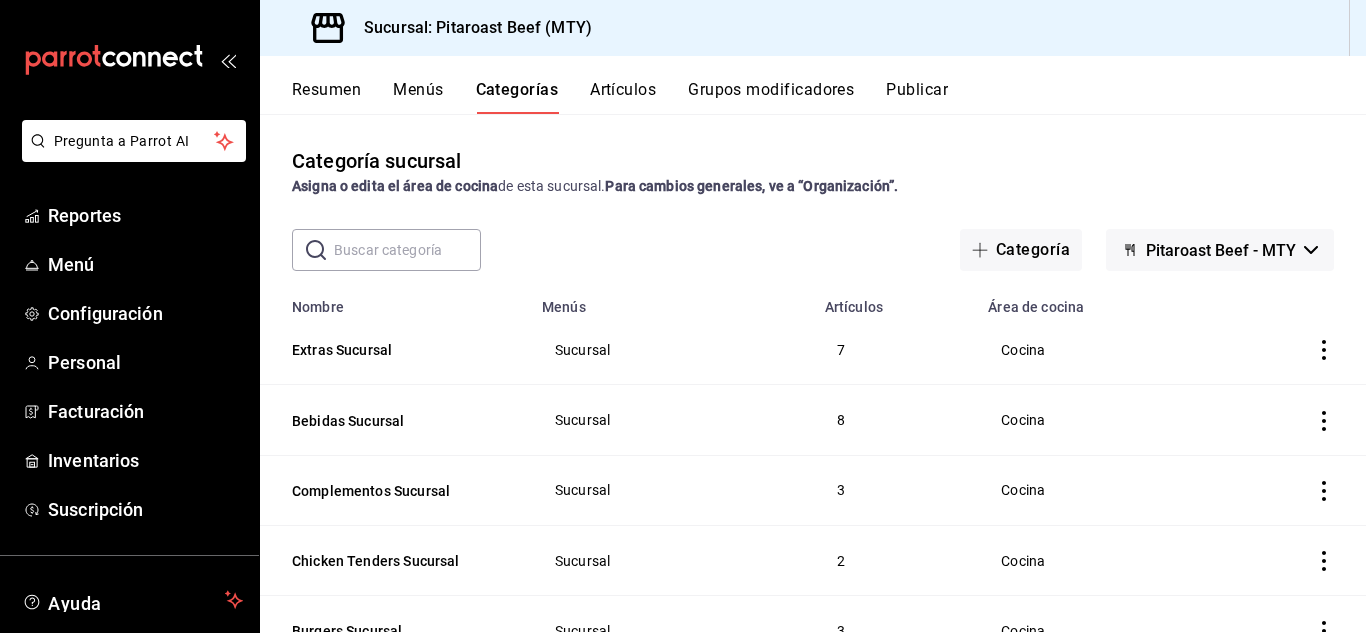 click on "Grupos modificadores" at bounding box center [771, 97] 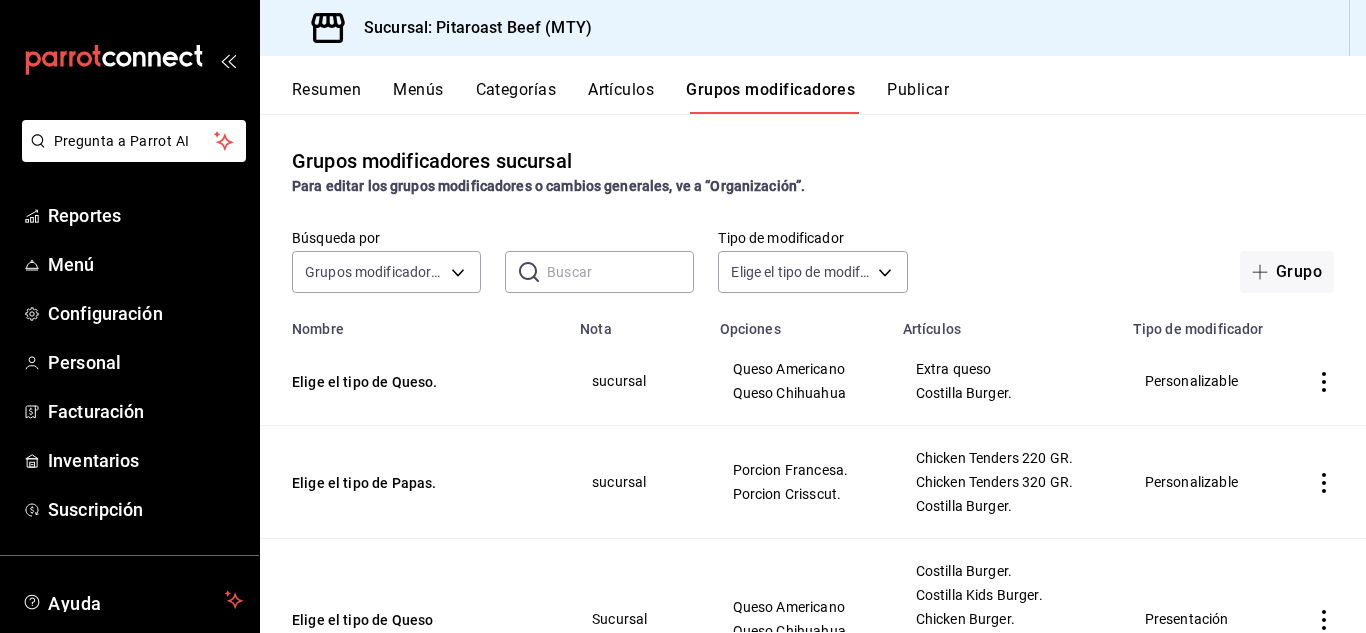 click on "Artículos" at bounding box center (621, 97) 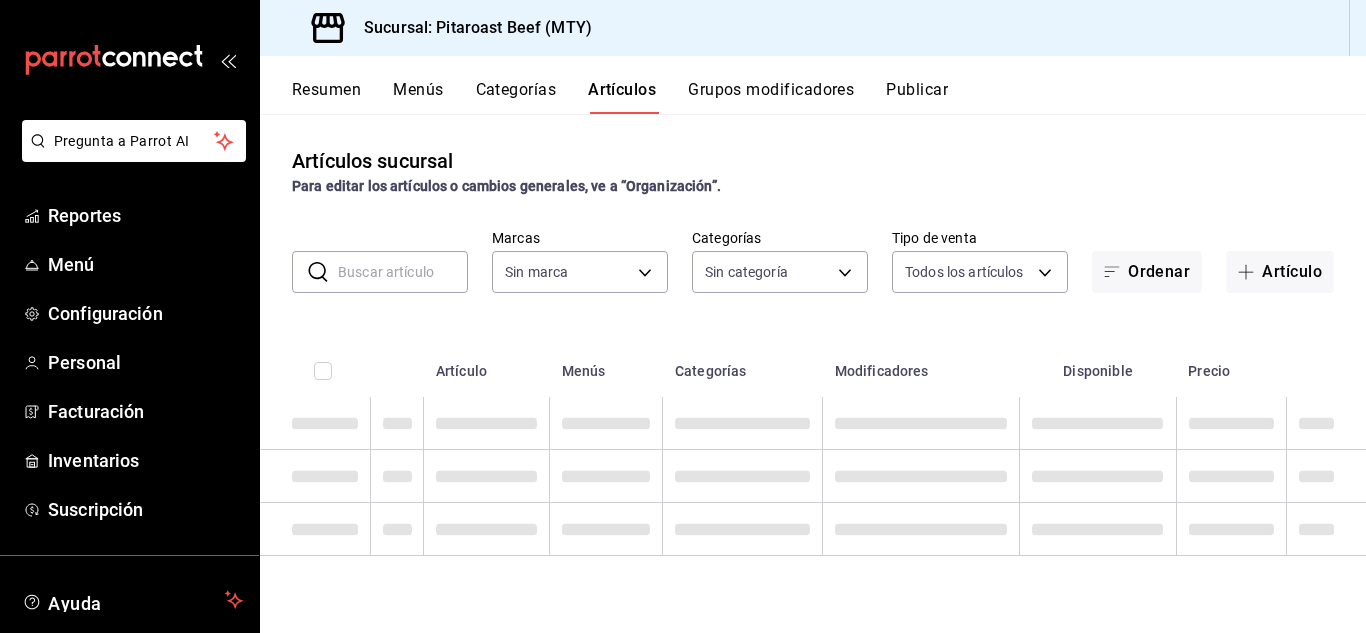 type on "693ee645-ca34-4c91-9a4c-a17a471d6623" 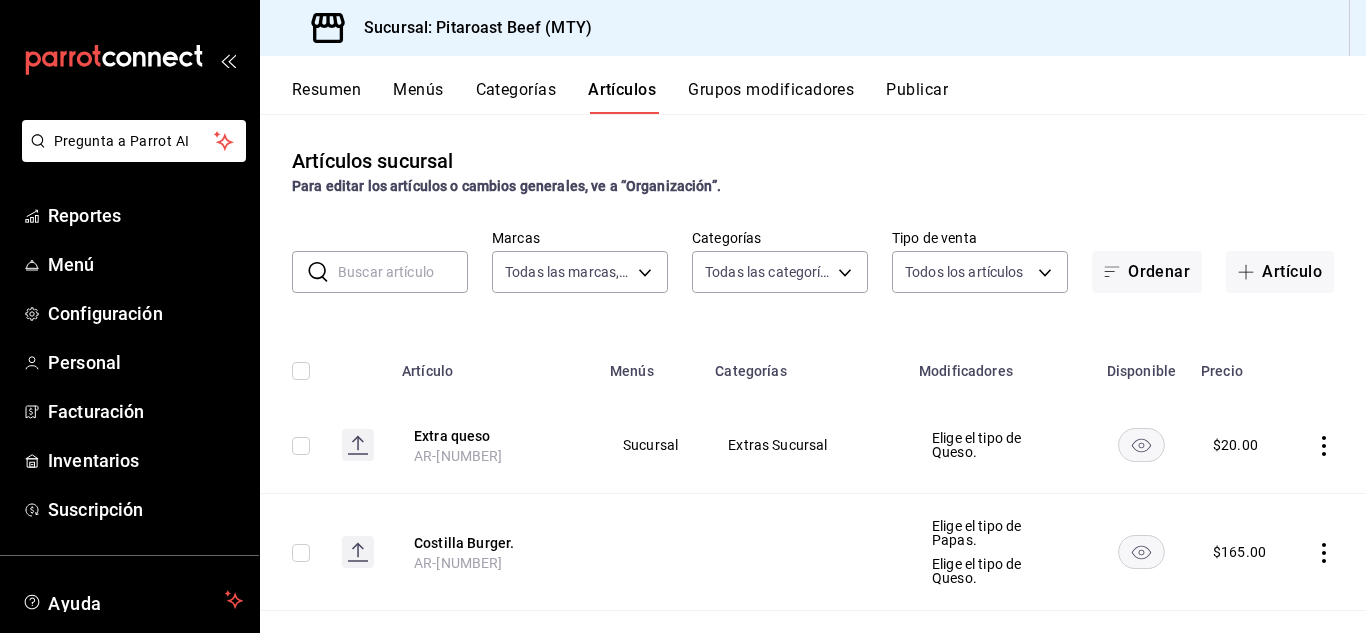 type on "0338d41a-4543-4bb2-9206-c211b4cf6810,6a0f9780-da2a-4533-8761-cb623bae18d7,f882614f-aed1-4493-b191-a7417d95763d,a6e63e69-c328-40ce-8609-49f9f71b537d,de501f38-1045-4f31-870a-d4297b8f3320,0e1fe137-0cd9-4d08-b070-e559e6889f0b,3213a5ef-2295-4c0d-aaa5-343772a543c9,ab04debe-1e0f-4a08-b843-50321a0731ba,c7fc3b34-0f90-4287-94a5-f114639afc3c,5d34a003-cd63-4649-91f8-0bdcd7ea4d1a,cff2cf86-e7c6-4d89-a029-9cf2d03677a8,86c77ad1-1a39-44d4-b3a1-7d845c8da57e,7265f837-88de-4a8d-b850-88a497305e37,fd2cc0d6-8d28-41a7-b212-6340938a897b,ac00ab92-ad98-45a3-88e2-a6c5f8957755" 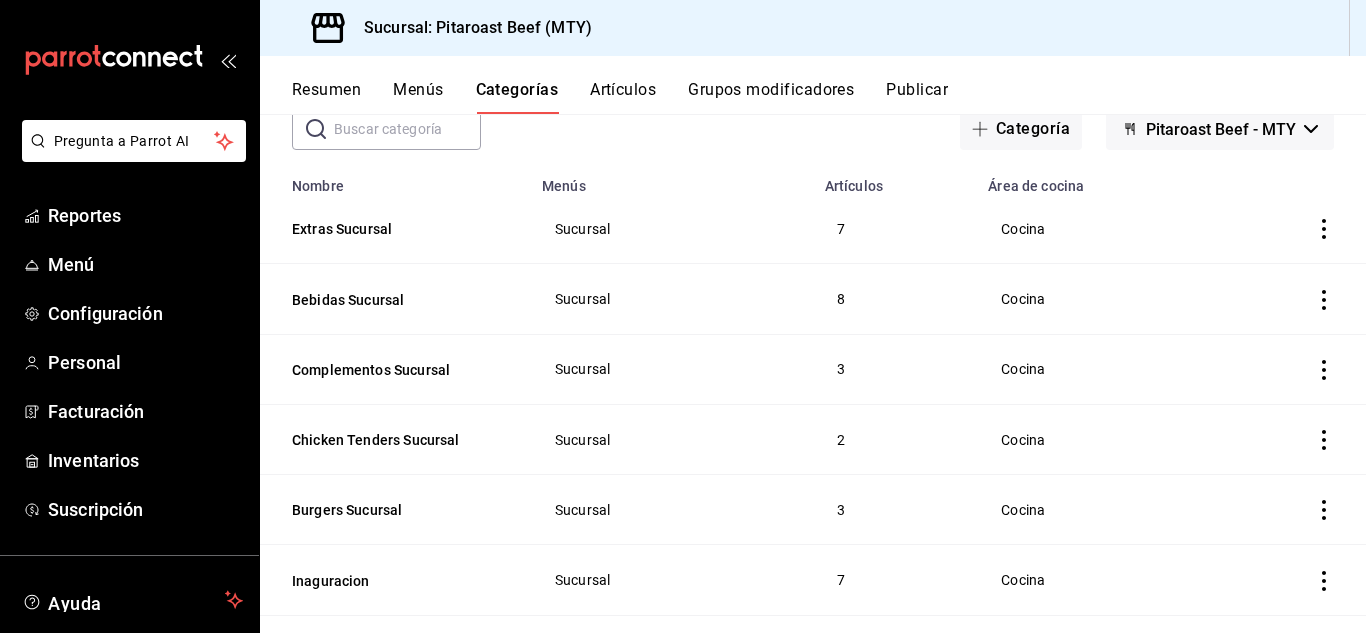 scroll, scrollTop: 0, scrollLeft: 0, axis: both 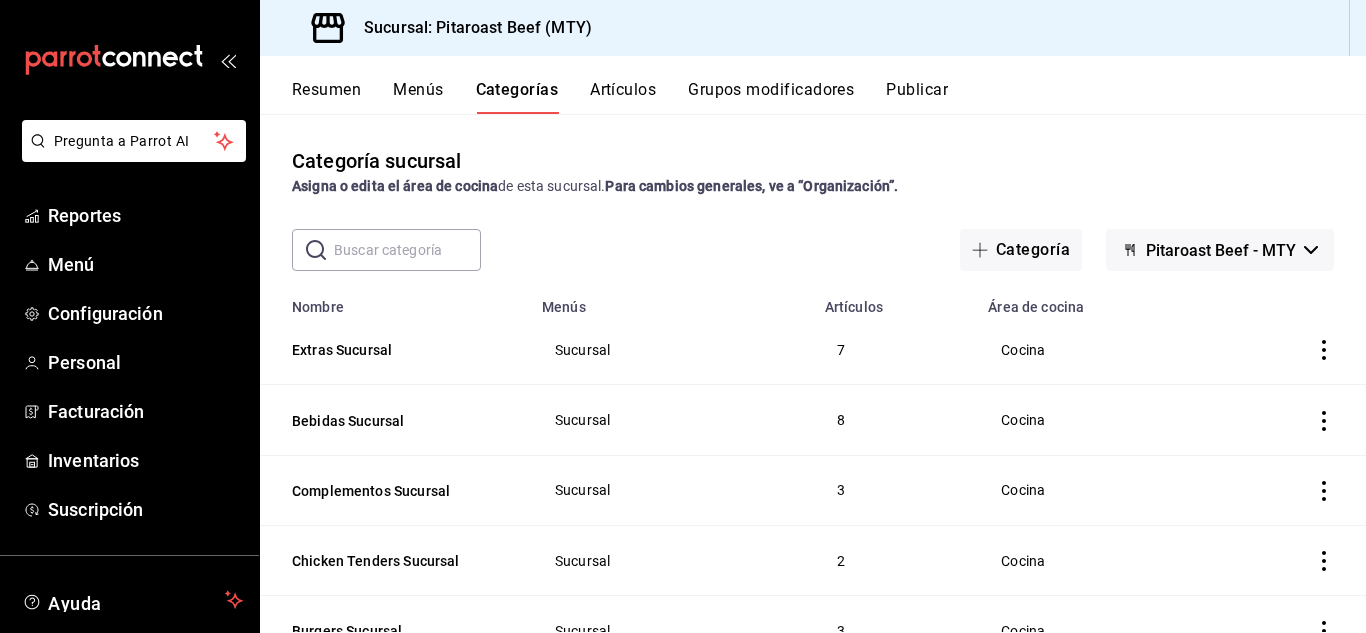 click on "Menús" at bounding box center [418, 97] 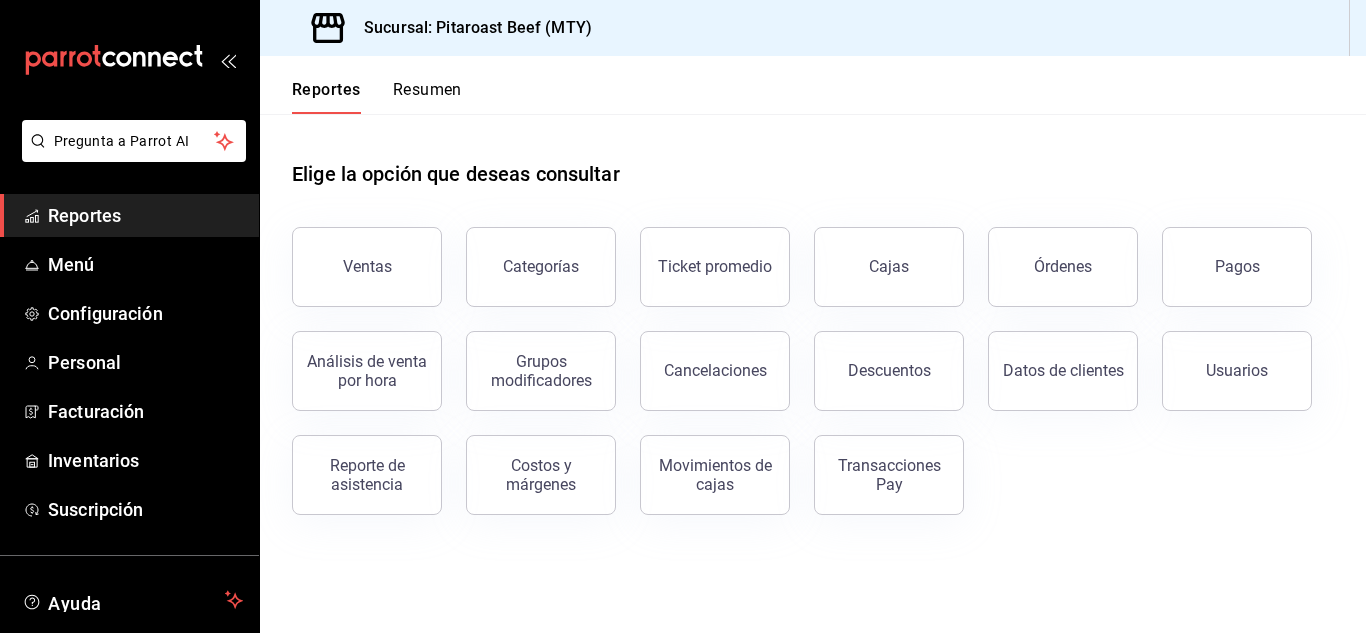 scroll, scrollTop: 0, scrollLeft: 0, axis: both 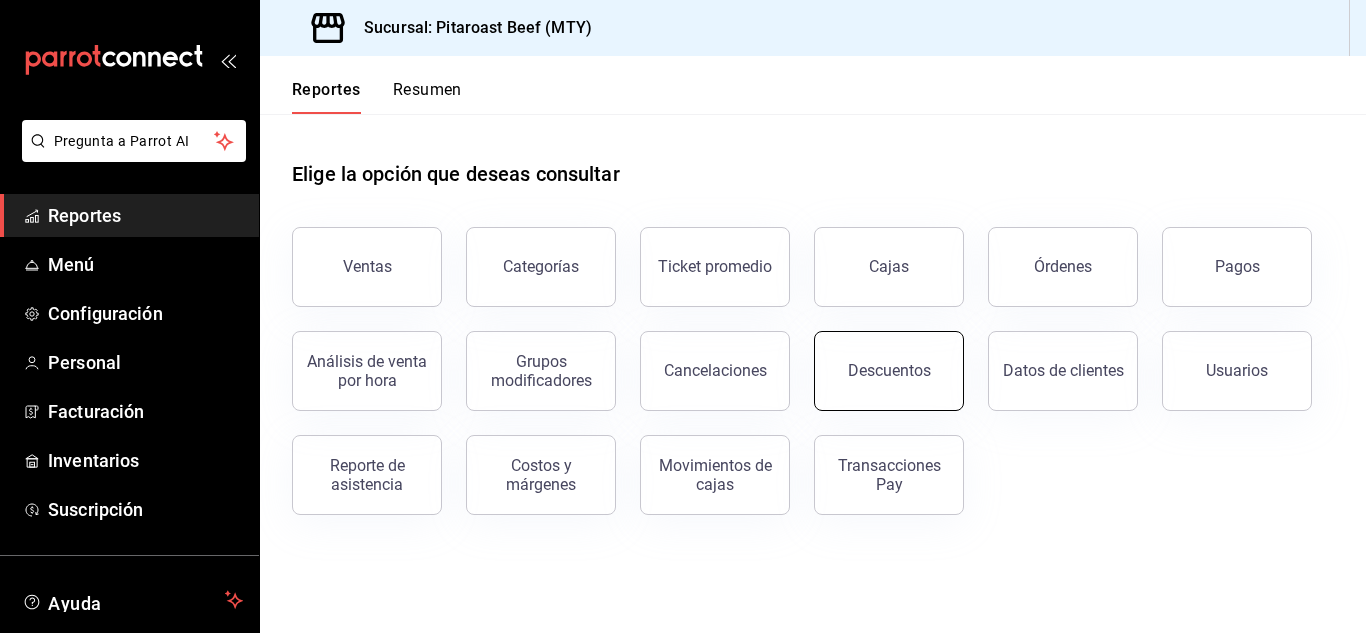 click on "Descuentos" at bounding box center (889, 371) 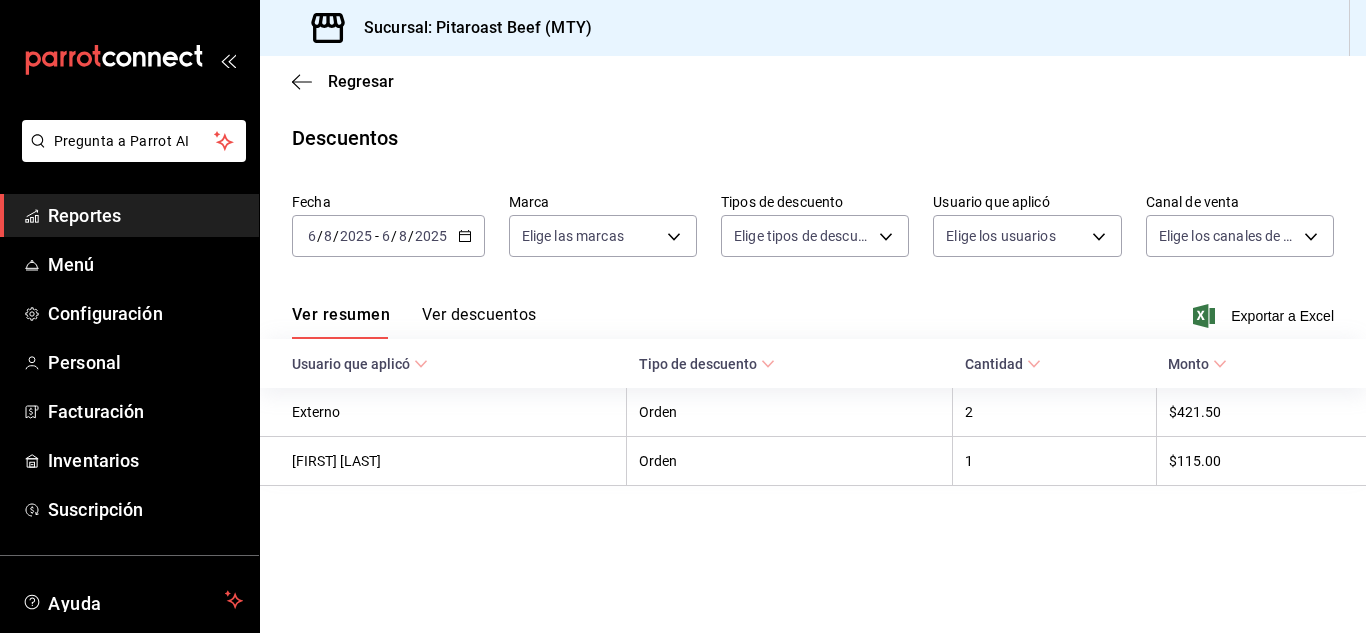 click on "Ver descuentos" at bounding box center (479, 322) 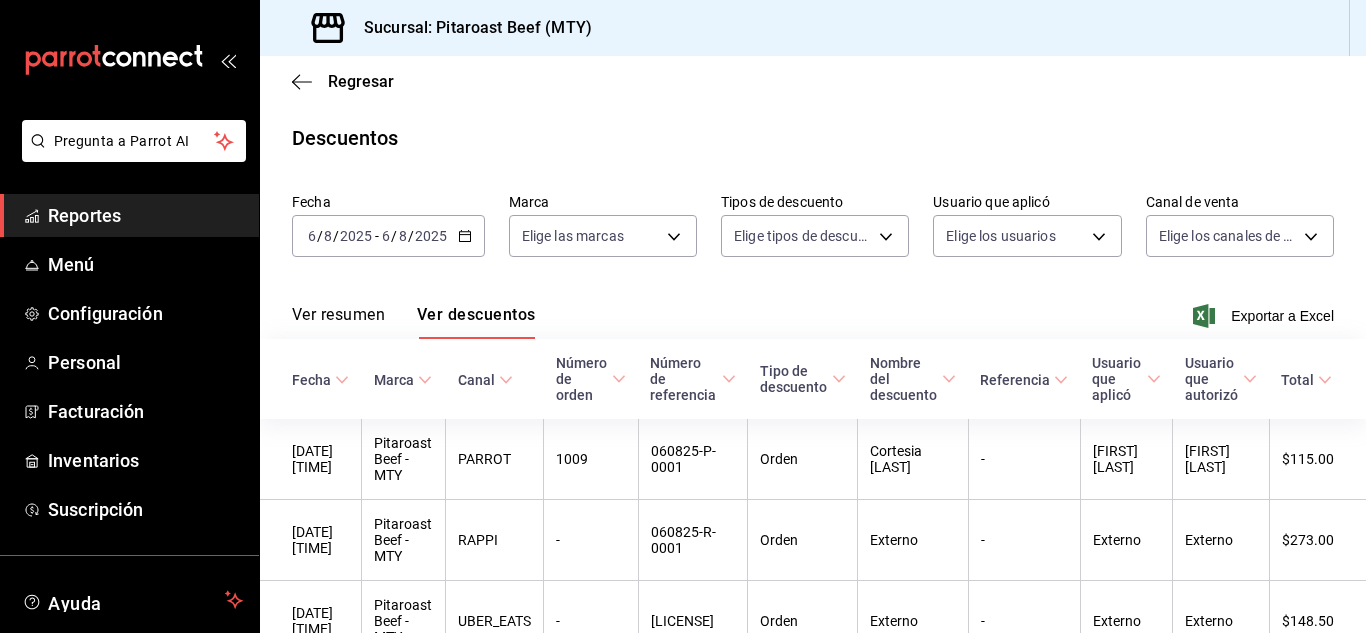 scroll, scrollTop: 90, scrollLeft: 0, axis: vertical 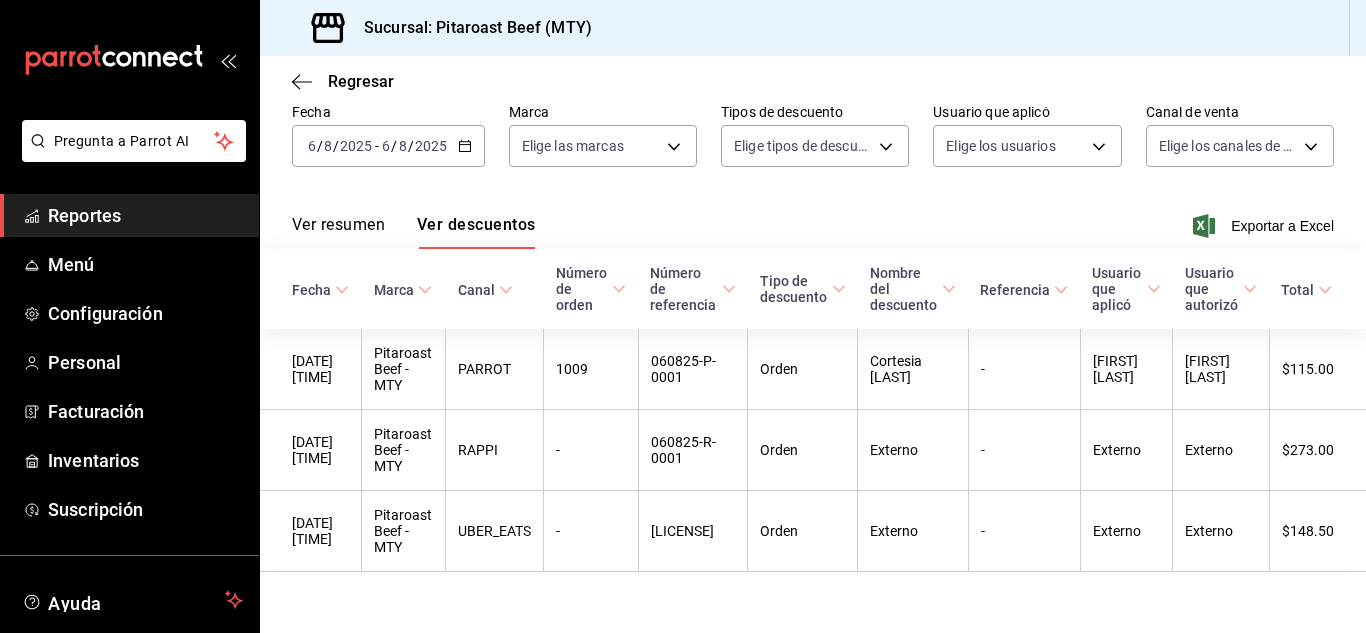 click on "Ver resumen" at bounding box center [338, 232] 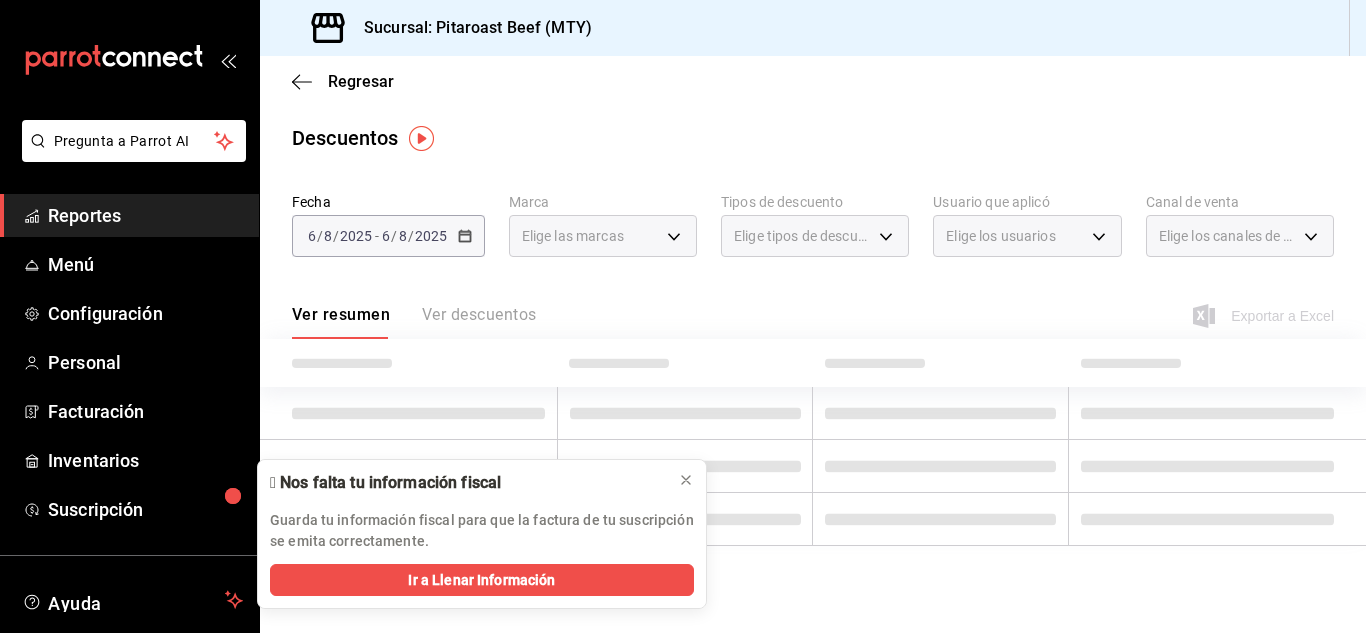 scroll, scrollTop: 0, scrollLeft: 0, axis: both 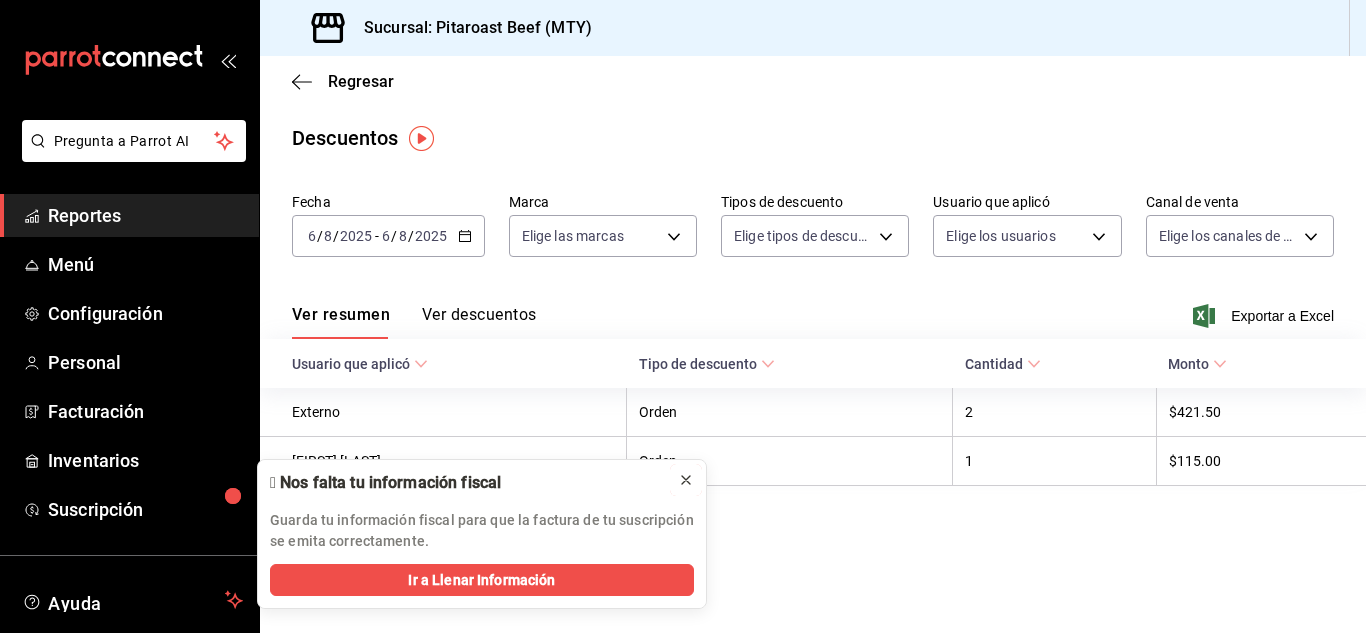 click 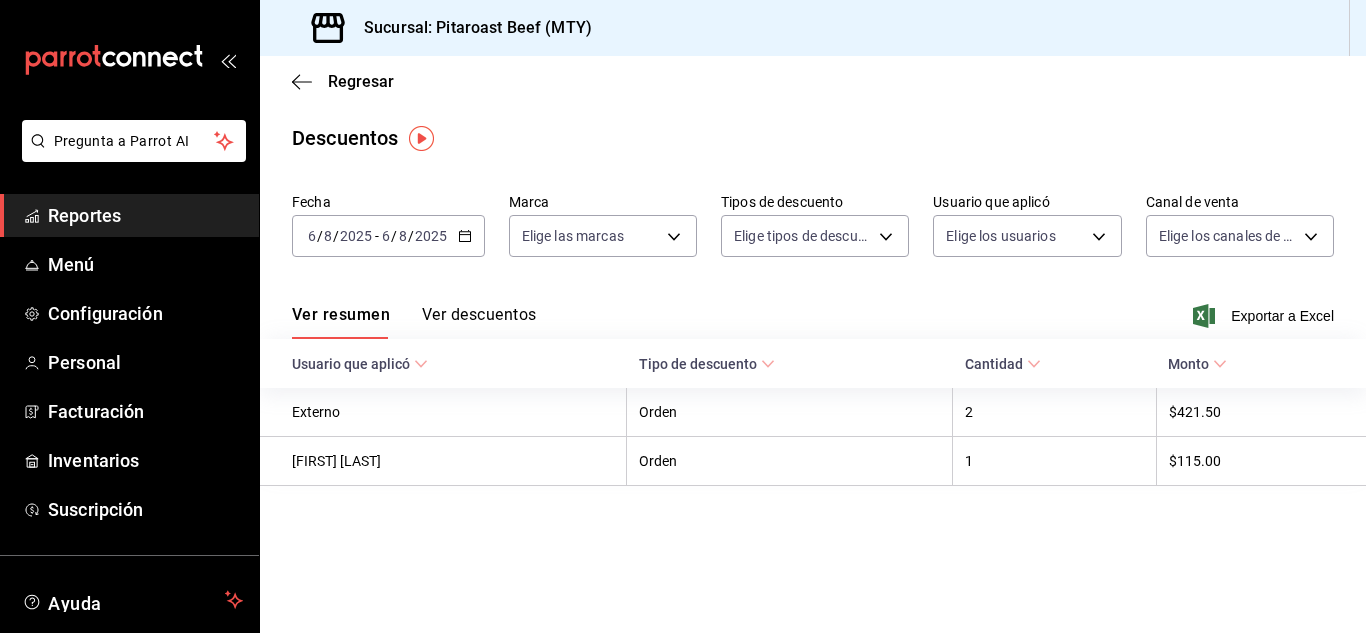 click on "Ver descuentos" at bounding box center (479, 322) 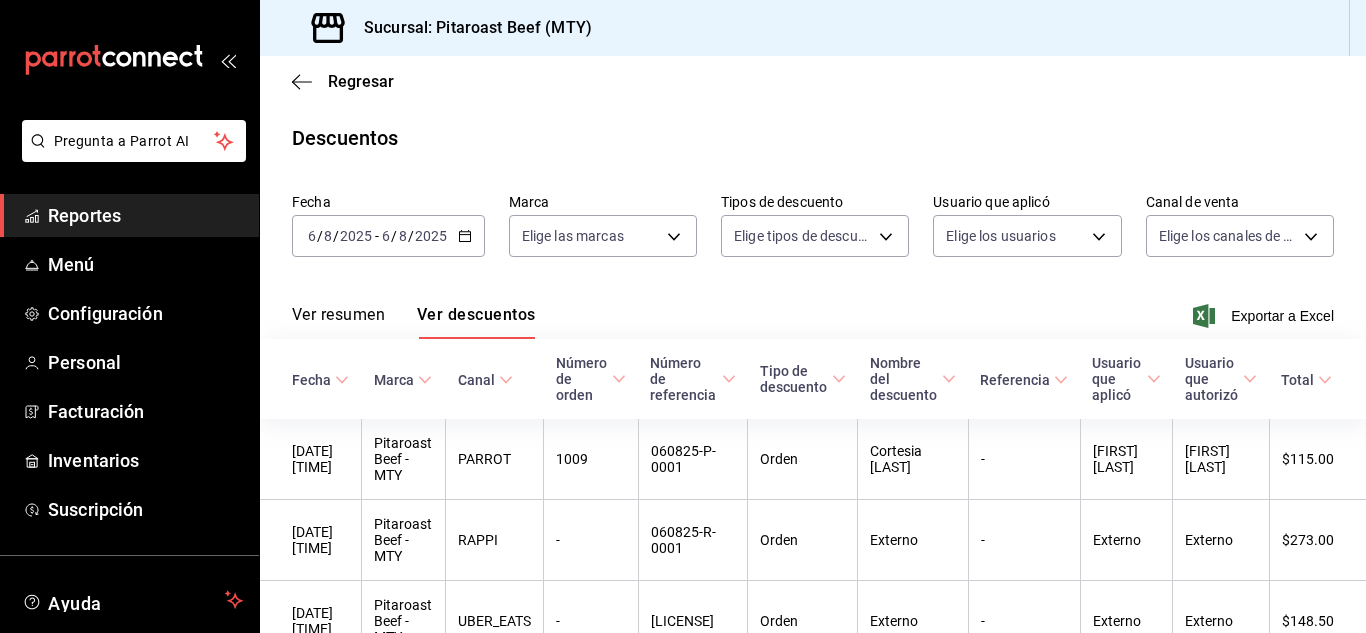scroll, scrollTop: 136, scrollLeft: 0, axis: vertical 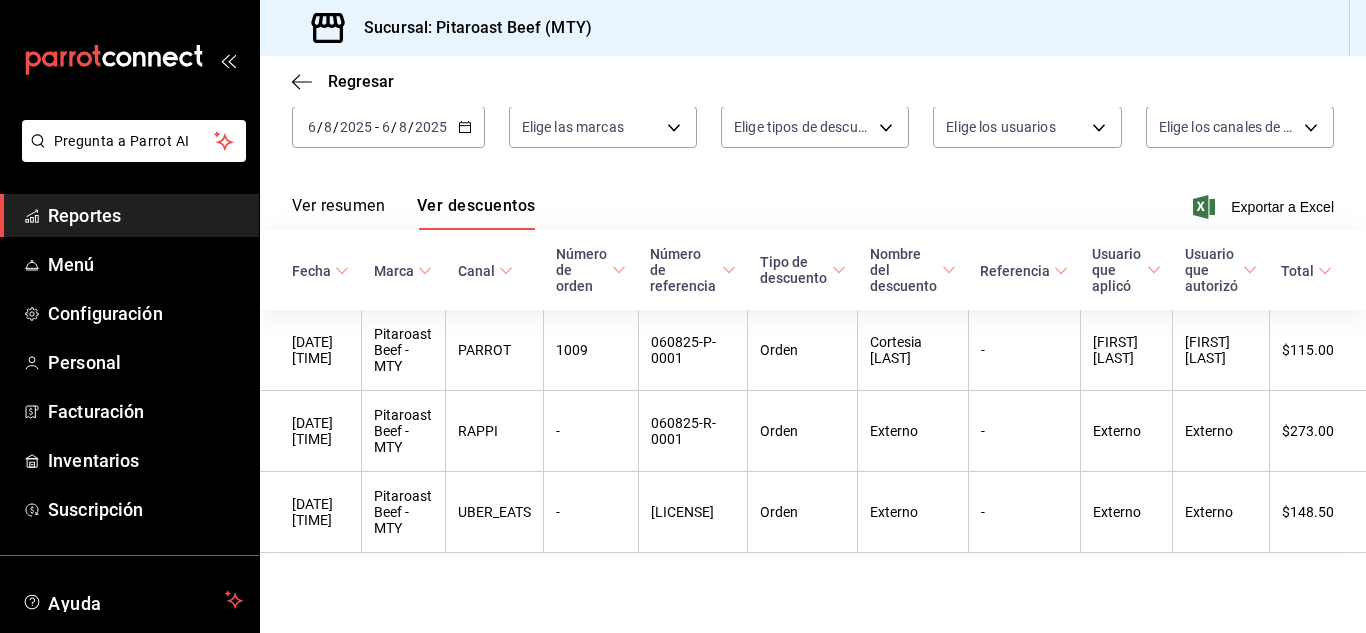 click on "Ver resumen" at bounding box center [338, 213] 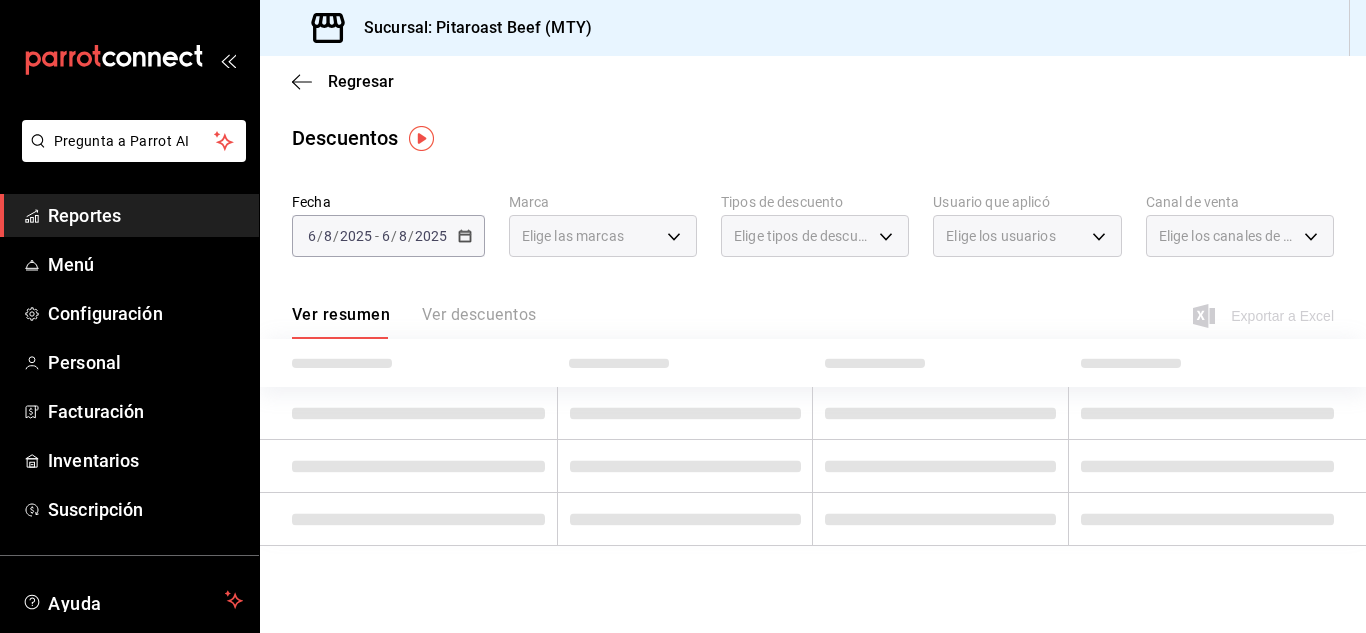 scroll, scrollTop: 0, scrollLeft: 0, axis: both 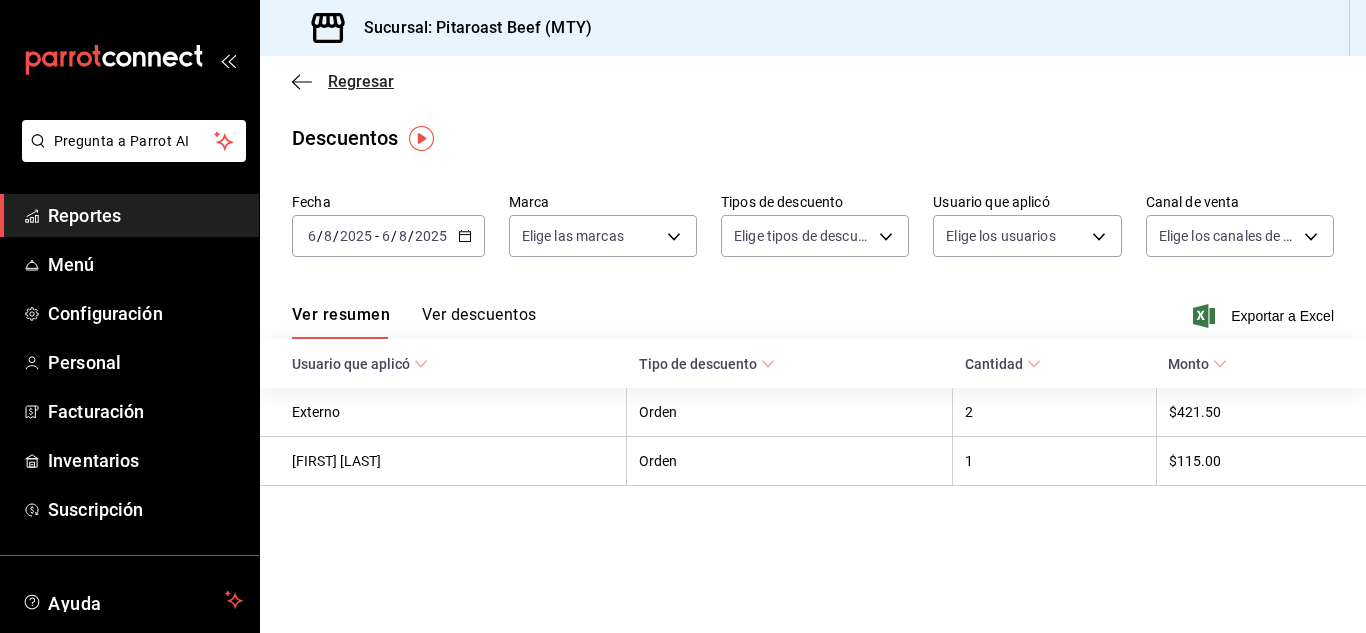 click 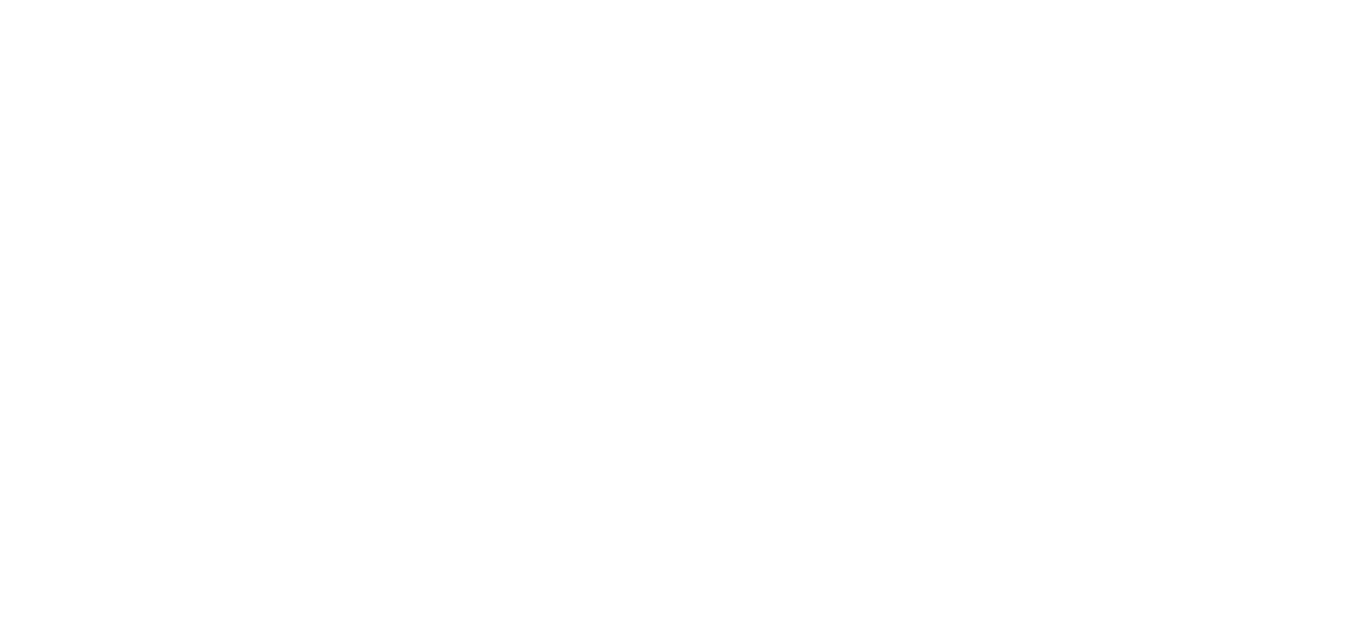 scroll, scrollTop: 0, scrollLeft: 0, axis: both 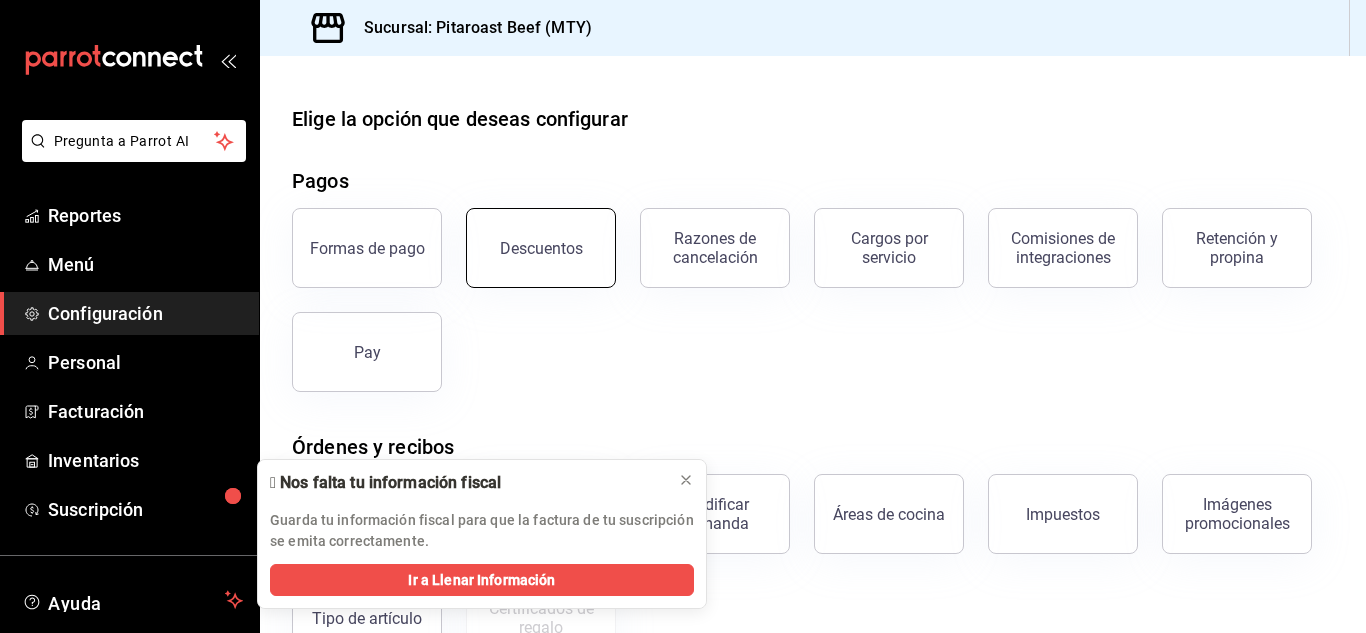click on "Descuentos" at bounding box center (541, 248) 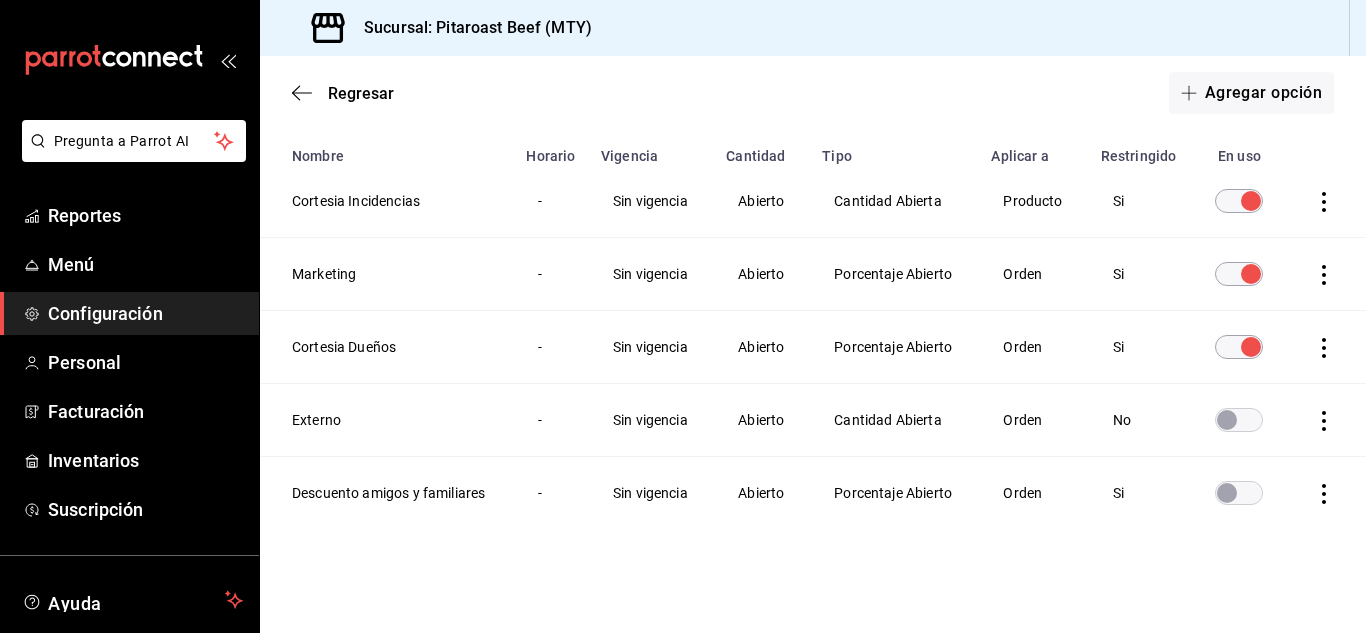 scroll, scrollTop: 0, scrollLeft: 0, axis: both 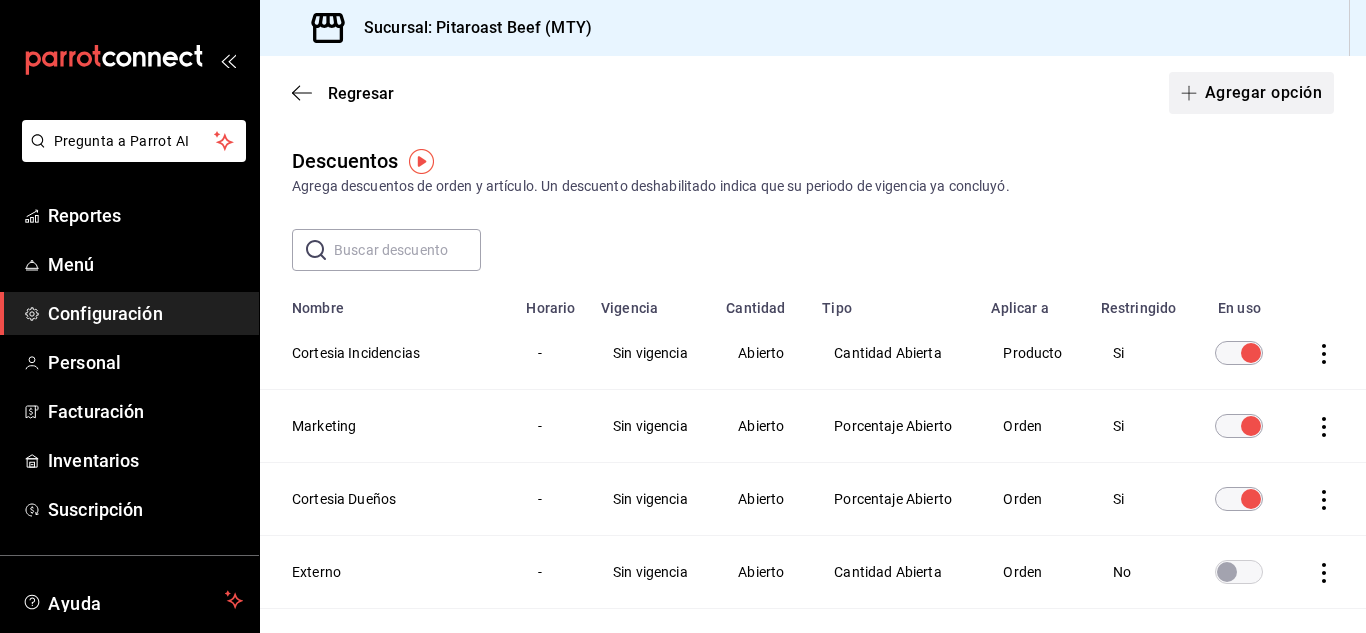 click 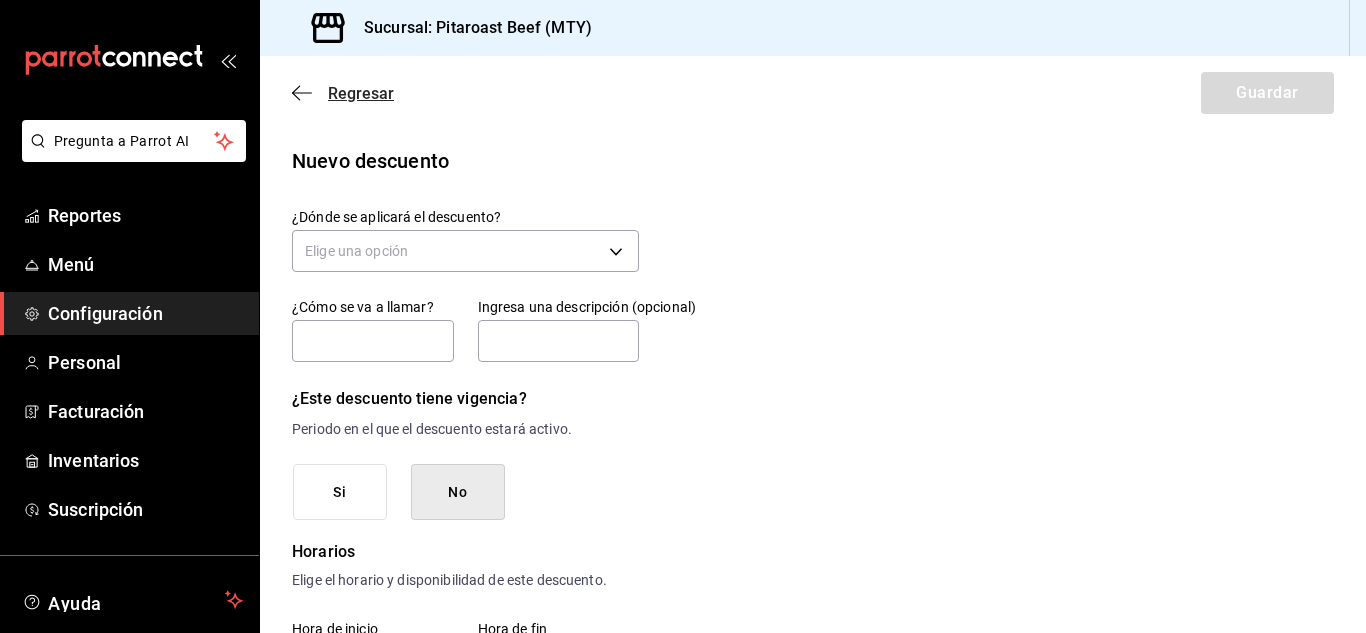 click 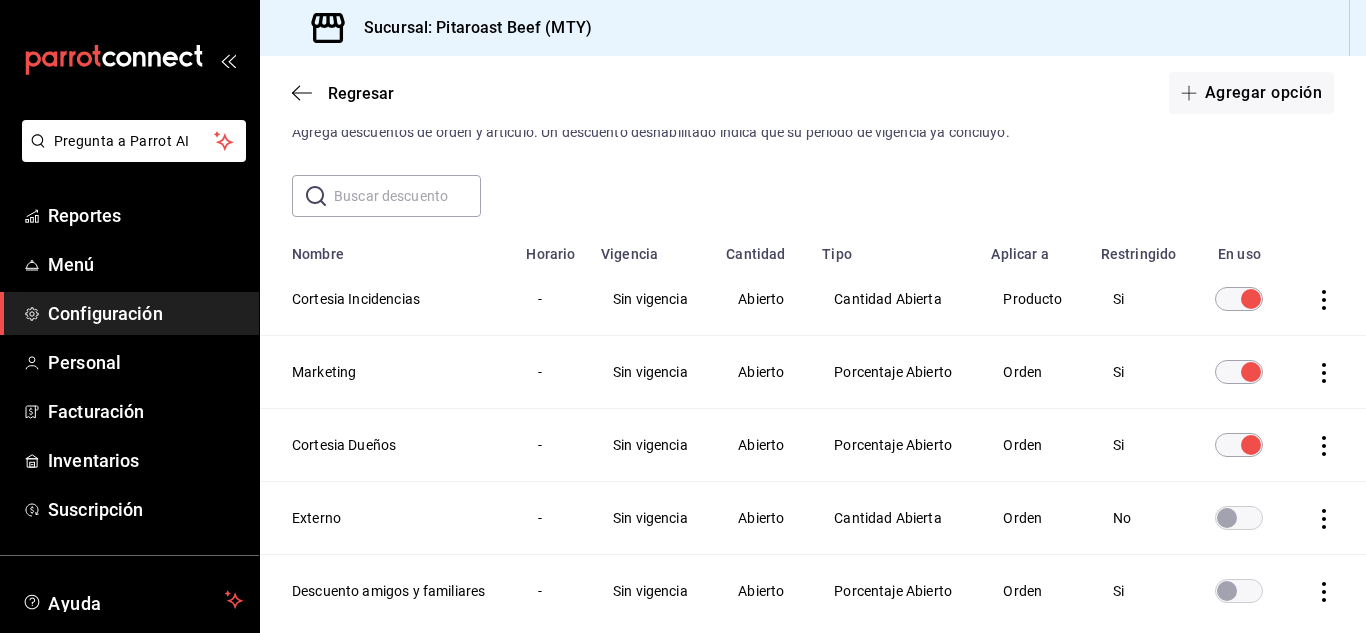 scroll, scrollTop: 133, scrollLeft: 0, axis: vertical 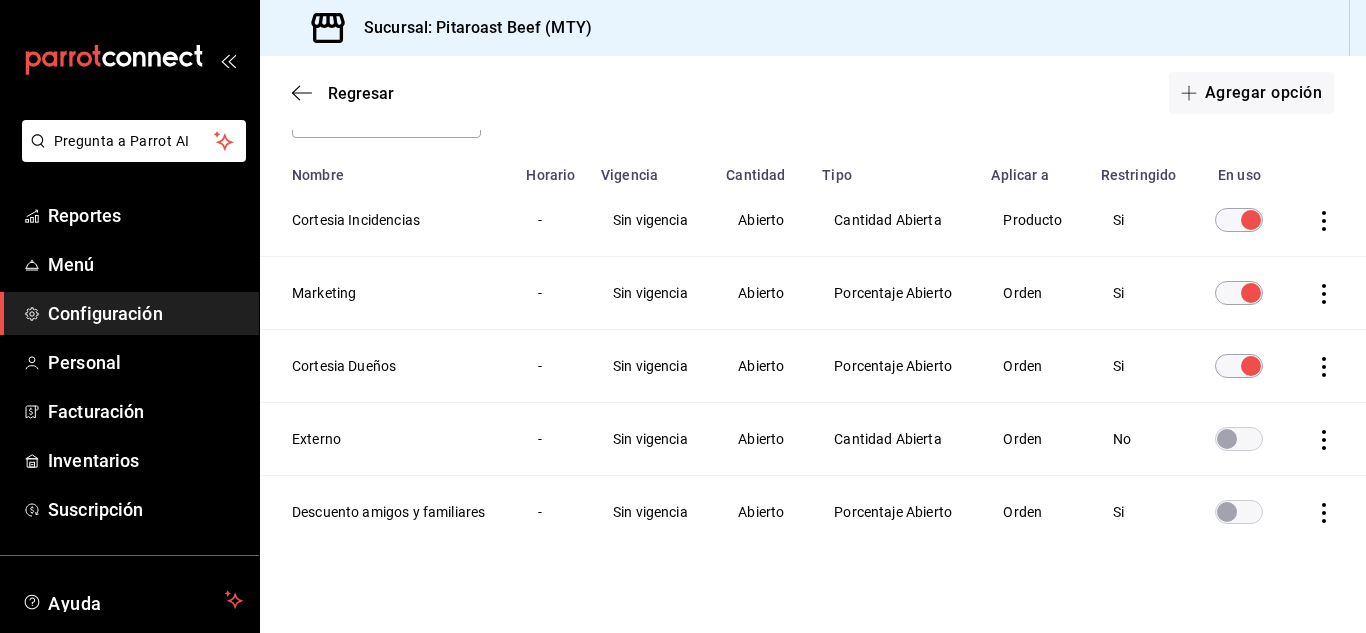 click at bounding box center (1251, 220) 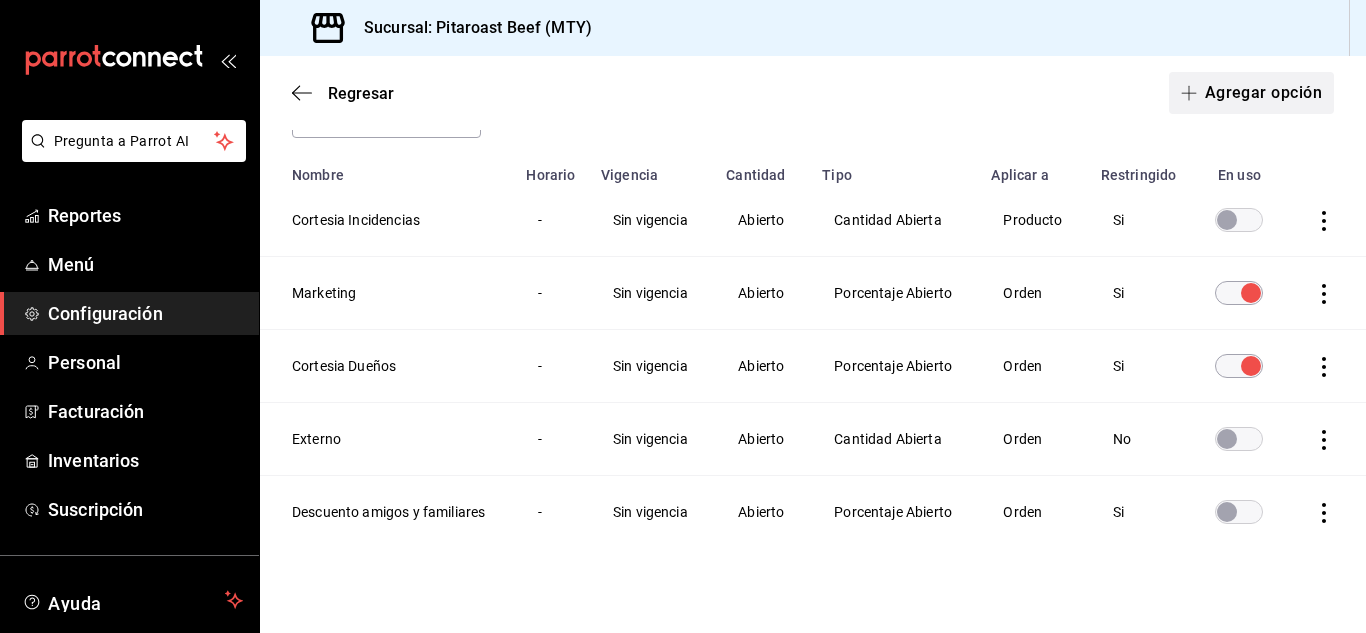 click on "Agregar opción" at bounding box center [1251, 93] 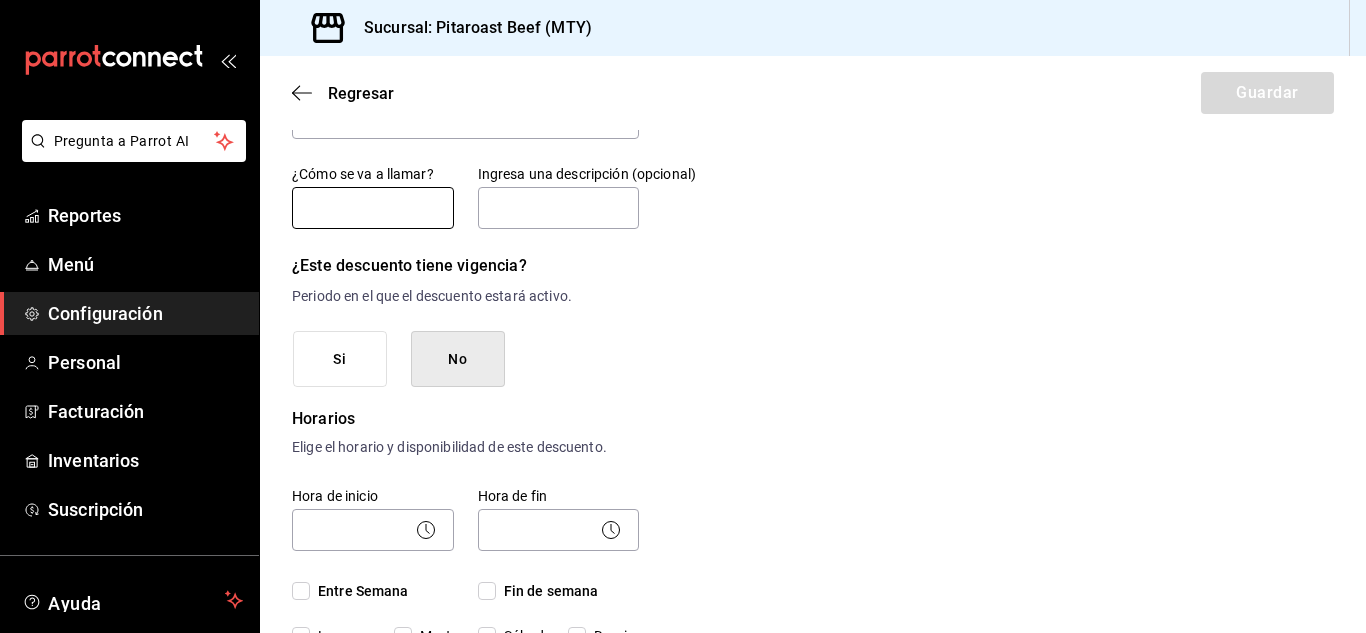 click at bounding box center [373, 208] 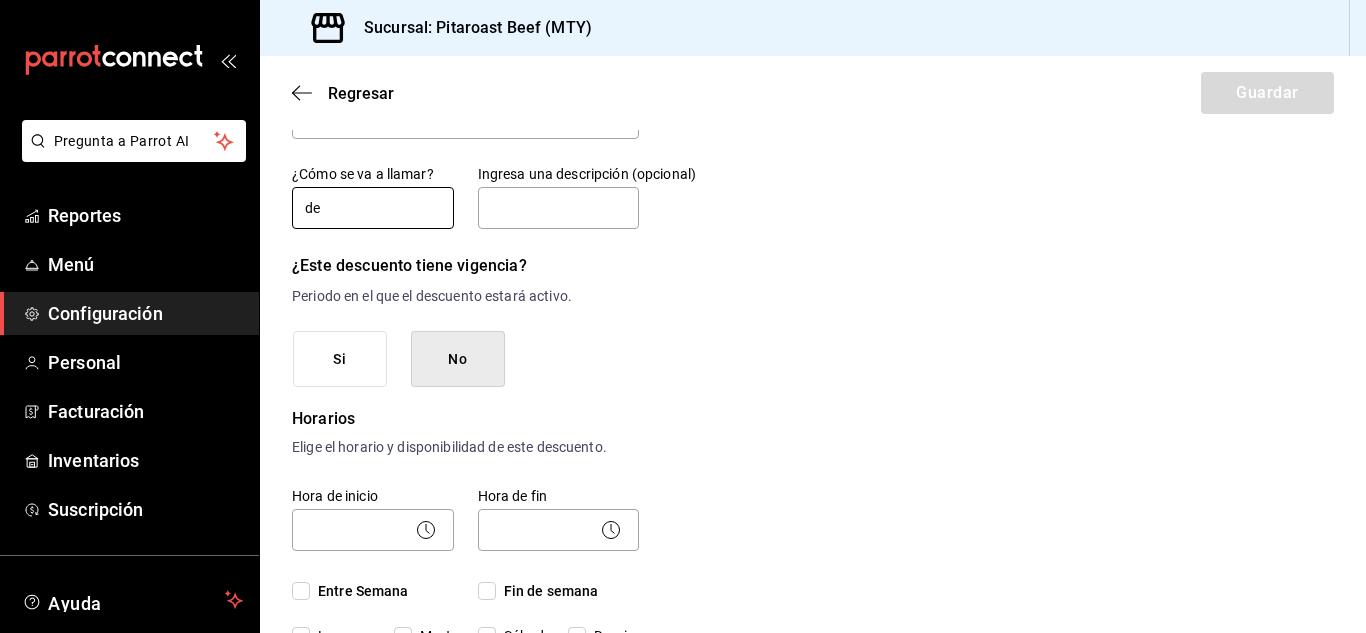 type on "d" 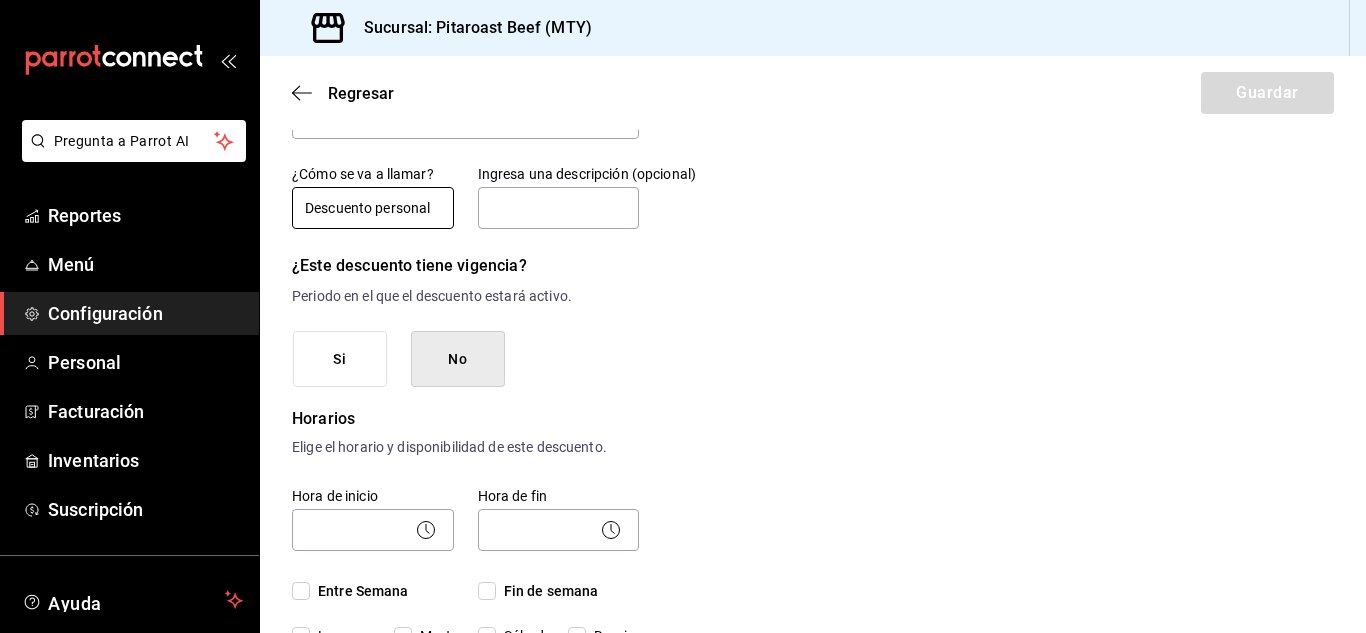 type on "Descuento personal" 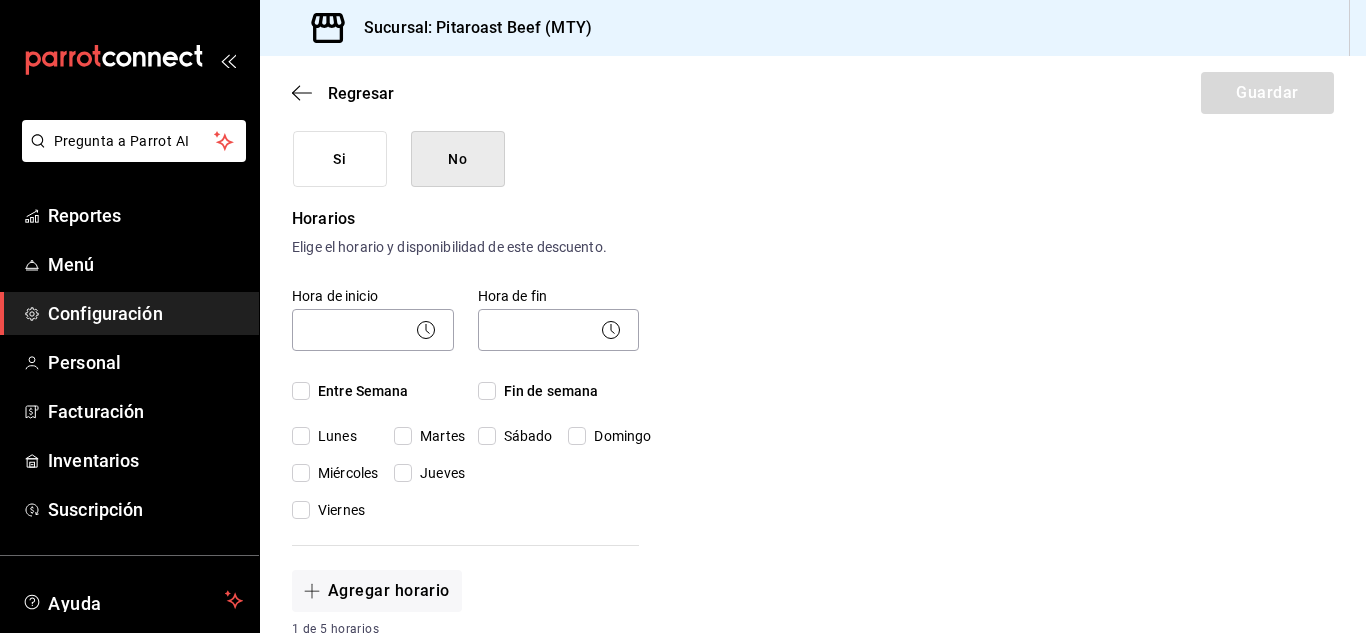 scroll, scrollTop: 373, scrollLeft: 0, axis: vertical 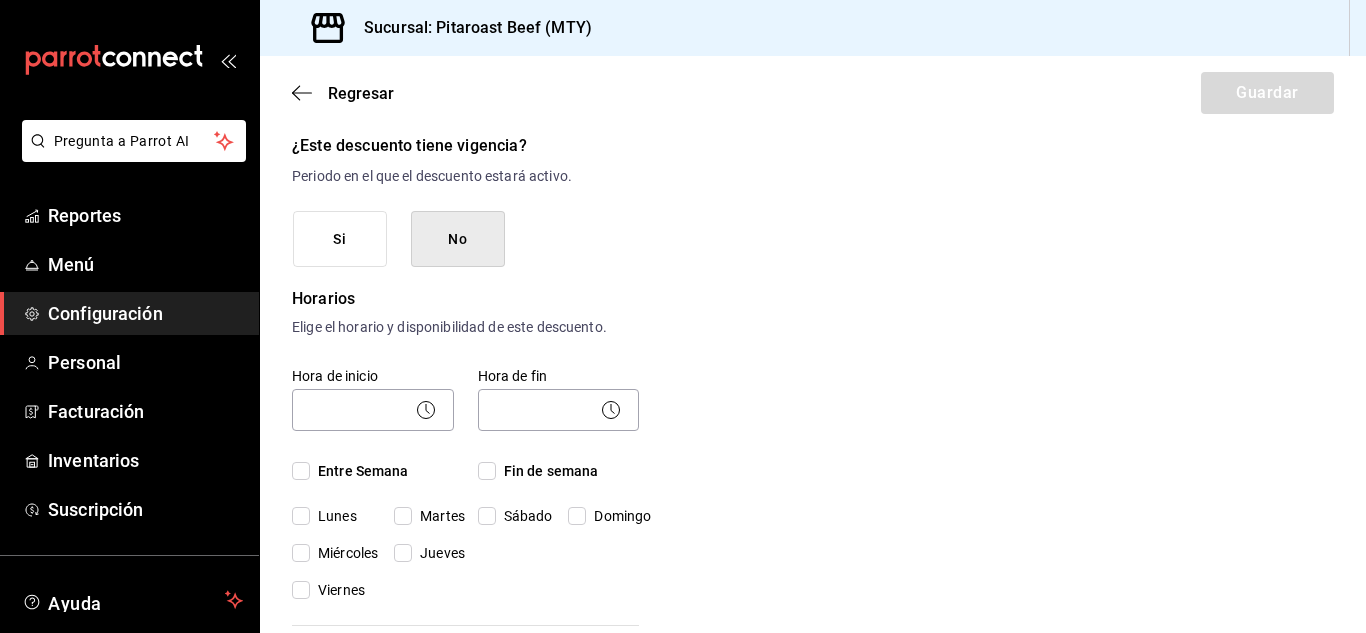click on "No" at bounding box center (458, 239) 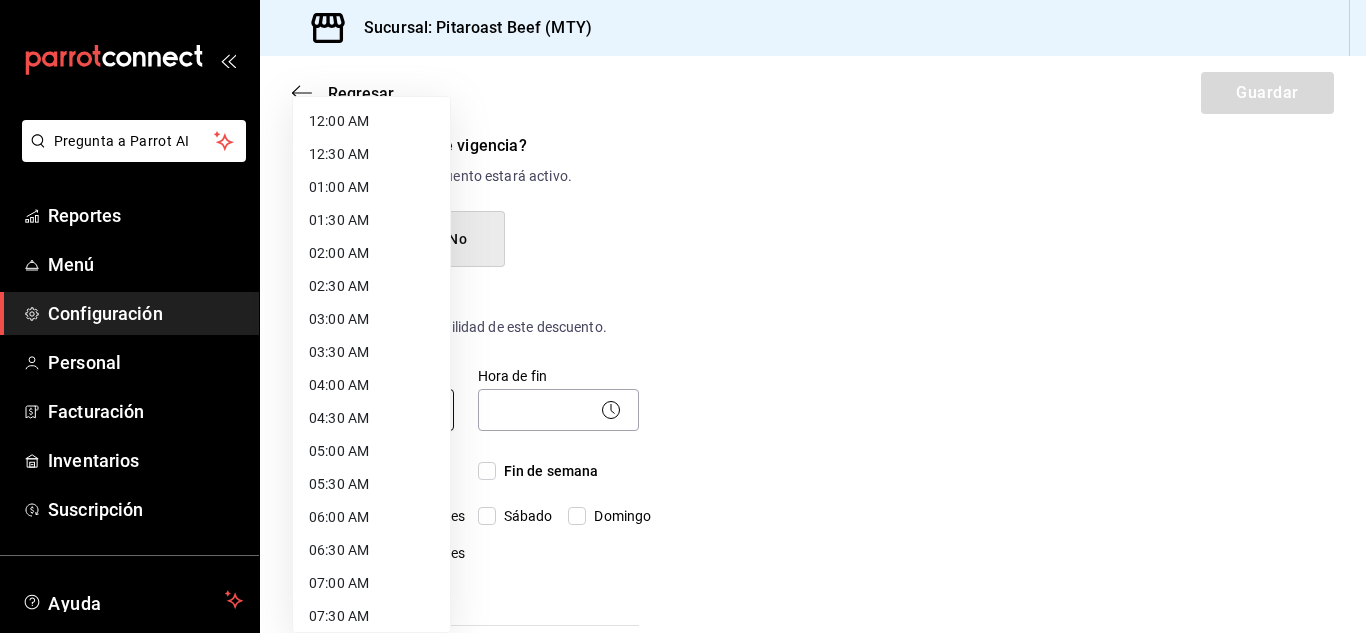 click on "Pregunta a Parrot AI Reportes   Menú   Configuración   Personal   Facturación   Inventarios   Suscripción   Ayuda Recomienda Parrot   [NAME] [LAST]   Sugerir nueva función   Sucursal: Pitaroast Beef (MTY) Regresar Guardar Nuevo descuento ¿Dónde se aplicará el descuento? Elige una opción ¿Cómo se va a llamar? Descuento personal Ingresa una descripción (opcional) ¿Este descuento tiene vigencia? Periodo en el que el descuento estará activo. Si No Horarios Elige el horario y disponibilidad de este descuento. Hora de inicio ​ Entre Semana Lunes Martes Miércoles Jueves Viernes Hora de fin ​ Fin de semana Sábado Domingo Agregar horario 1 de 5 horarios ¿Este descuento requiere un permiso especial para aplicarse? Solo los usuarios con el permiso de "Aplicar descuento" podrán usar este descuento en el Punto de Venta. Si No ¿Quieres que el usuario defina el valor del descuento en el Punto de Venta? Si No ¿Cómo se aplicará el descuento? Porcentaje Cantidad Porcentaje 0.00 % Porcentaje" at bounding box center [683, 316] 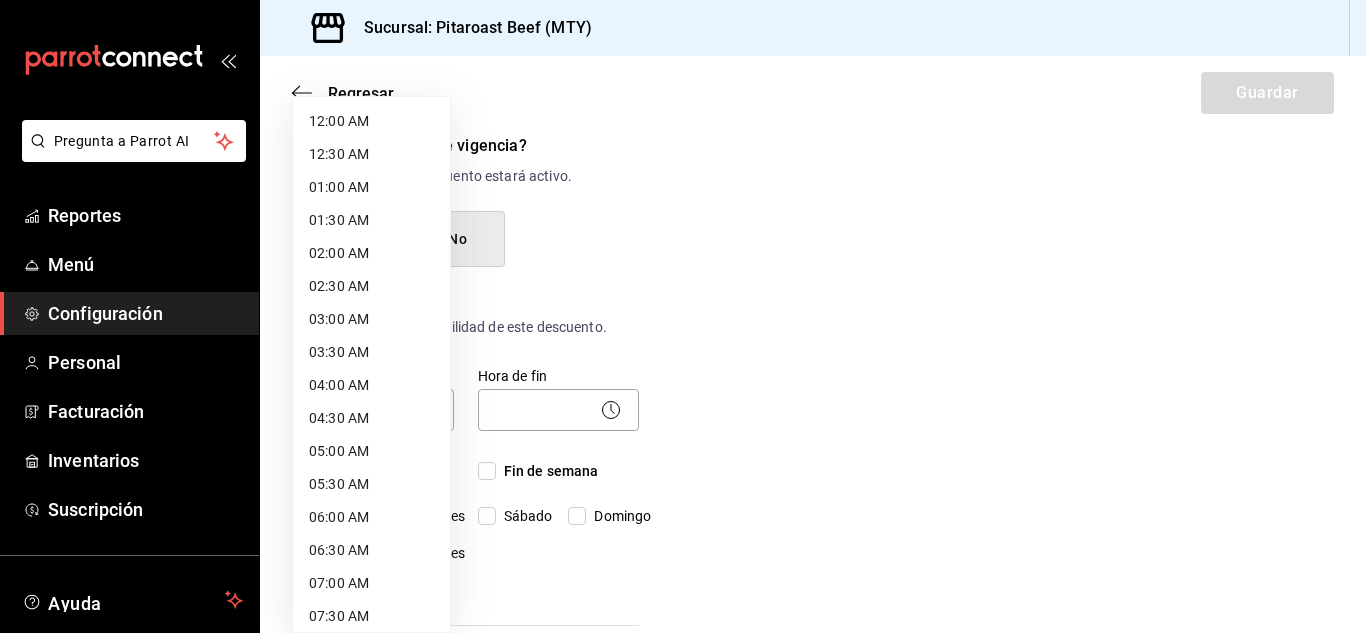 click on "12:00 AM" at bounding box center [371, 121] 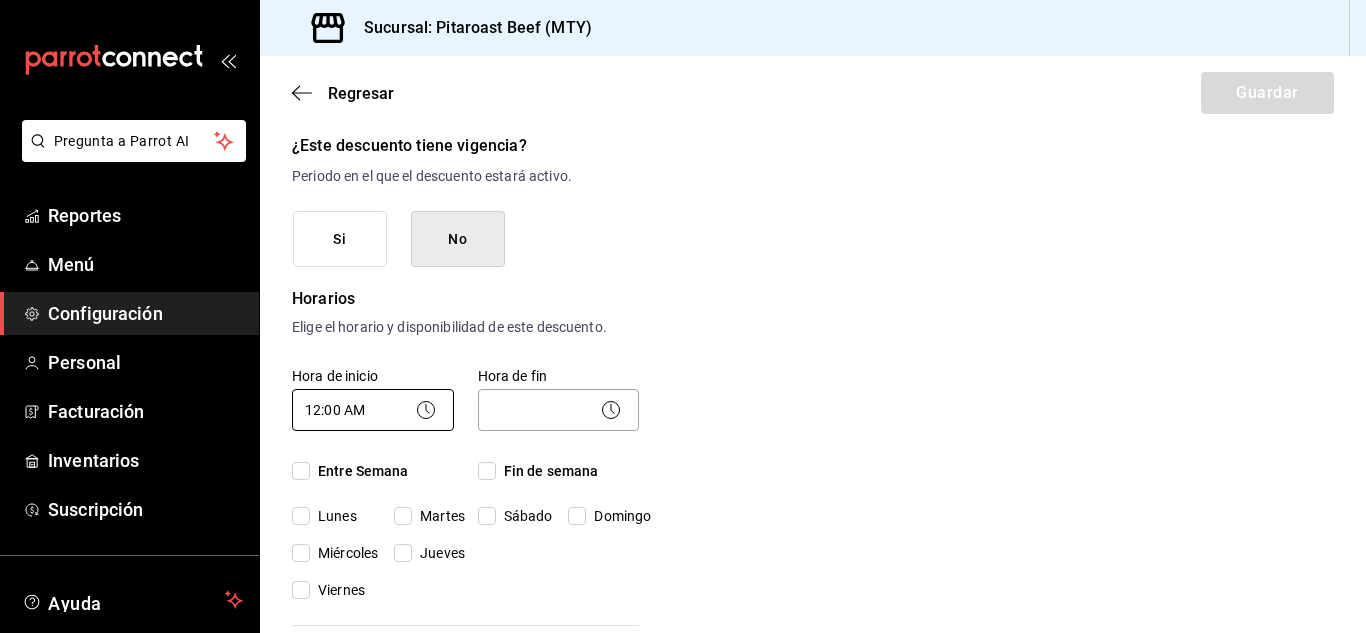 click on "Pregunta a Parrot AI Reportes   Menú   Configuración   Personal   Facturación   Inventarios   Suscripción   Ayuda Recomienda Parrot   [NAME] [LAST]   Sugerir nueva función   Sucursal: Pitaroast Beef (MTY) Regresar Guardar Nuevo descuento ¿Dónde se aplicará el descuento? Elige una opción ¿Cómo se va a llamar? Descuento personal Ingresa una descripción (opcional) ¿Este descuento tiene vigencia? Periodo en el que el descuento estará activo. Si No Horarios Elige el horario y disponibilidad de este descuento. Hora de inicio 12:00 AM 00:00 Entre Semana Lunes Martes Miércoles Jueves Viernes Hora de fin ​ Fin de semana Sábado Domingo Agregar horario 1 de 5 horarios ¿Este descuento requiere un permiso especial para aplicarse? Solo los usuarios con el permiso de "Aplicar descuento" podrán usar este descuento en el Punto de Venta. Si No ¿Quieres que el usuario defina el valor del descuento en el Punto de Venta? Si No ¿Cómo se aplicará el descuento? Porcentaje Cantidad Porcentaje 0.00 % Porcentaje" at bounding box center (683, 316) 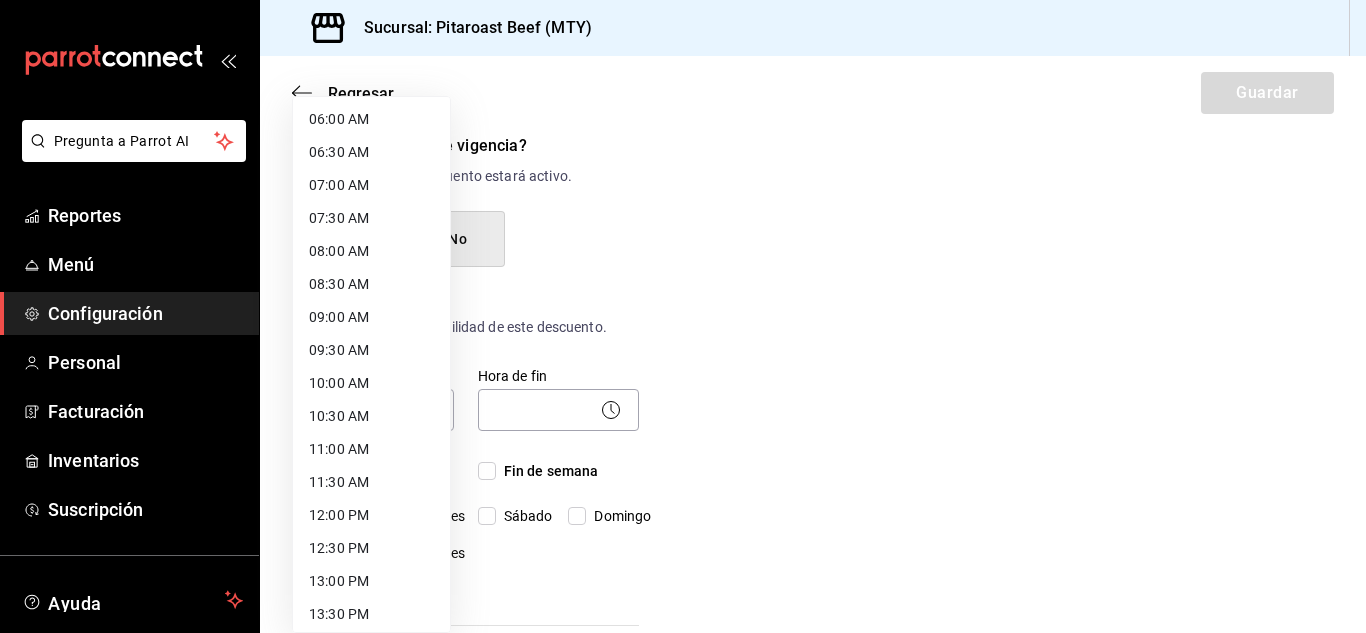 scroll, scrollTop: 400, scrollLeft: 0, axis: vertical 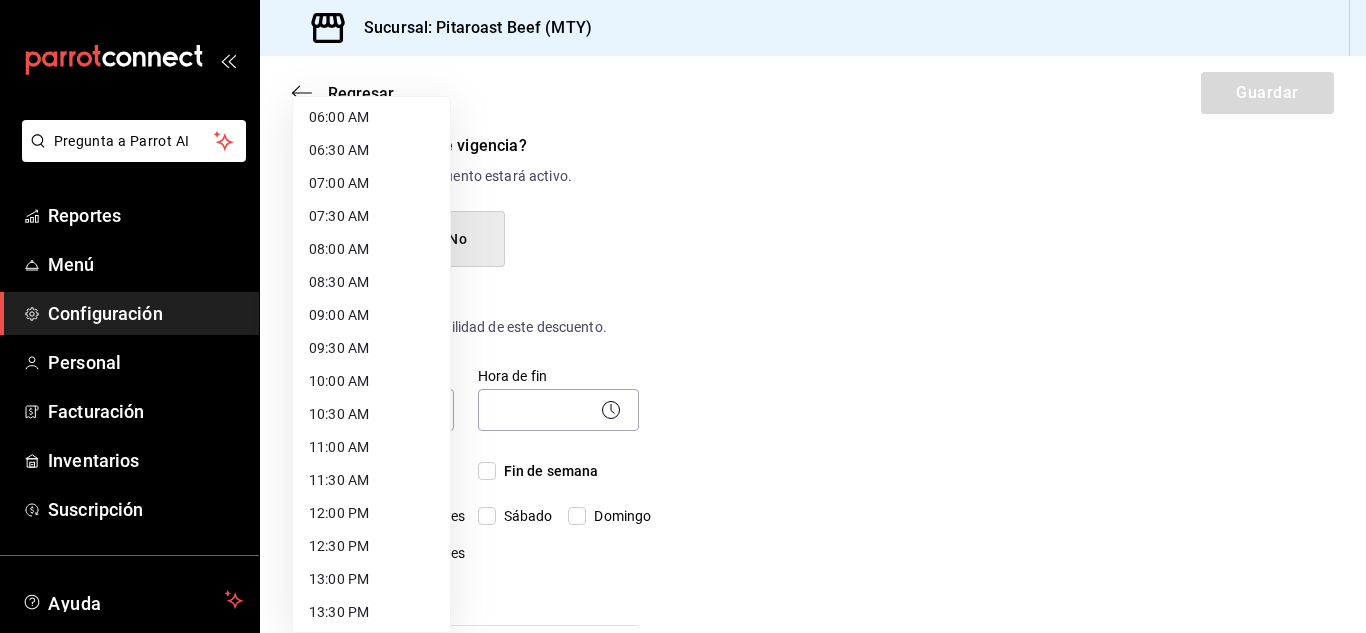 click on "12:00 PM" at bounding box center (371, 513) 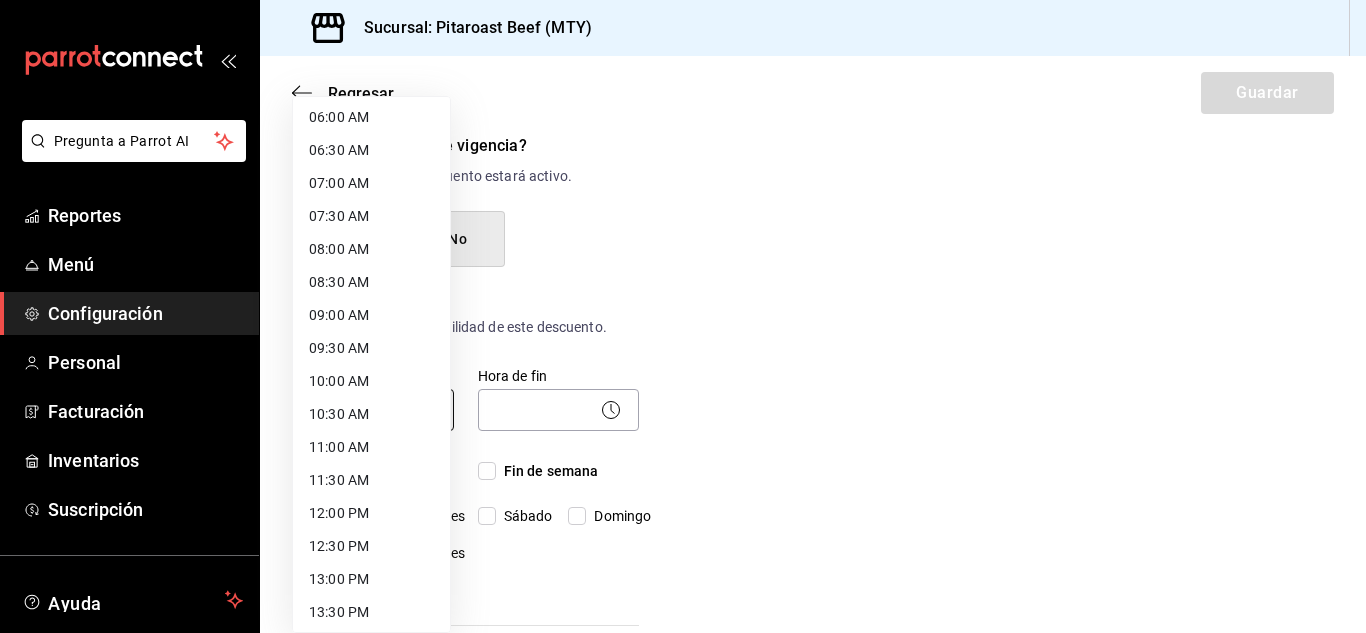 type on "12:00" 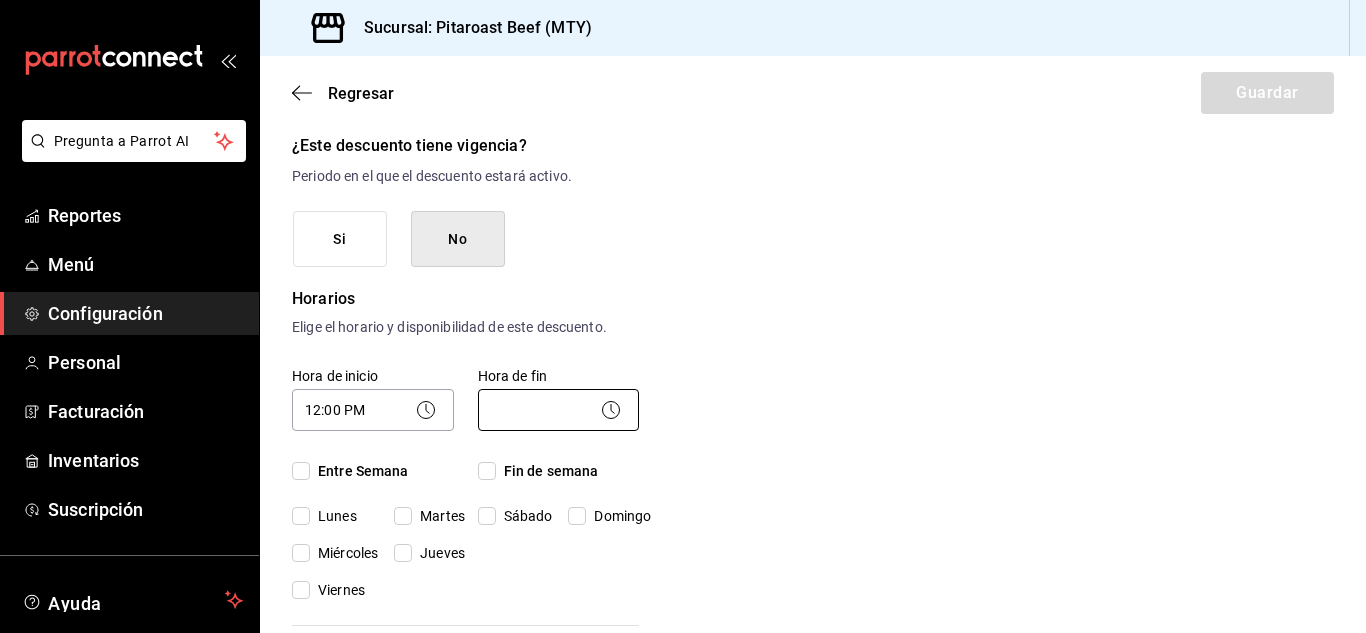 click on "Pregunta a Parrot AI Reportes   Menú   Configuración   Personal   Facturación   Inventarios   Suscripción   Ayuda Recomienda Parrot   [NAME] [LAST]   Sugerir nueva función   Sucursal: Pitaroast Beef (MTY) Regresar Guardar Nuevo descuento ¿Dónde se aplicará el descuento? Elige una opción ¿Cómo se va a llamar? Descuento personal Ingresa una descripción (opcional) ¿Este descuento tiene vigencia? Periodo en el que el descuento estará activo. Si No Horarios Elige el horario y disponibilidad de este descuento. Hora de inicio 12:00 PM 12:00 Entre Semana Lunes Martes Miércoles Jueves Viernes Hora de fin ​ Fin de semana Sábado Domingo Agregar horario 1 de 5 horarios ¿Este descuento requiere un permiso especial para aplicarse? Solo los usuarios con el permiso de "Aplicar descuento" podrán usar este descuento en el Punto de Venta. Si No ¿Quieres que el usuario defina el valor del descuento en el Punto de Venta? Si No ¿Cómo se aplicará el descuento? Porcentaje Cantidad Porcentaje 0.00 % Porcentaje" at bounding box center (683, 316) 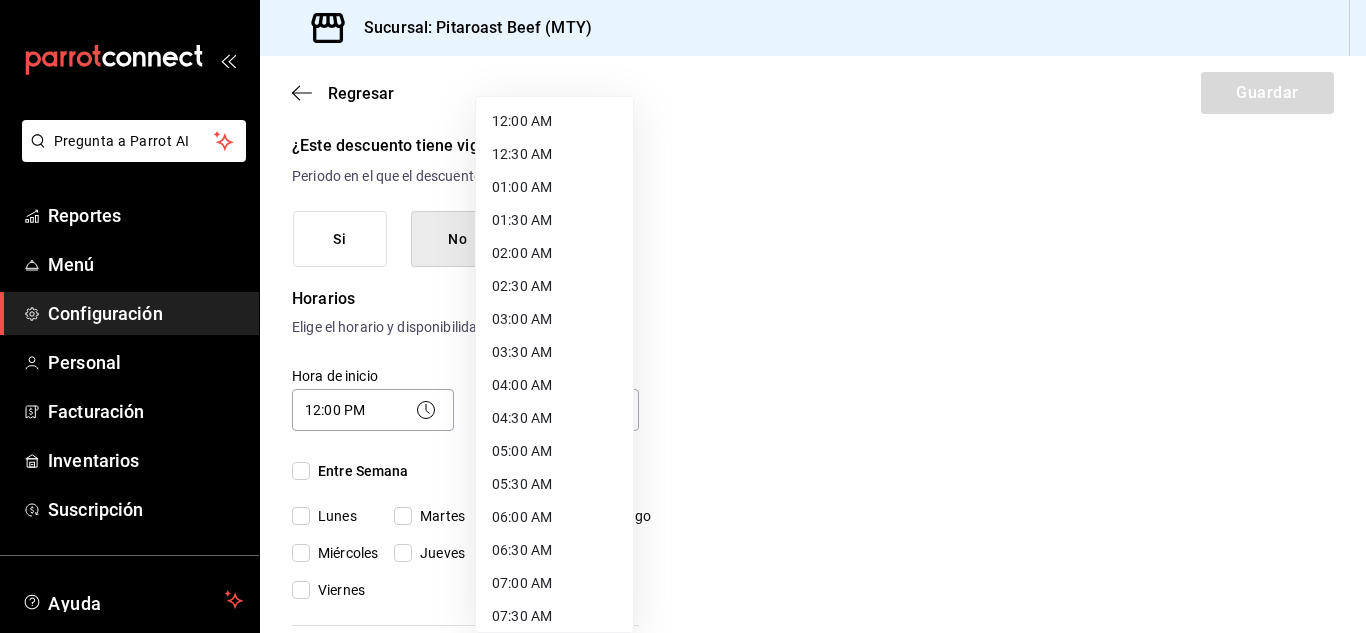 drag, startPoint x: 539, startPoint y: 406, endPoint x: 625, endPoint y: 622, distance: 232.49086 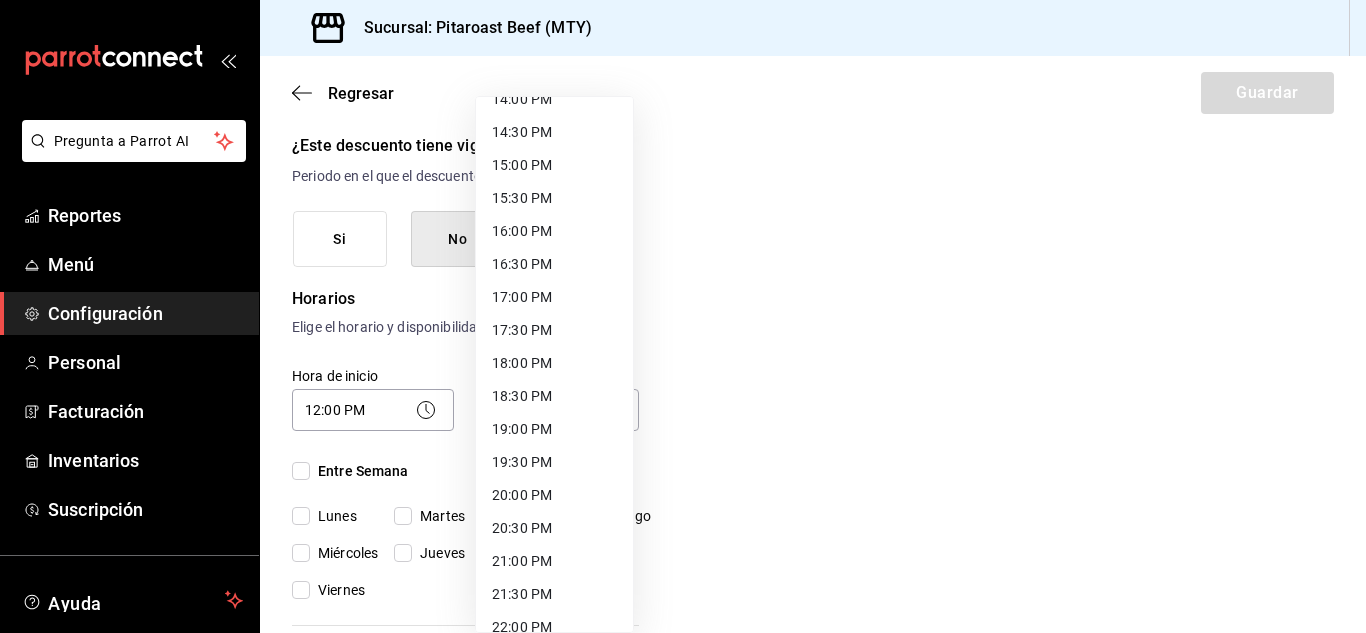scroll, scrollTop: 1066, scrollLeft: 0, axis: vertical 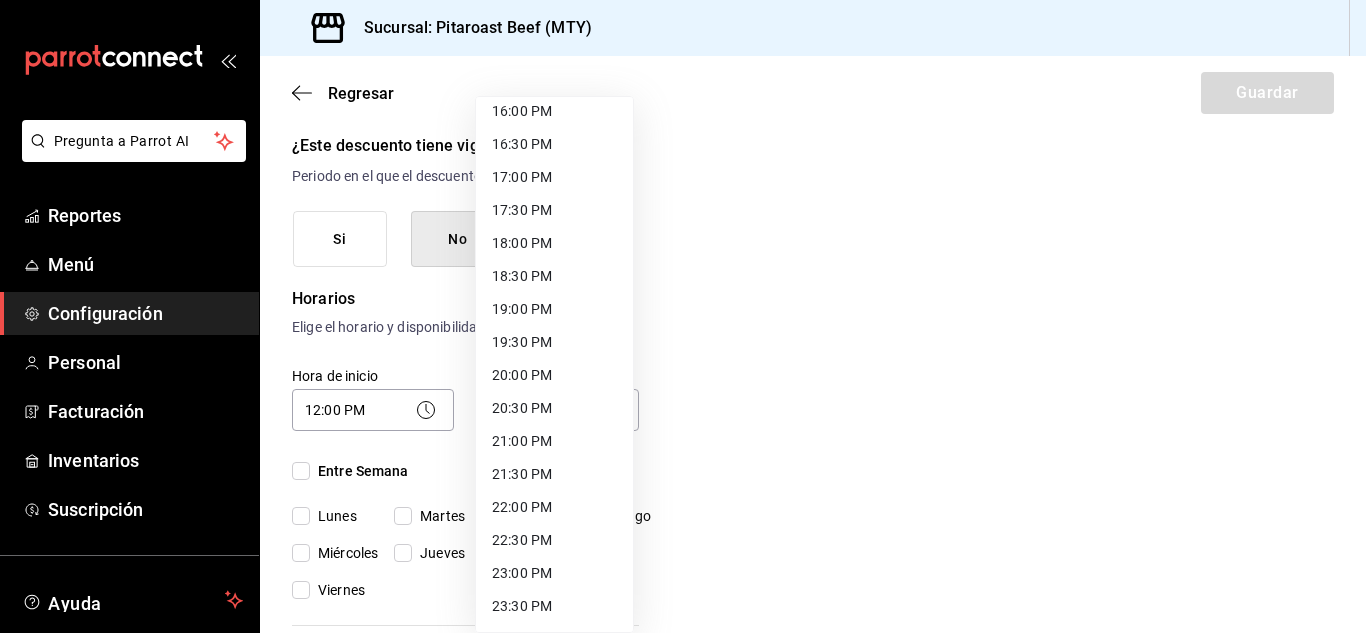 click on "22:00 PM" at bounding box center (554, 507) 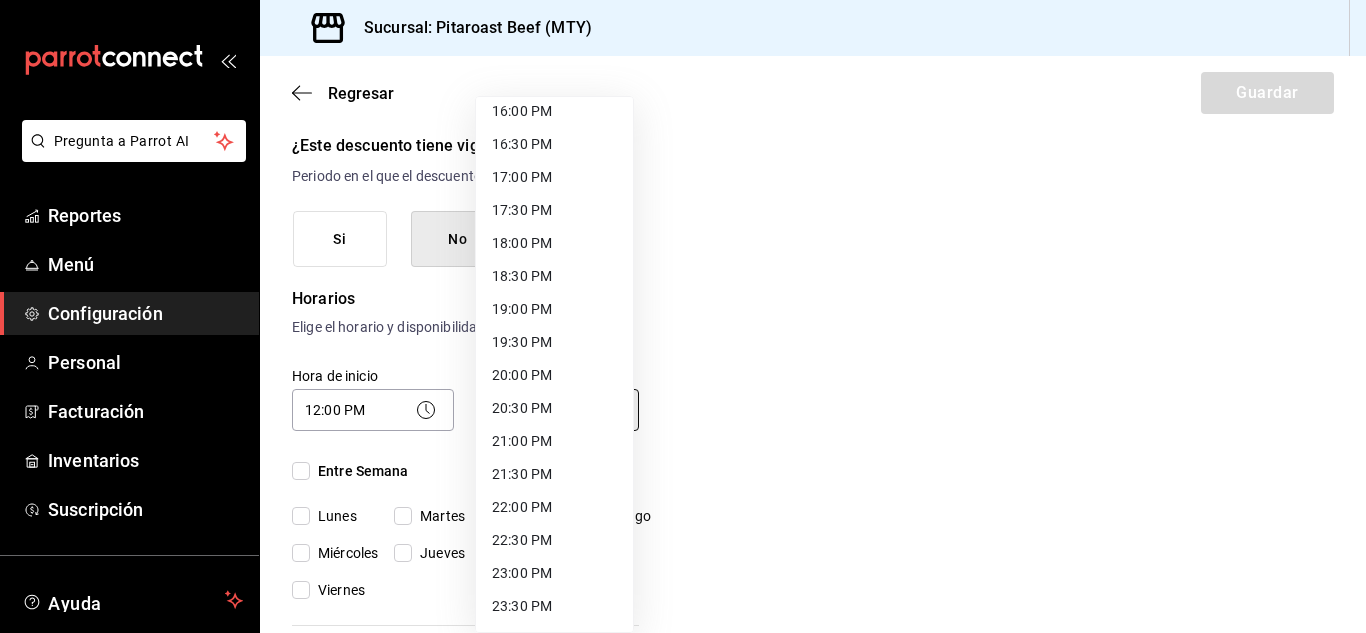 type on "22:00" 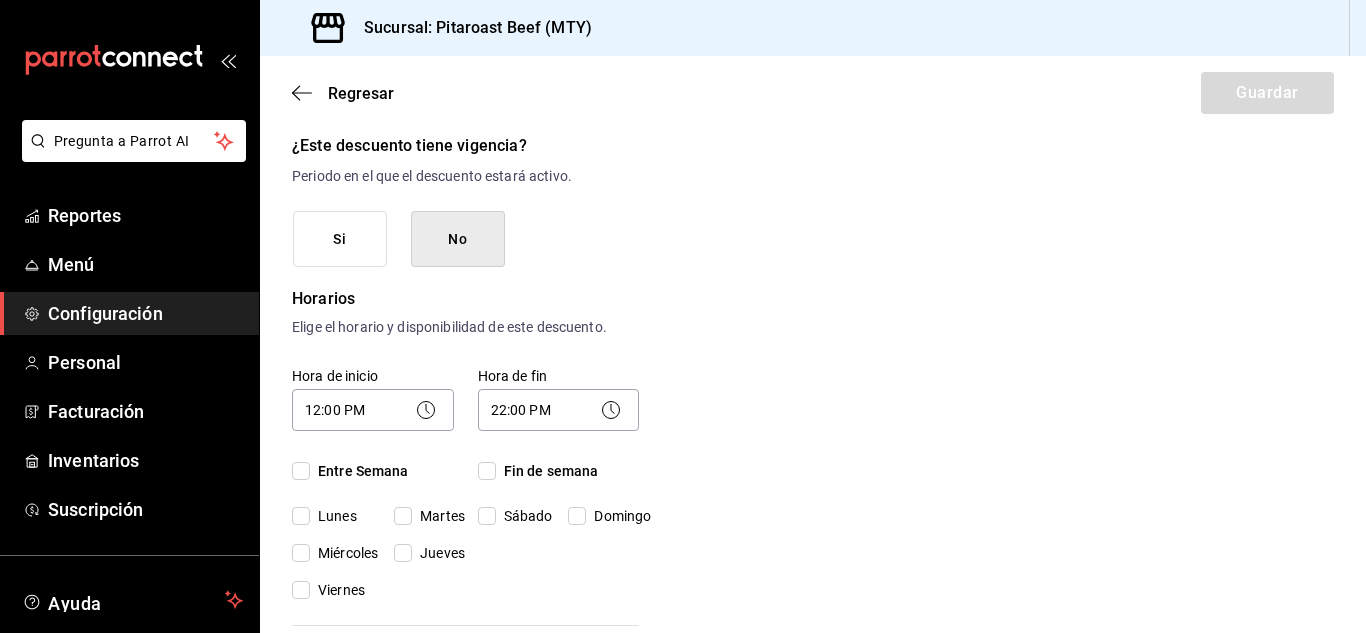 click on "Lunes" at bounding box center [301, 516] 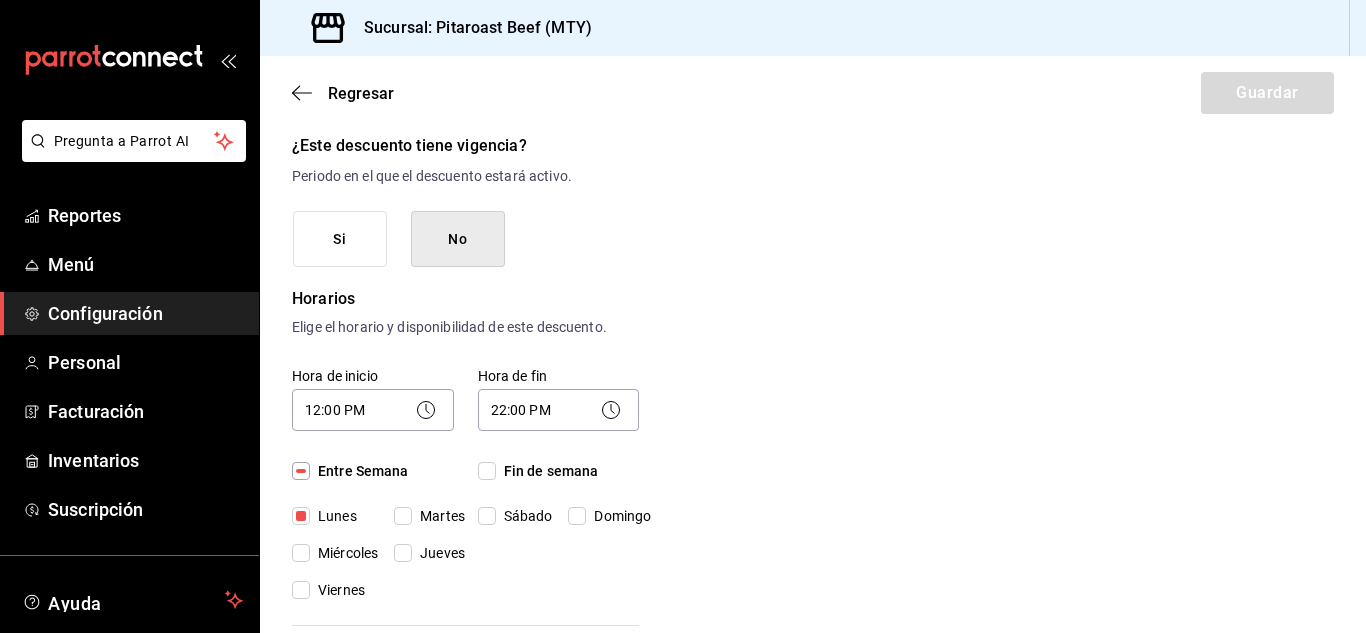 click on "Lunes" at bounding box center [301, 516] 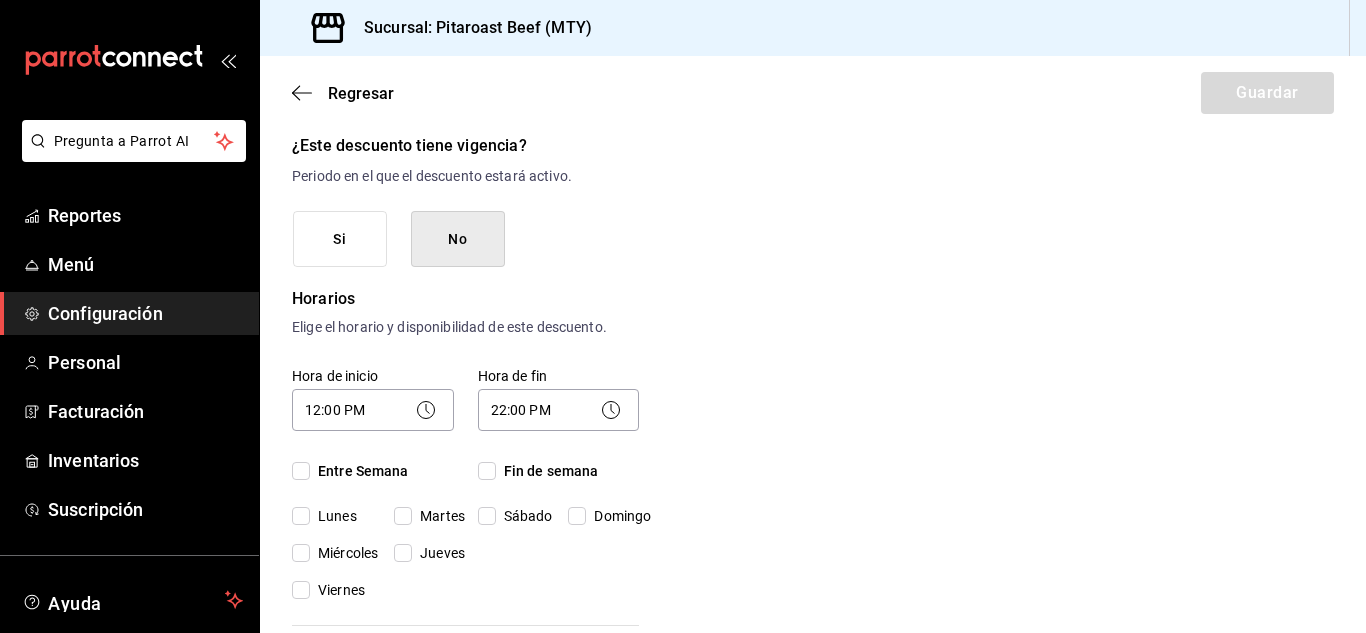 click on "Martes" at bounding box center [403, 516] 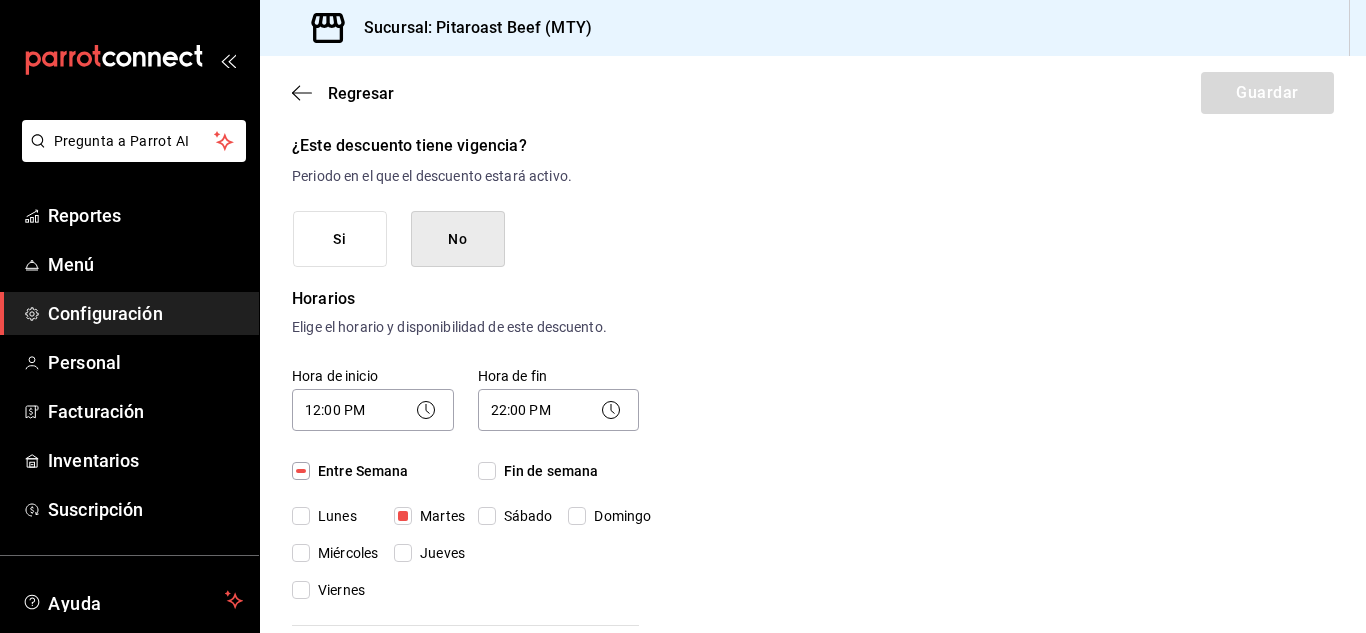 click on "Fin de semana" at bounding box center [487, 471] 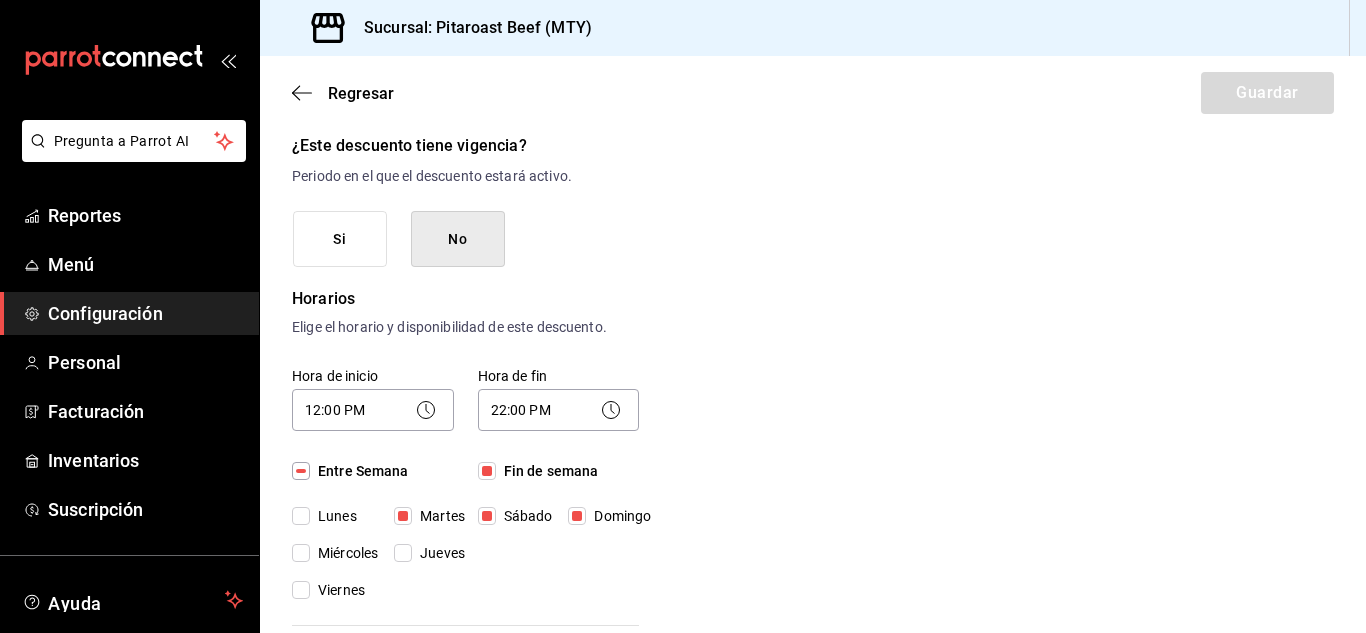 click on "Miércoles" at bounding box center (301, 553) 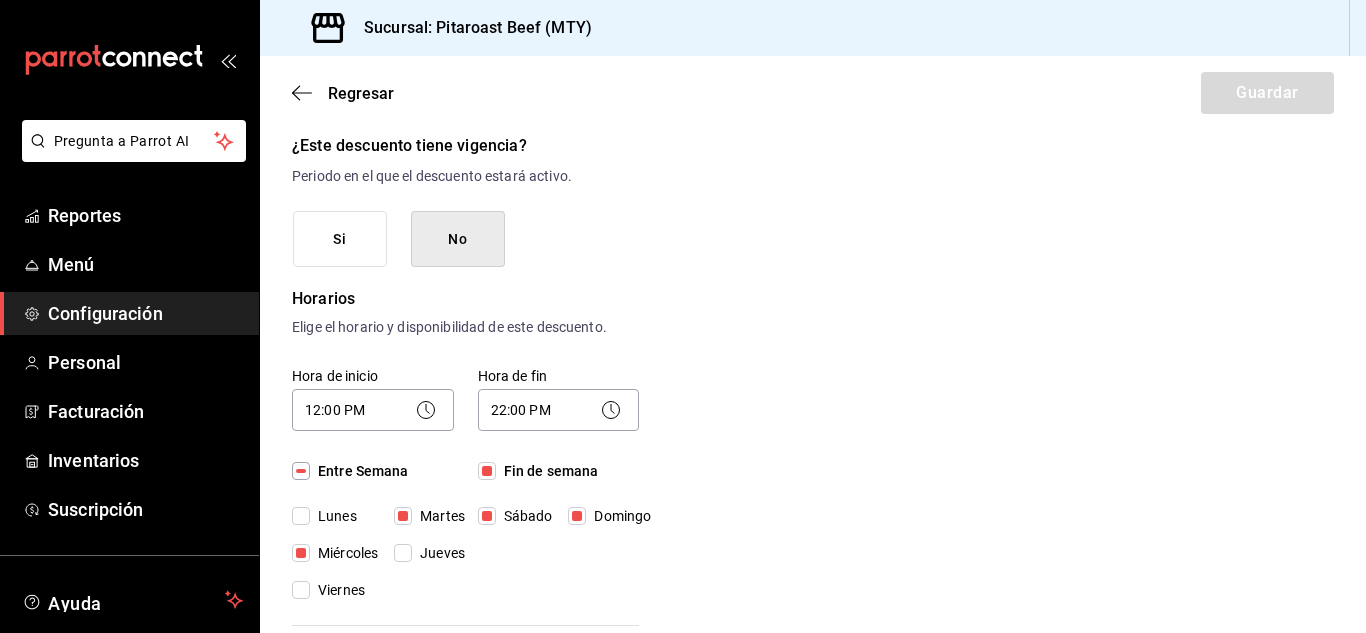 click on "Jueves" at bounding box center (403, 553) 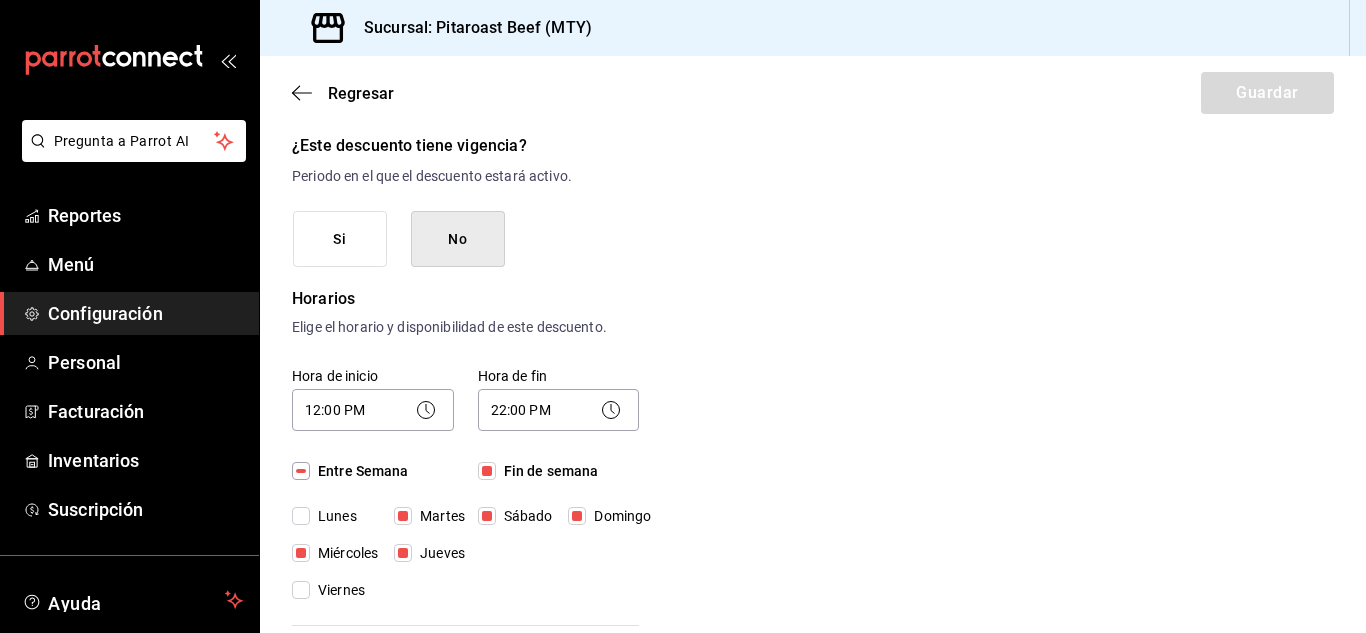 click on "Viernes" at bounding box center [301, 590] 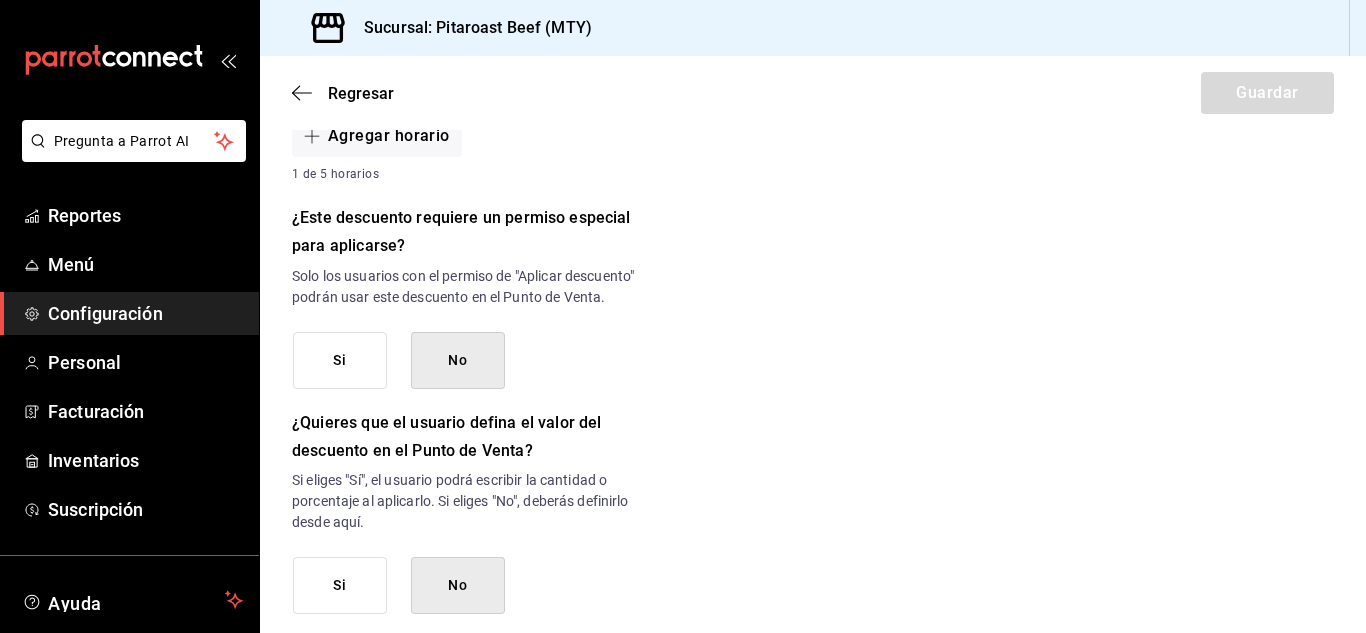 scroll, scrollTop: 813, scrollLeft: 0, axis: vertical 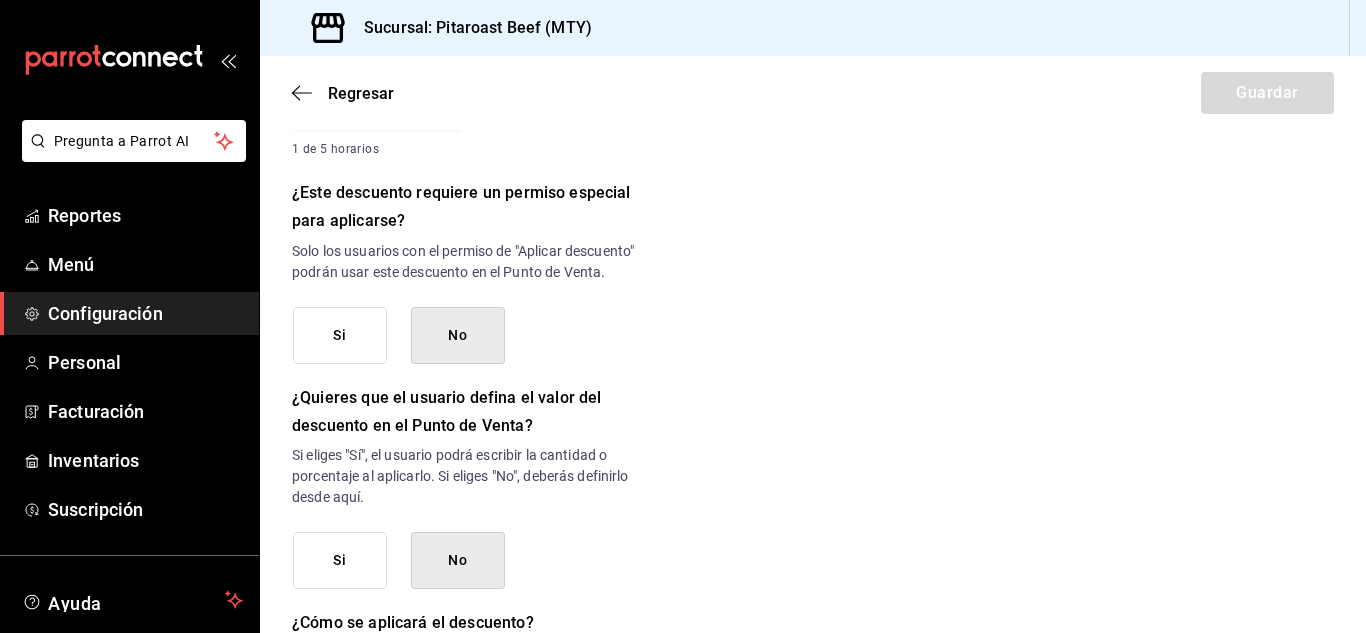 click on "Si" at bounding box center [340, 335] 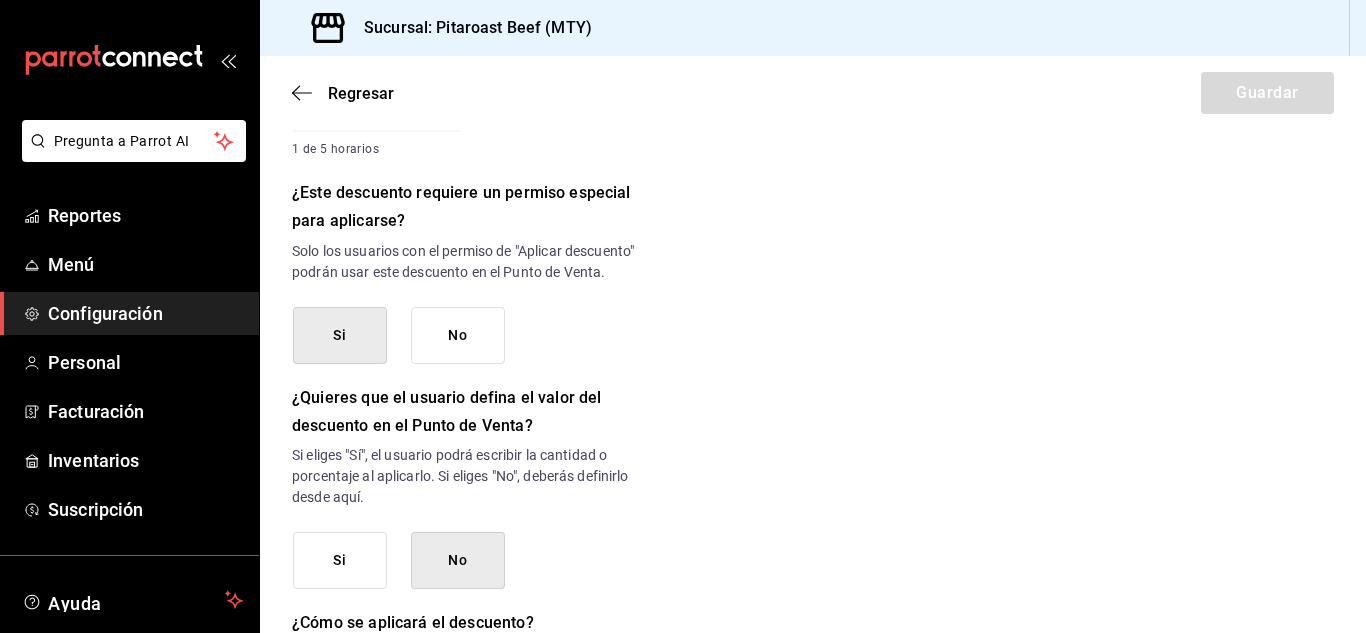 click on "Si" at bounding box center (340, 560) 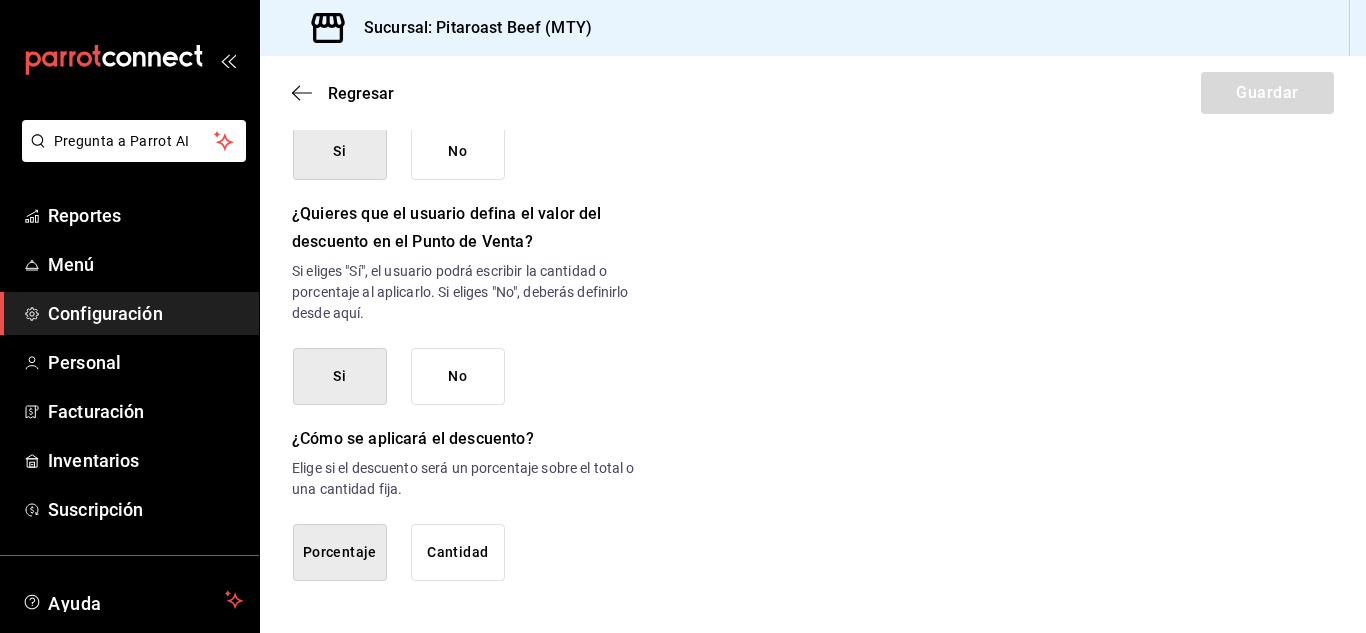 scroll, scrollTop: 1018, scrollLeft: 0, axis: vertical 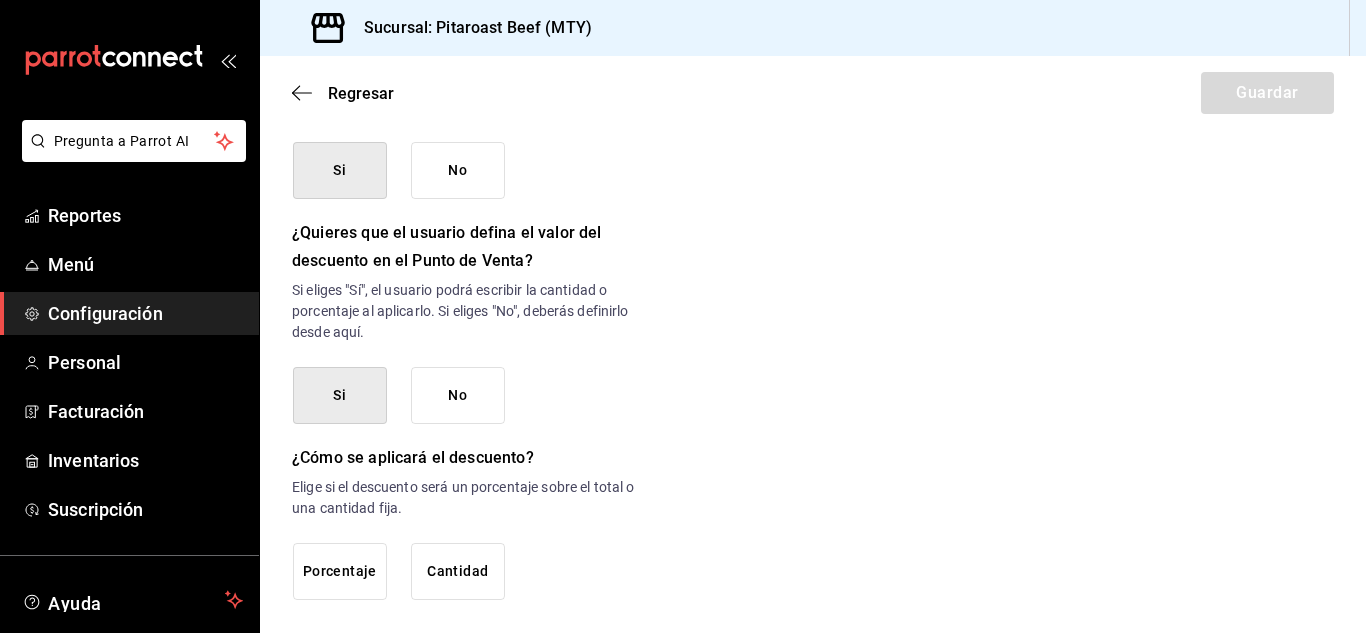 click on "Porcentaje" at bounding box center [340, 571] 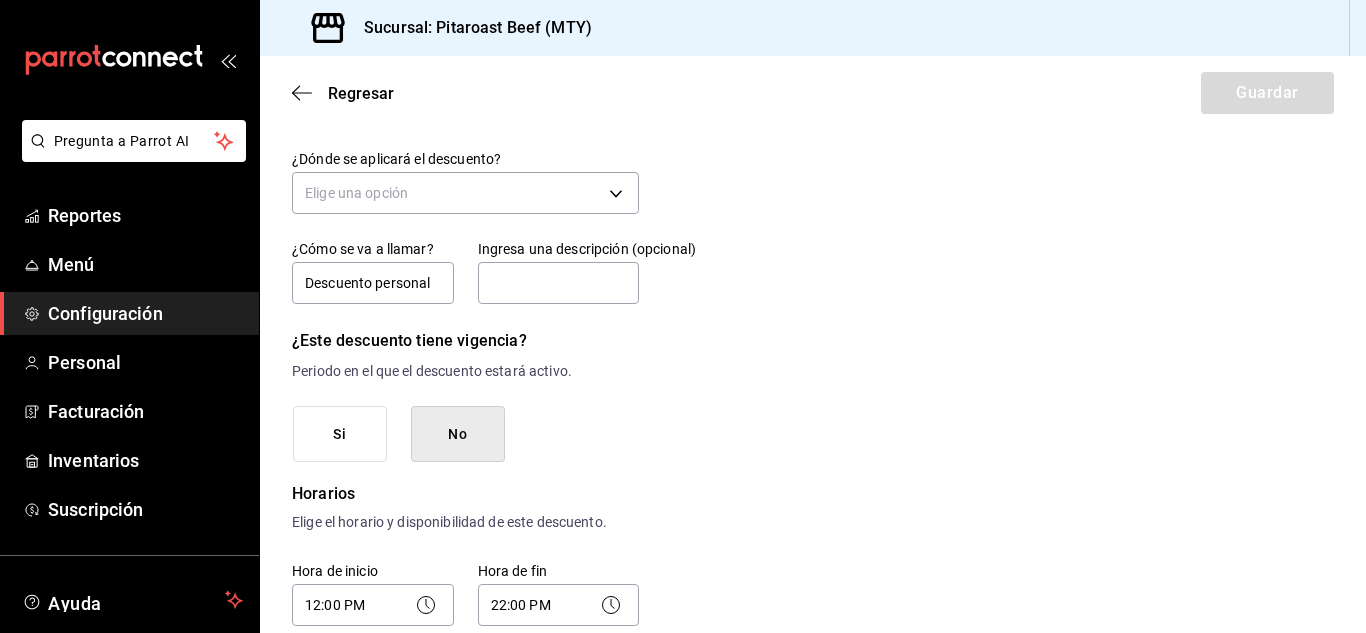 scroll, scrollTop: 0, scrollLeft: 0, axis: both 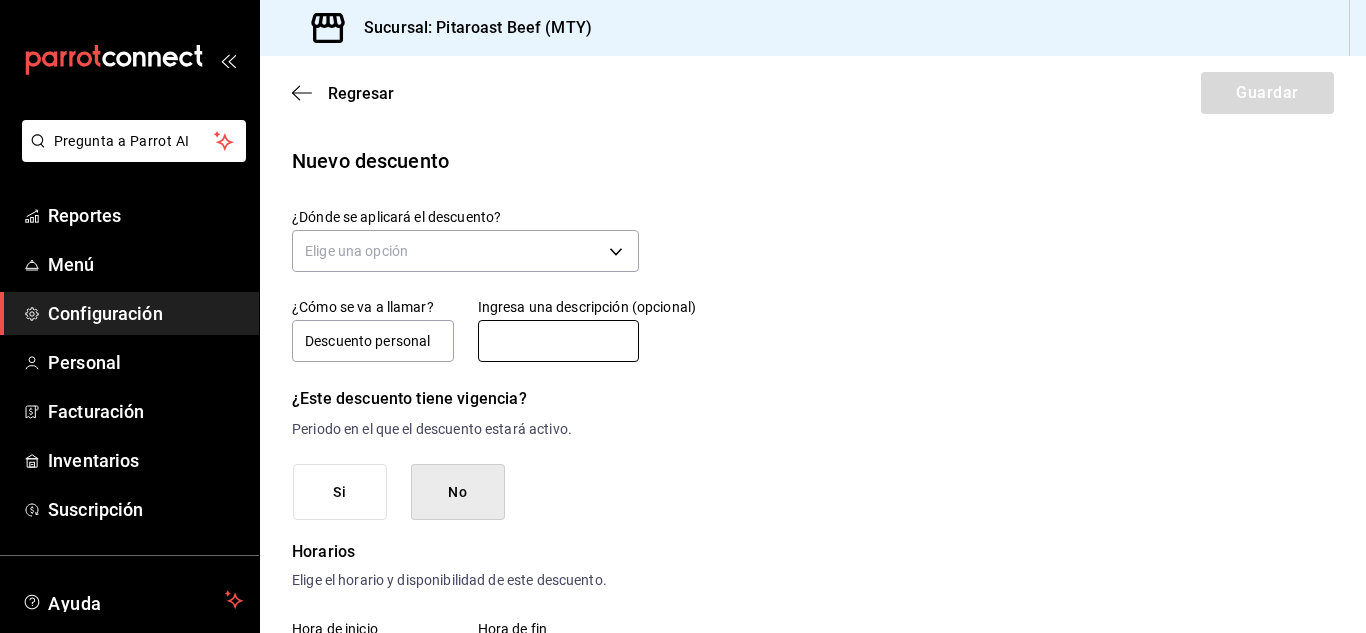 click at bounding box center (559, 341) 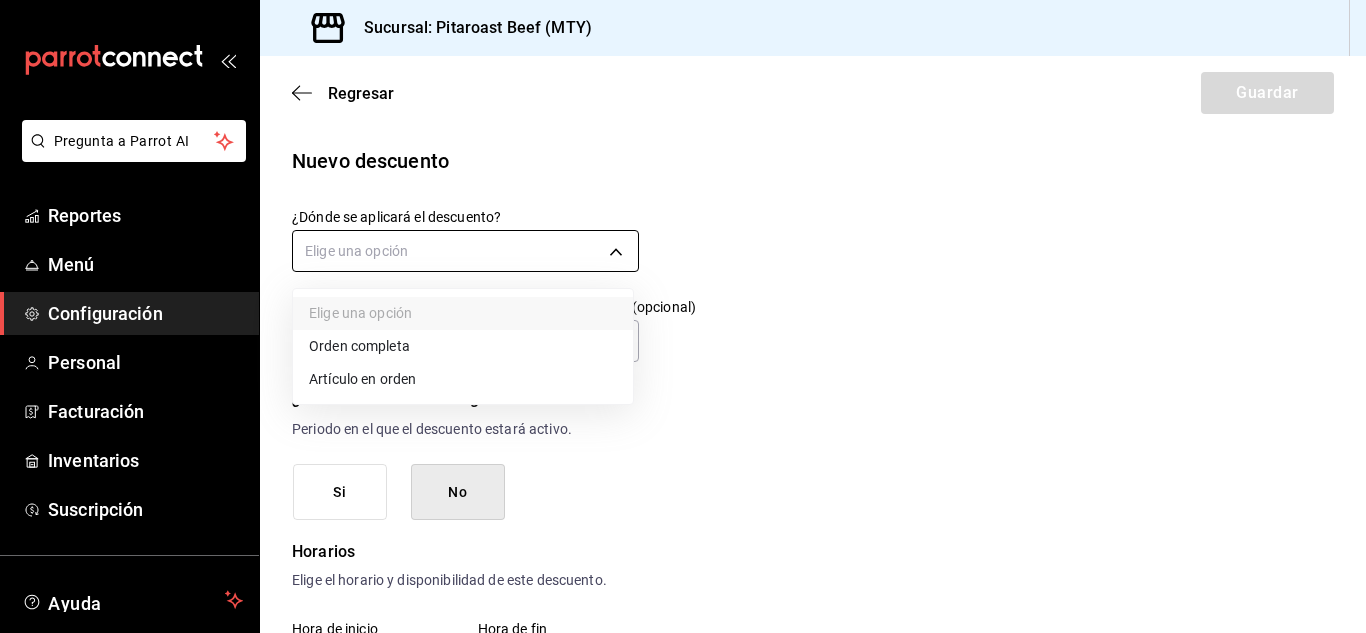 click on "Pregunta a Parrot AI Reportes   Menú   Configuración   Personal   Facturación   Inventarios   Suscripción   Ayuda Recomienda Parrot   [NAME] [LAST]   Sugerir nueva función   Sucursal: Pitaroast Beef (MTY) Regresar Guardar Nuevo descuento ¿Dónde se aplicará el descuento? Elige una opción ¿Cómo se va a llamar? Descuento personal Ingresa una descripción (opcional) ¿Este descuento tiene vigencia? Periodo en el que el descuento estará activo. Si No Horarios Elige el horario y disponibilidad de este descuento. Hora de inicio 12:00 PM 12:00 Entre Semana Lunes Martes Miércoles Jueves Viernes Hora de fin 22:00 PM 22:00 Fin de semana Sábado Domingo Agregar horario 1 de 5 horarios ¿Este descuento requiere un permiso especial para aplicarse? Solo los usuarios con el permiso de "Aplicar descuento" podrán usar este descuento en el Punto de Venta. Si No ¿Quieres que el usuario defina el valor del descuento en el Punto de Venta? Si No ¿Cómo se aplicará el descuento? Porcentaje Cantidad Reportes   Menú" at bounding box center (683, 316) 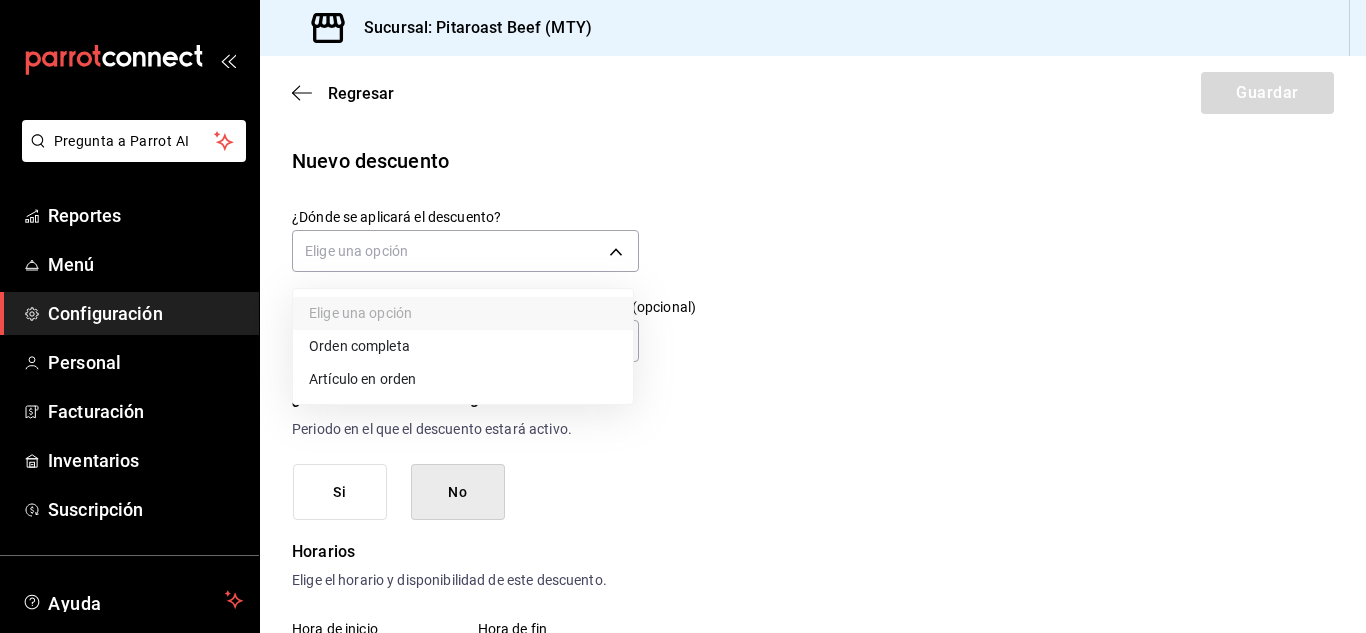 click on "Artículo en orden" at bounding box center (463, 379) 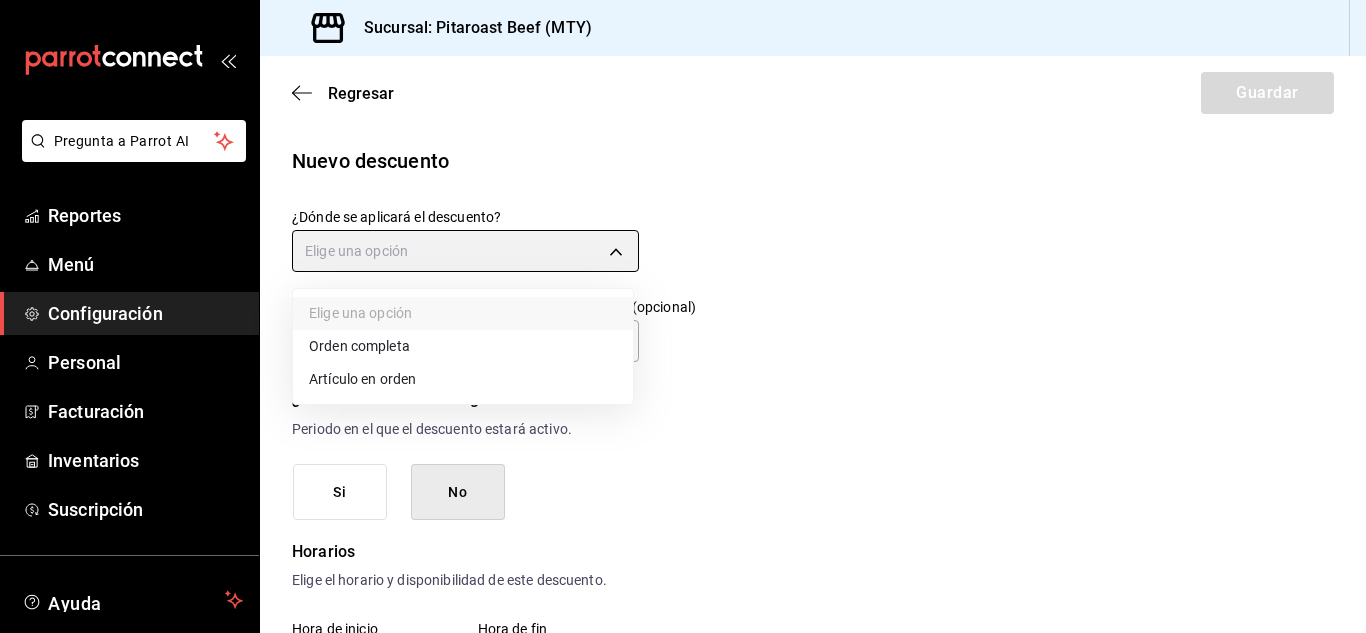 type on "ORDER_ITEM" 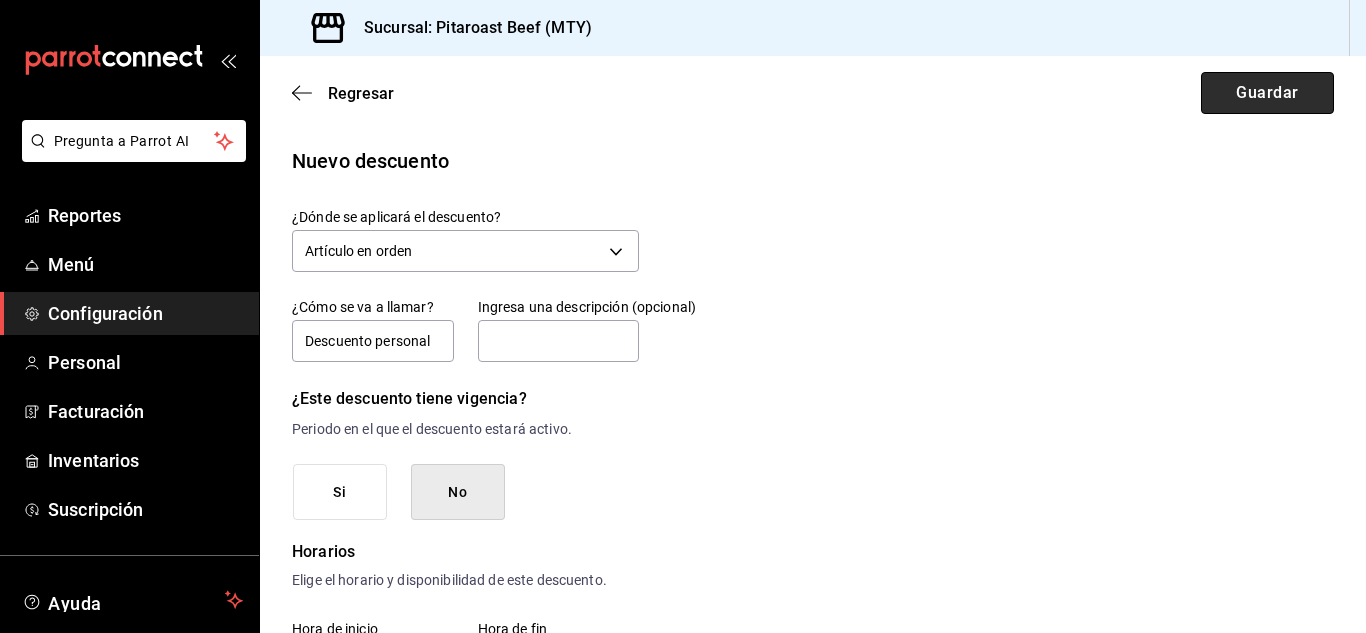 click on "Guardar" at bounding box center [1267, 93] 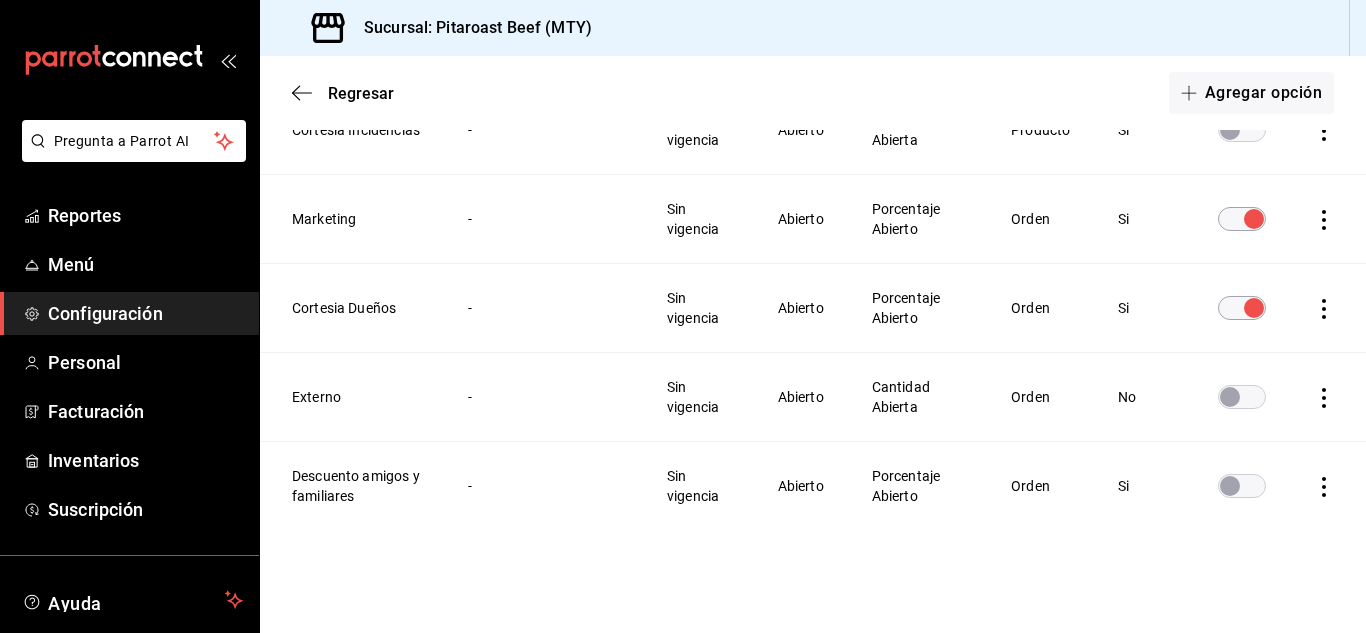 scroll, scrollTop: 321, scrollLeft: 0, axis: vertical 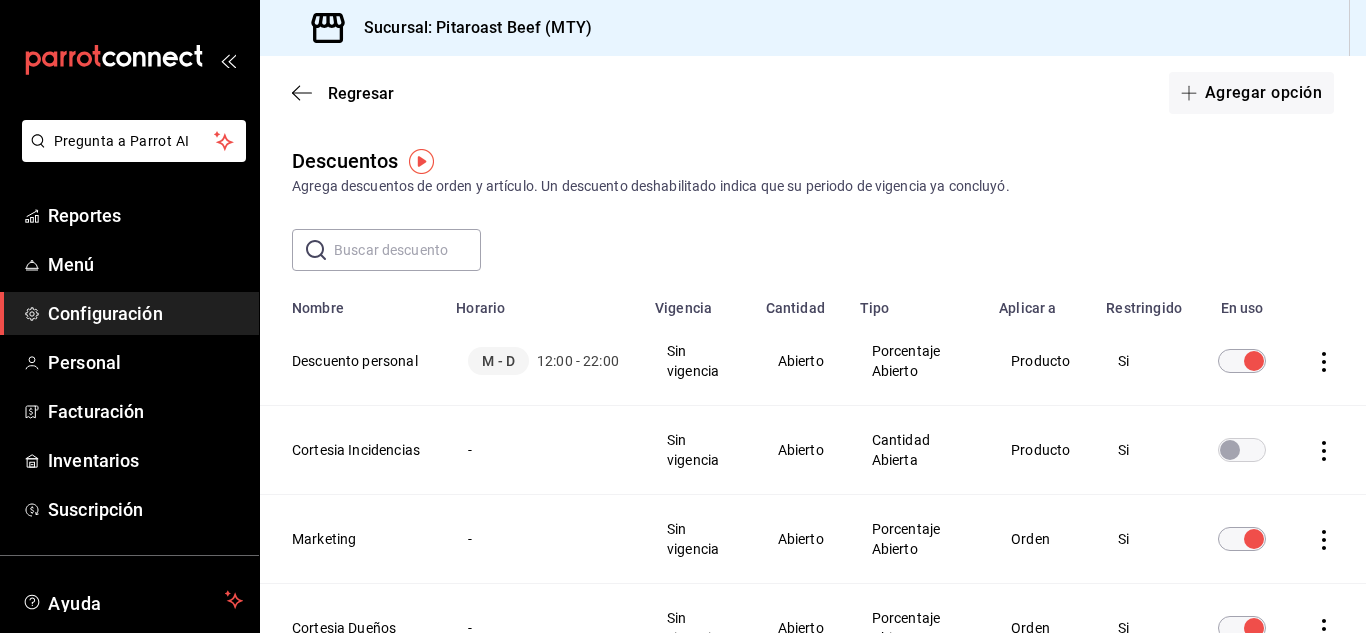 click at bounding box center (1254, 361) 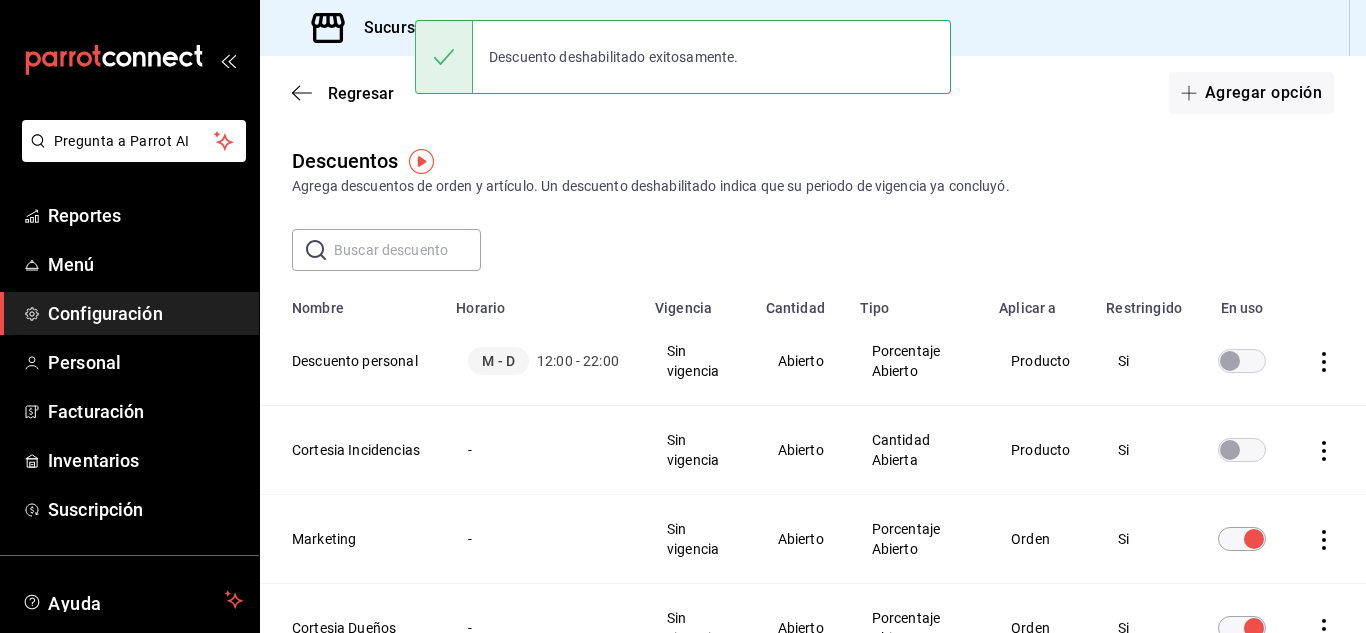 click at bounding box center [1230, 361] 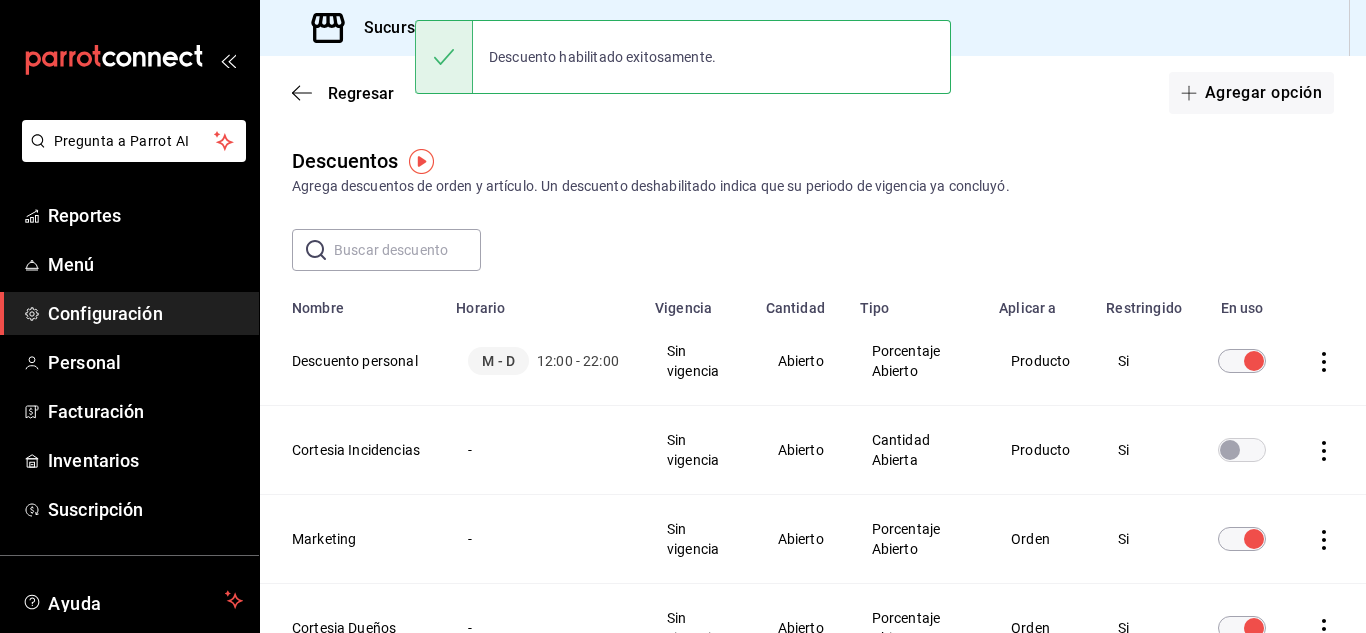 click 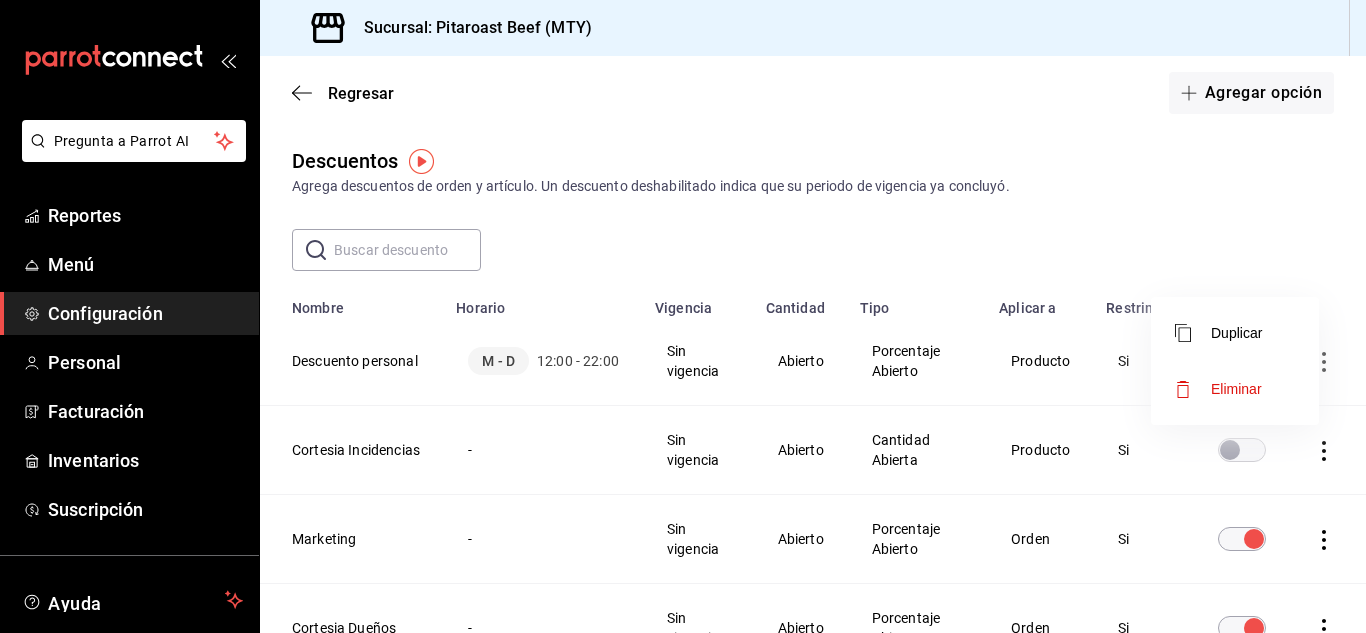 click at bounding box center [683, 316] 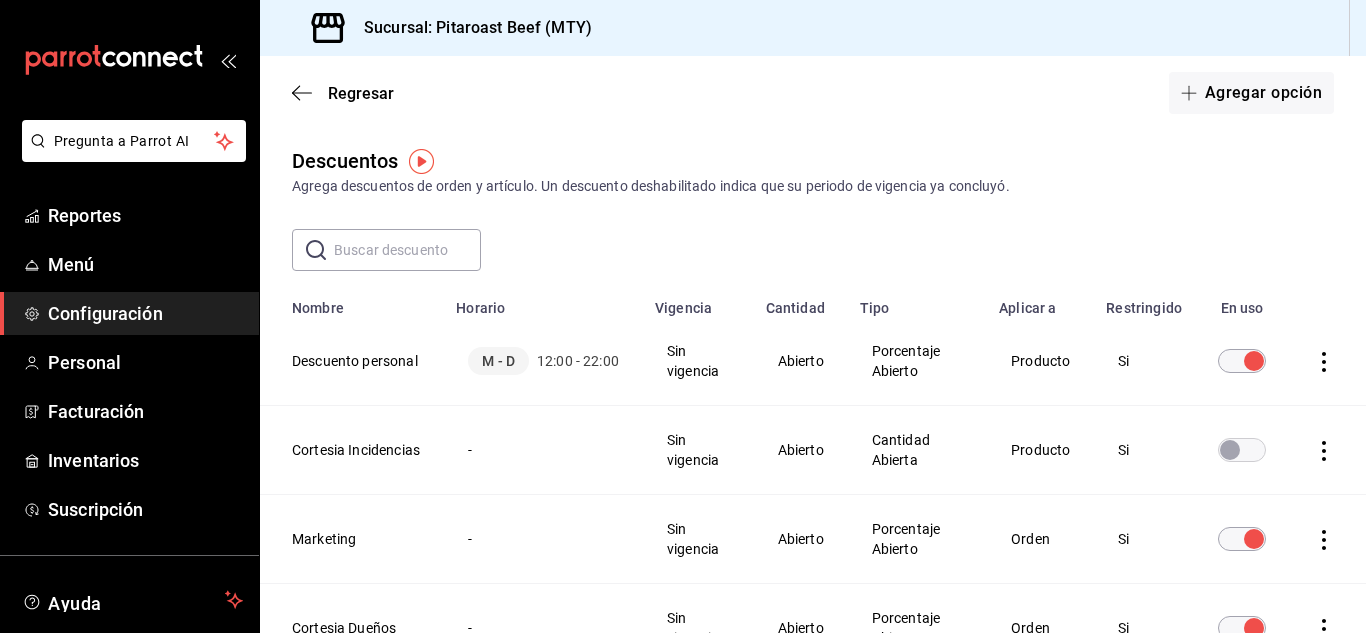 click 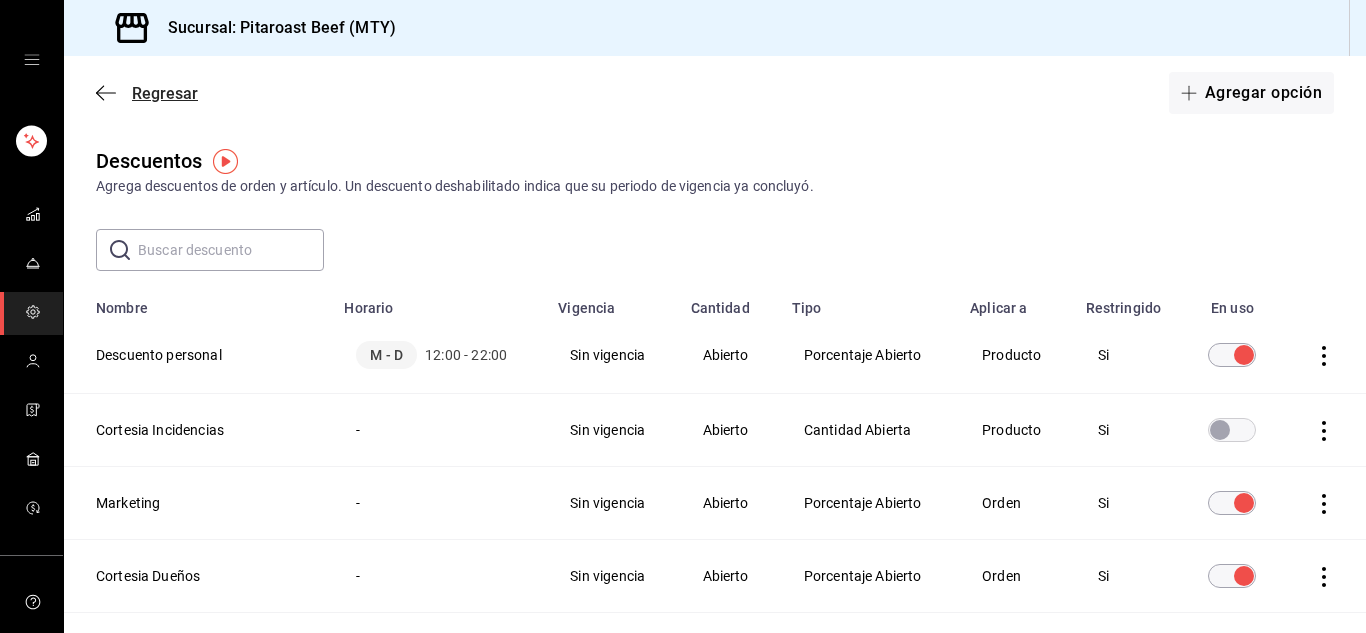 click 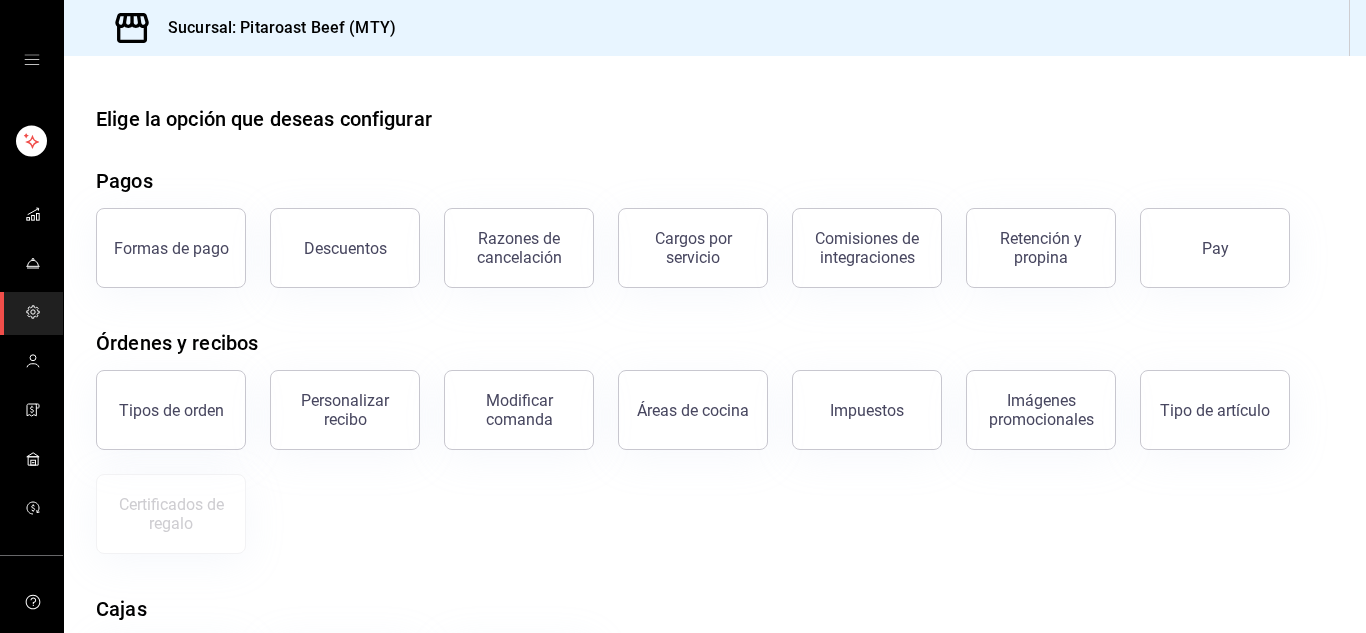 click 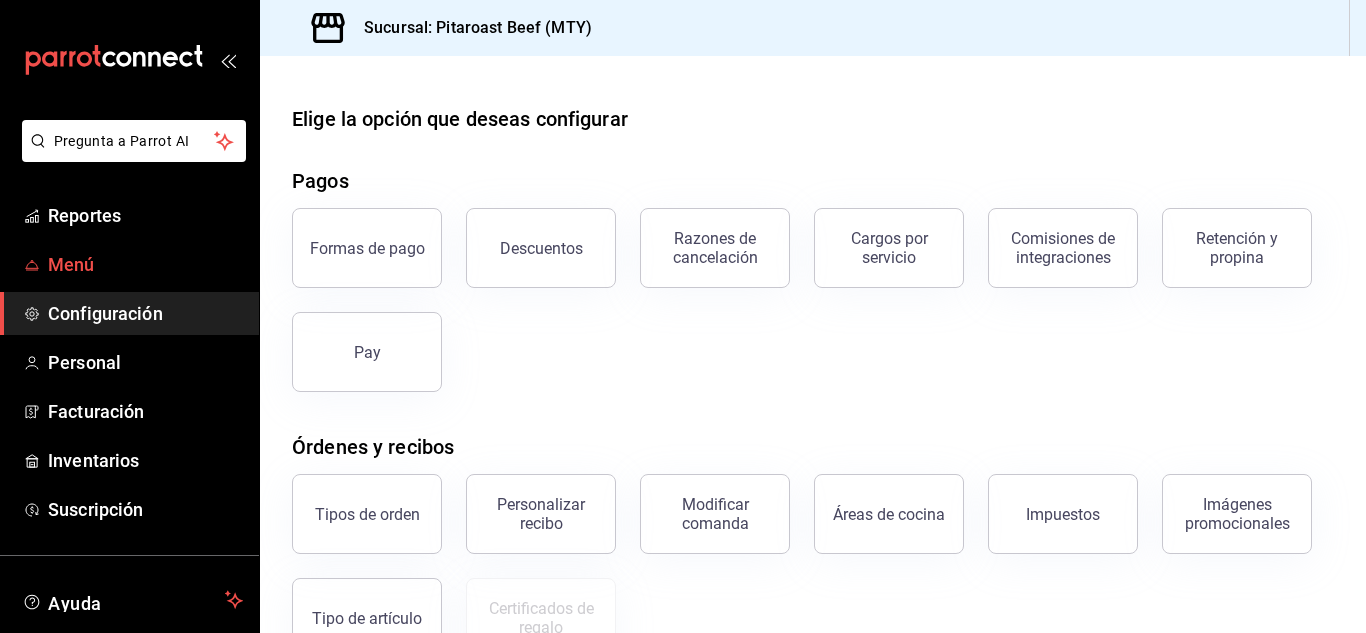 click on "Menú" at bounding box center (145, 264) 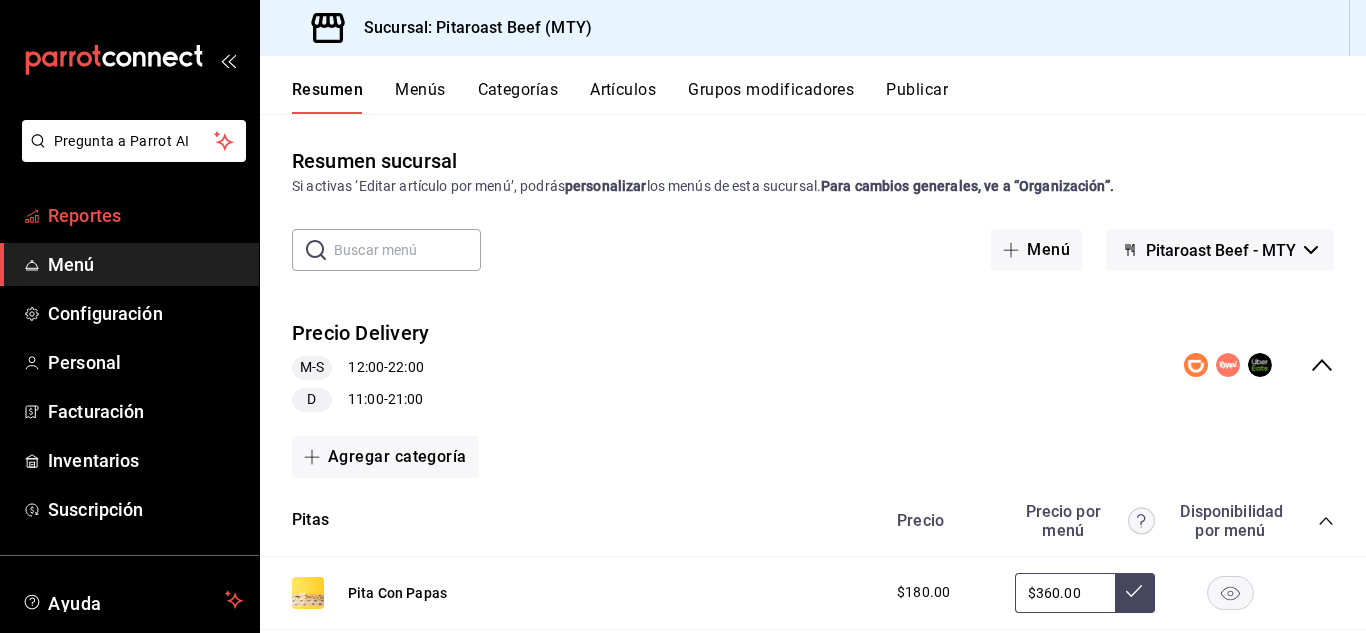 click on "Reportes" at bounding box center (145, 215) 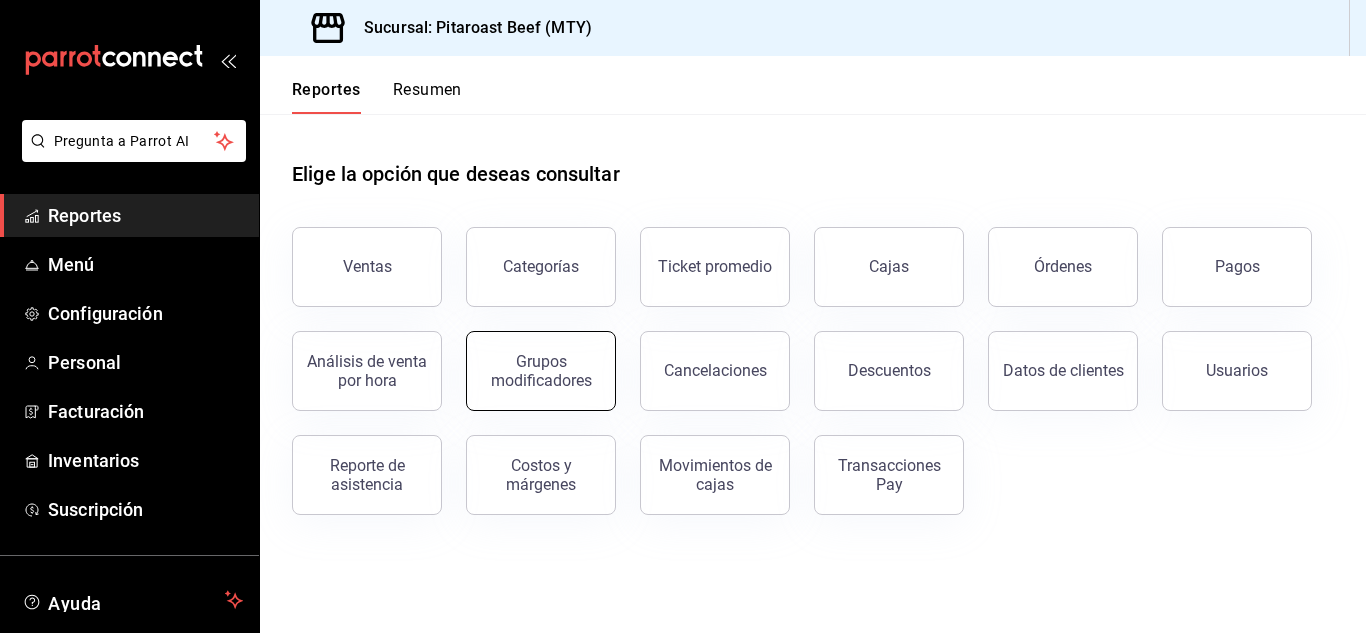 click on "Grupos modificadores" at bounding box center (541, 371) 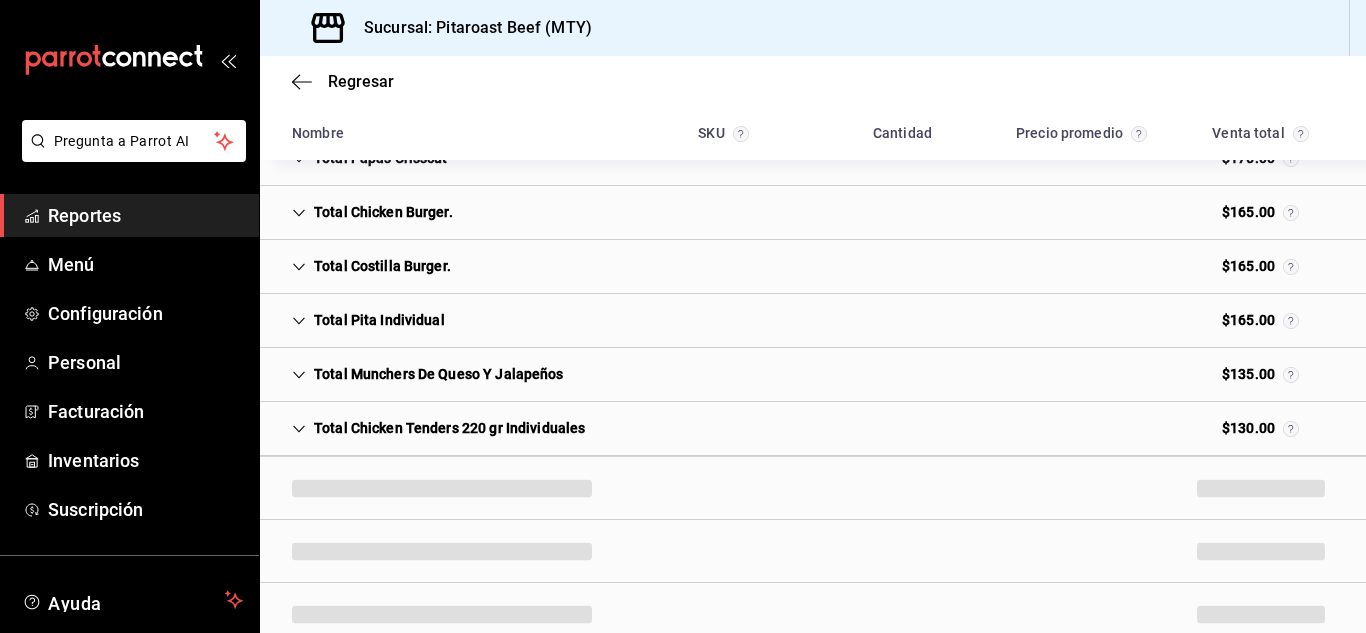 scroll, scrollTop: 641, scrollLeft: 0, axis: vertical 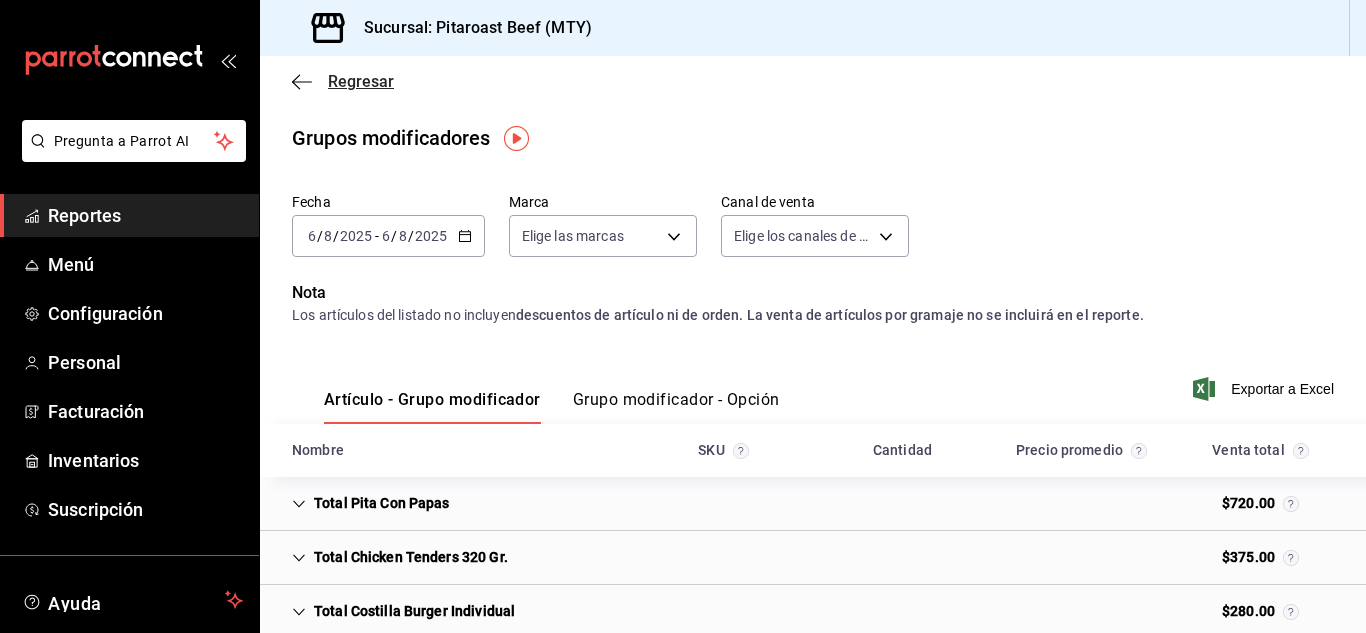 click 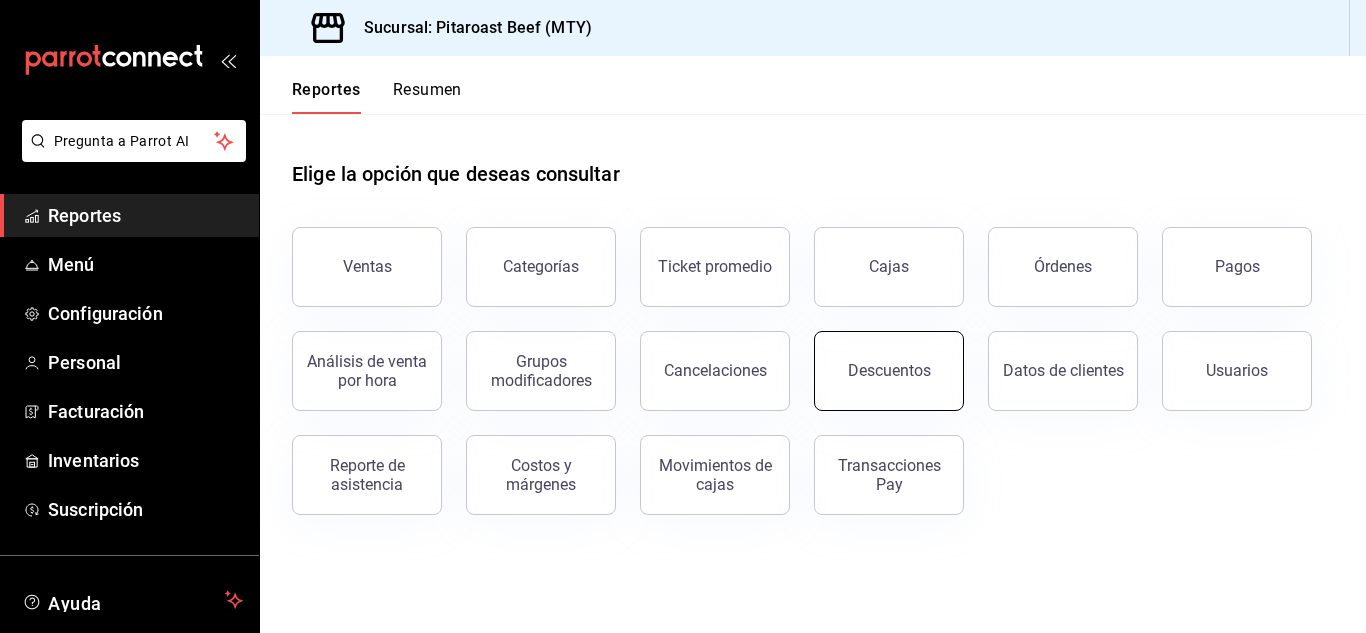 click on "Descuentos" at bounding box center [889, 371] 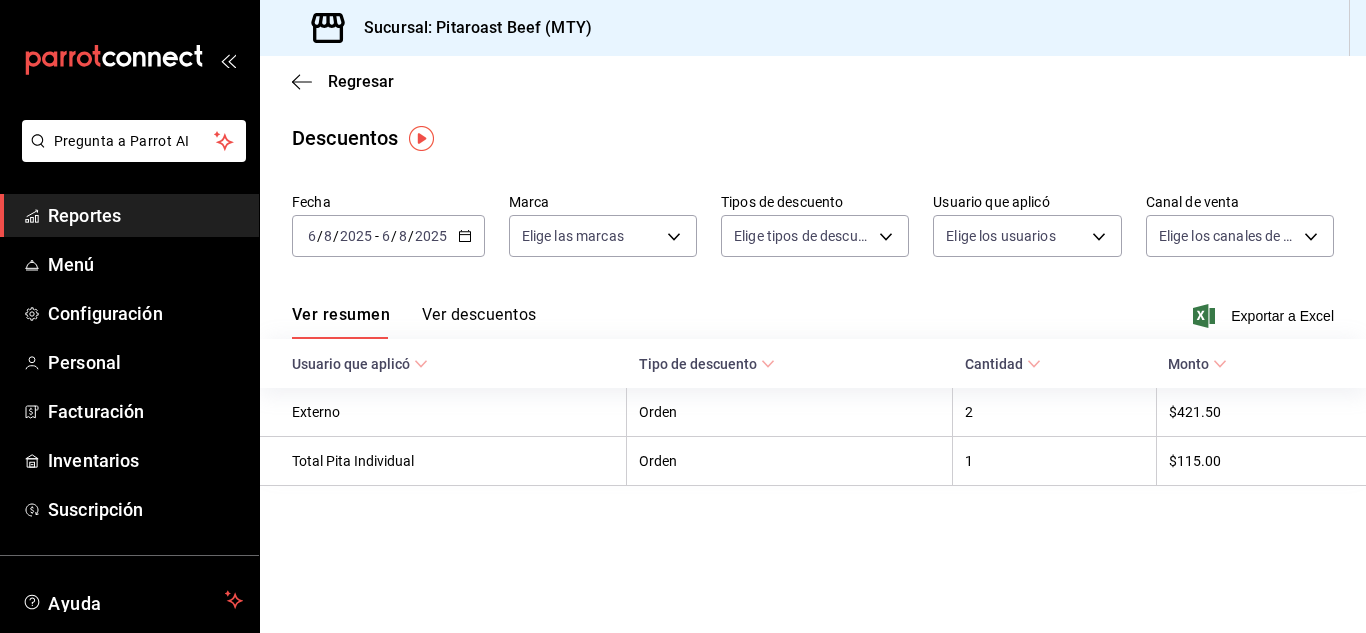click on "Regresar Descuentos Fecha 2025-08-06 6 / 8 / 2025 - 2025-08-06 6 / 8 / 2025 Marca Elige las marcas Tipos de descuento Elige tipos de descuento Usuario que aplicó Elige los usuarios Canal de venta Elige los canales de venta Ver resumen Ver descuentos Exportar a Excel Usuario que aplicó Tipo de descuento Cantidad Monto Externo Orden 2 $421.50 [NAME] [LAST] Orden 1 $115.00" at bounding box center [813, 344] 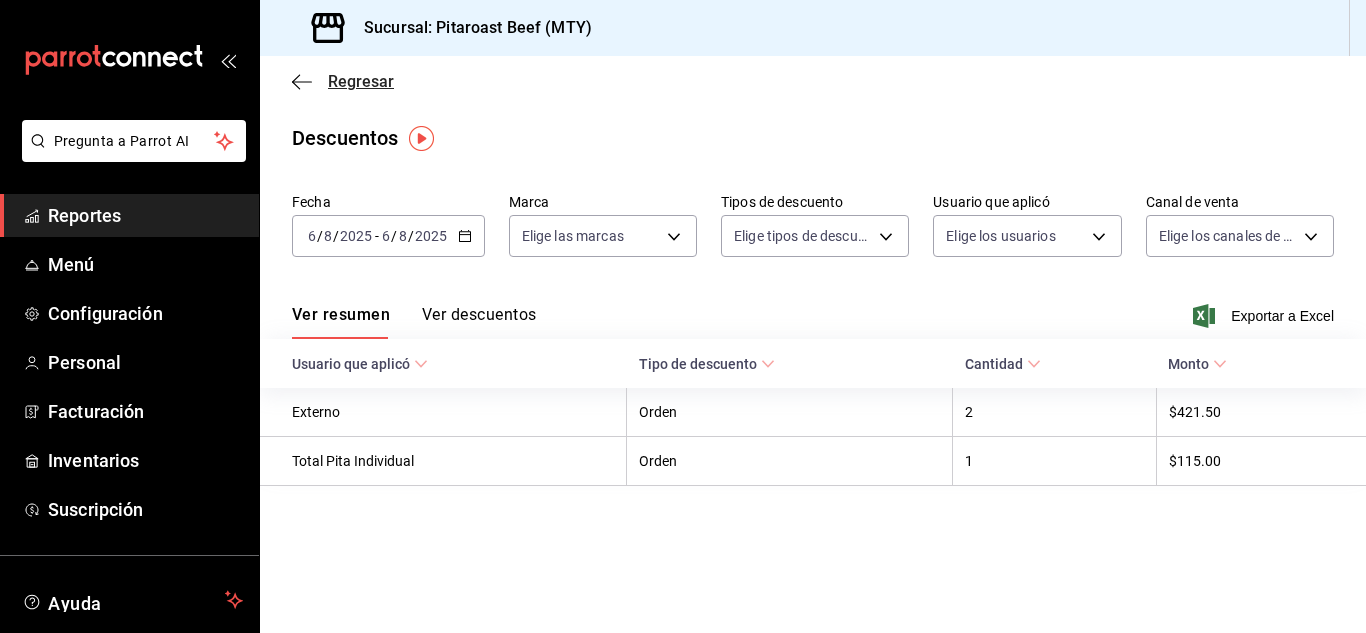 click 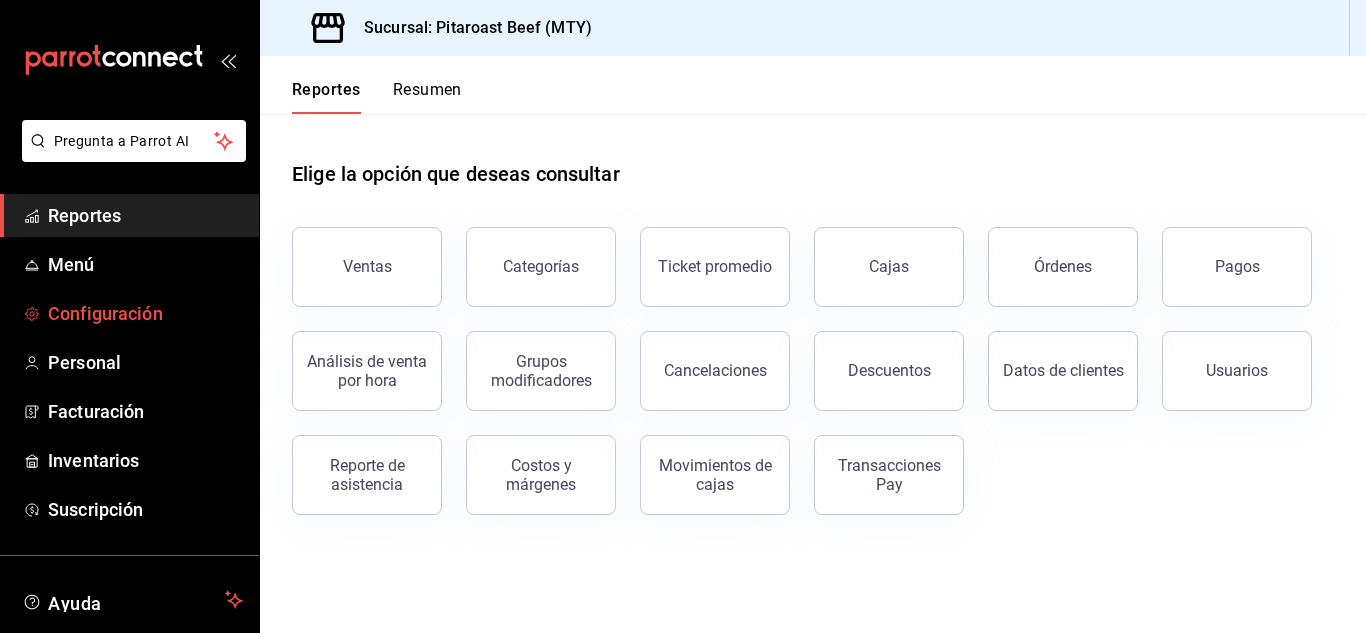 click on "Configuración" at bounding box center (145, 313) 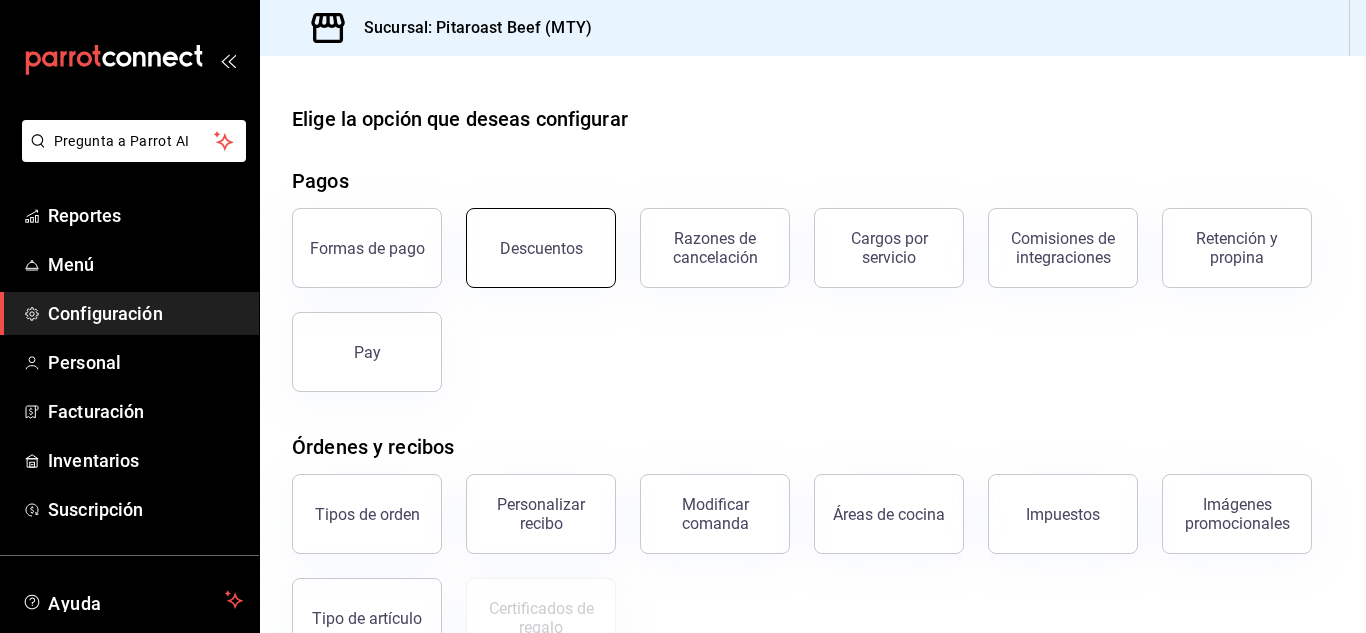 click on "Descuentos" at bounding box center (541, 248) 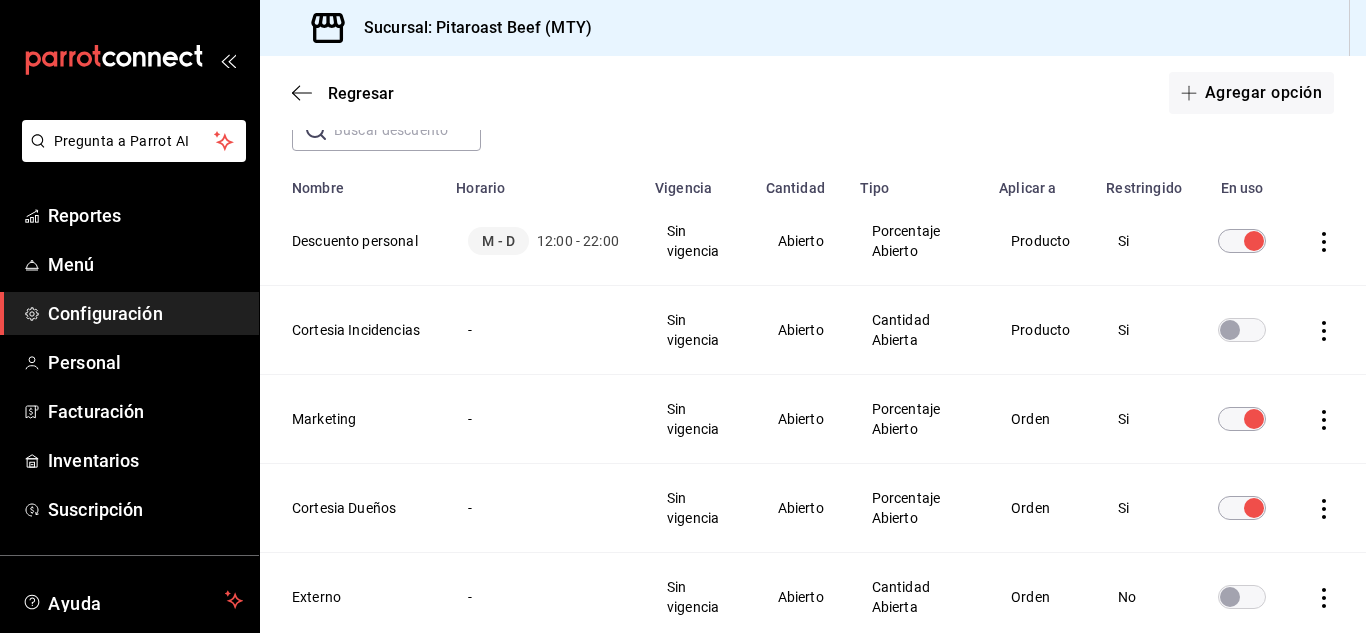 scroll, scrollTop: 160, scrollLeft: 0, axis: vertical 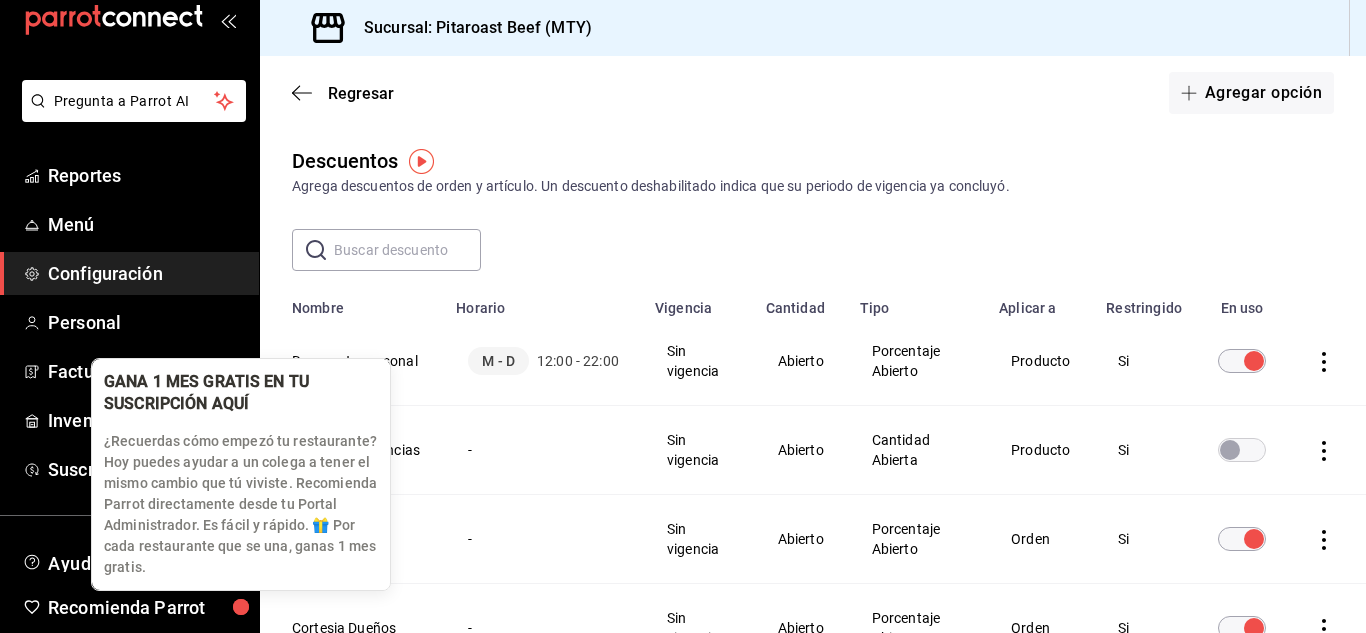click at bounding box center [241, 607] 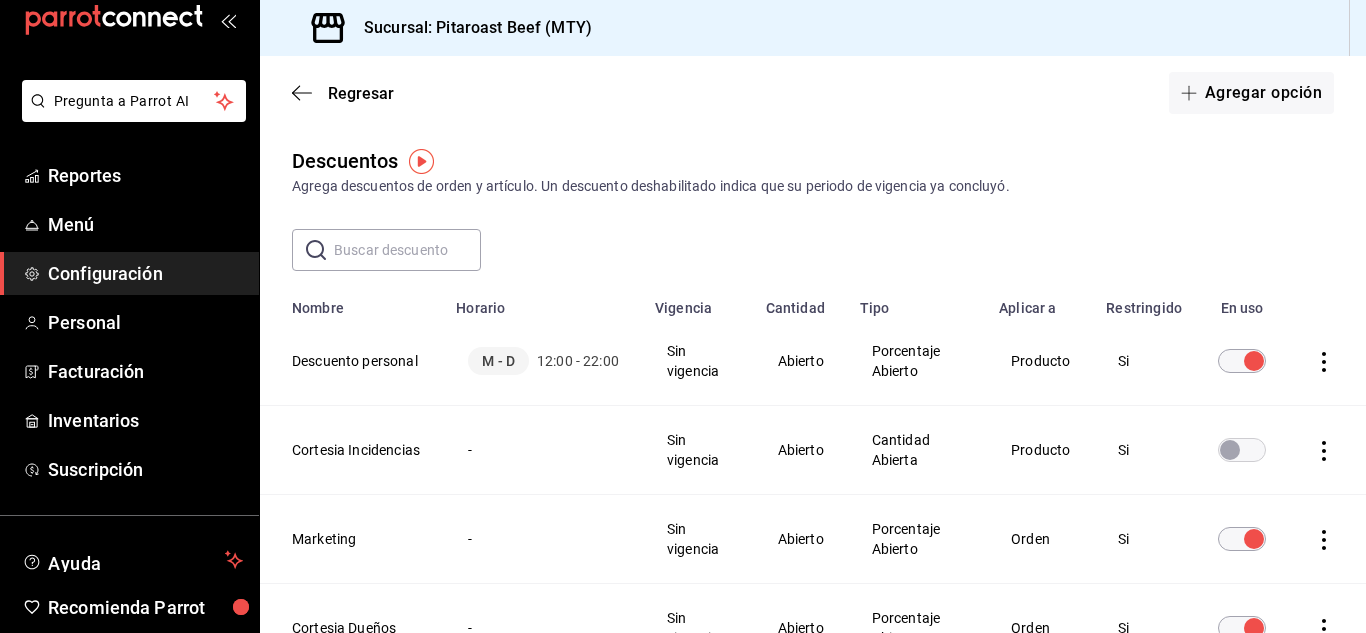click 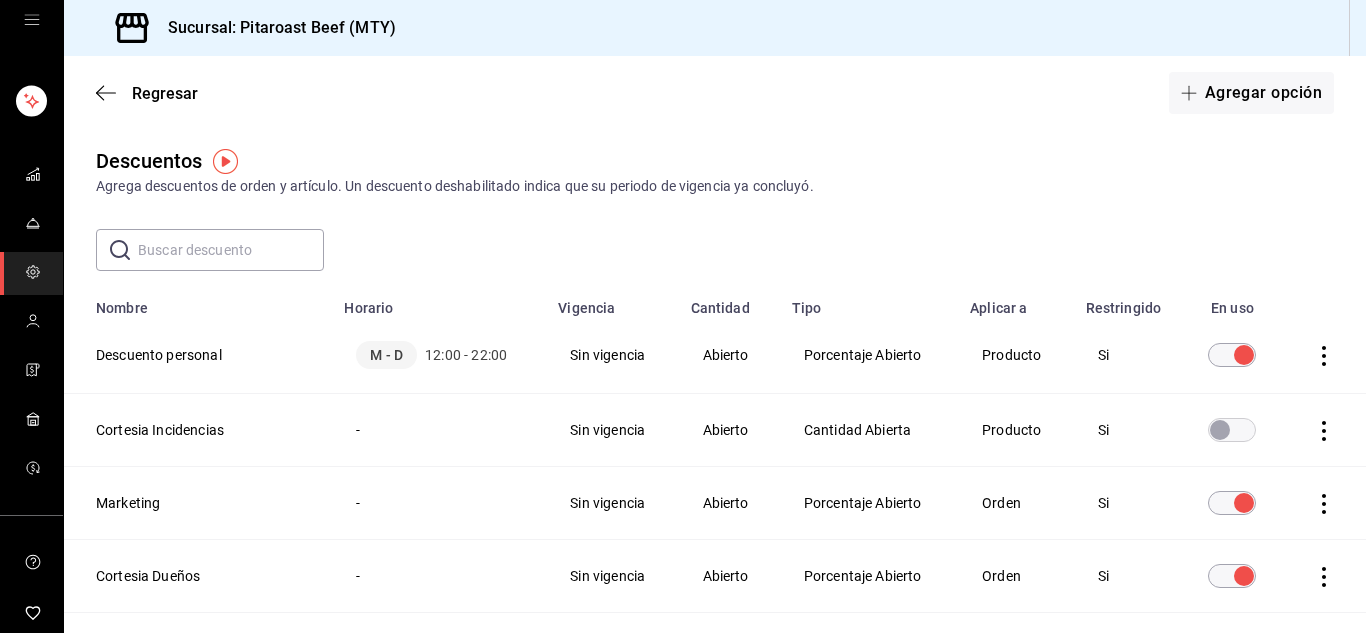 click 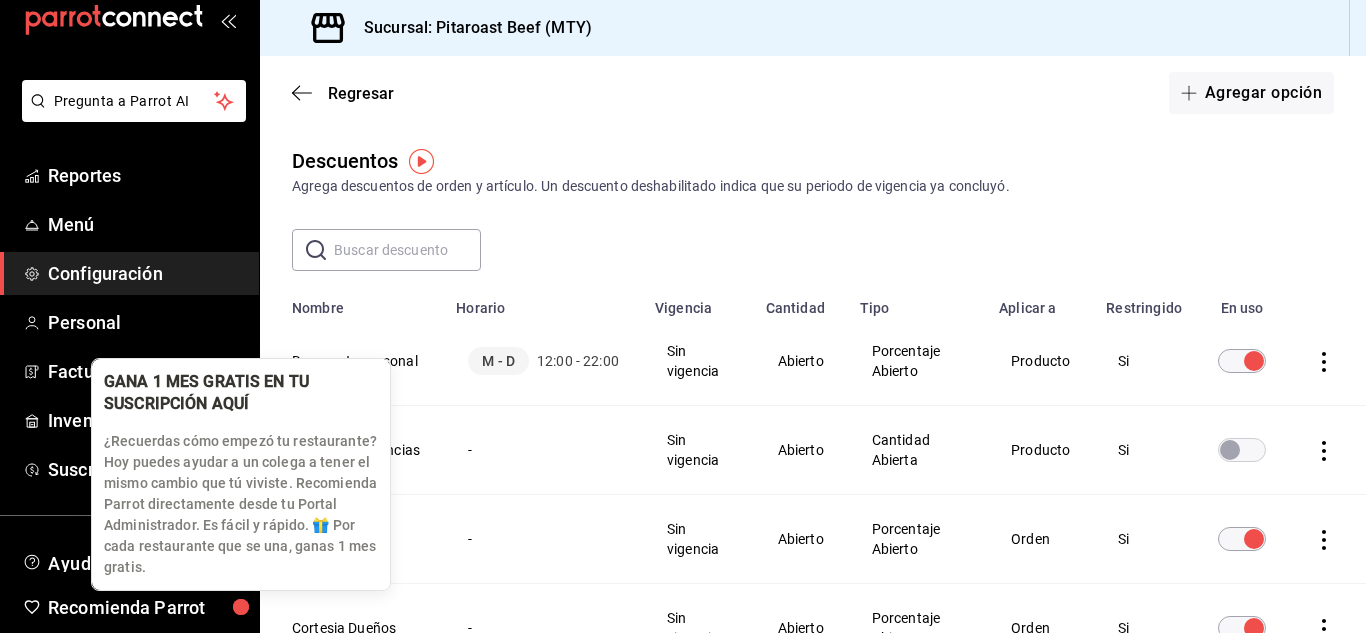 click at bounding box center (241, 607) 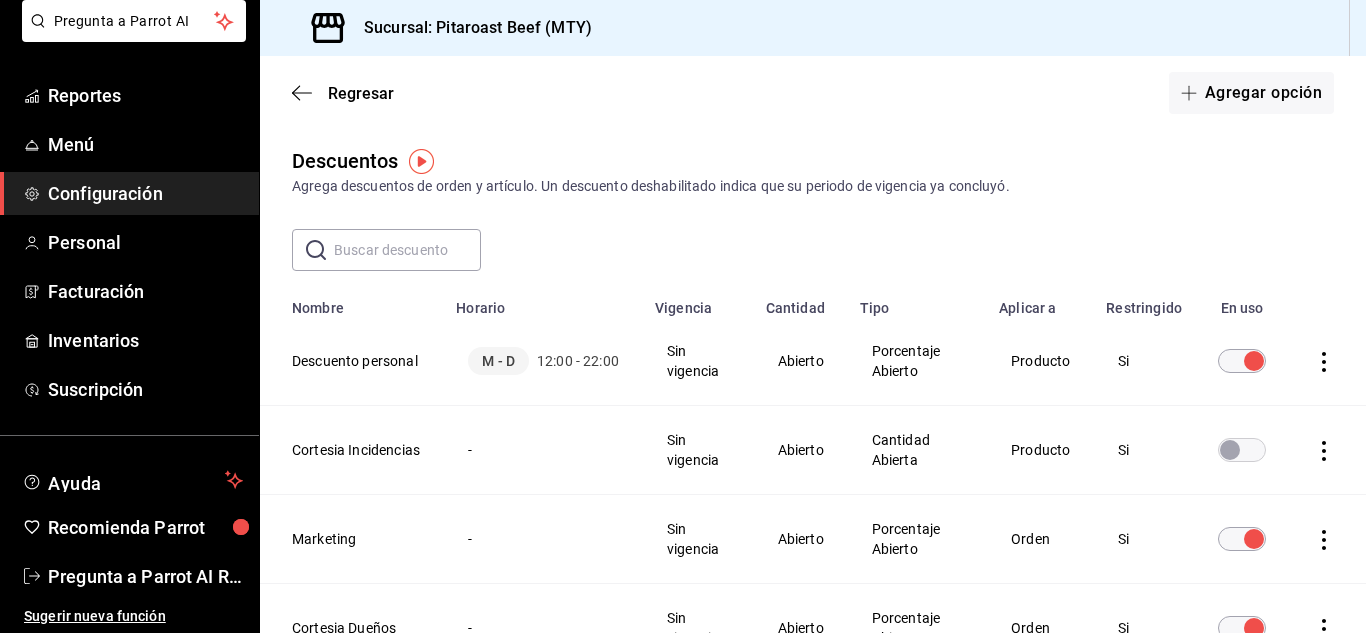 scroll, scrollTop: 122, scrollLeft: 0, axis: vertical 